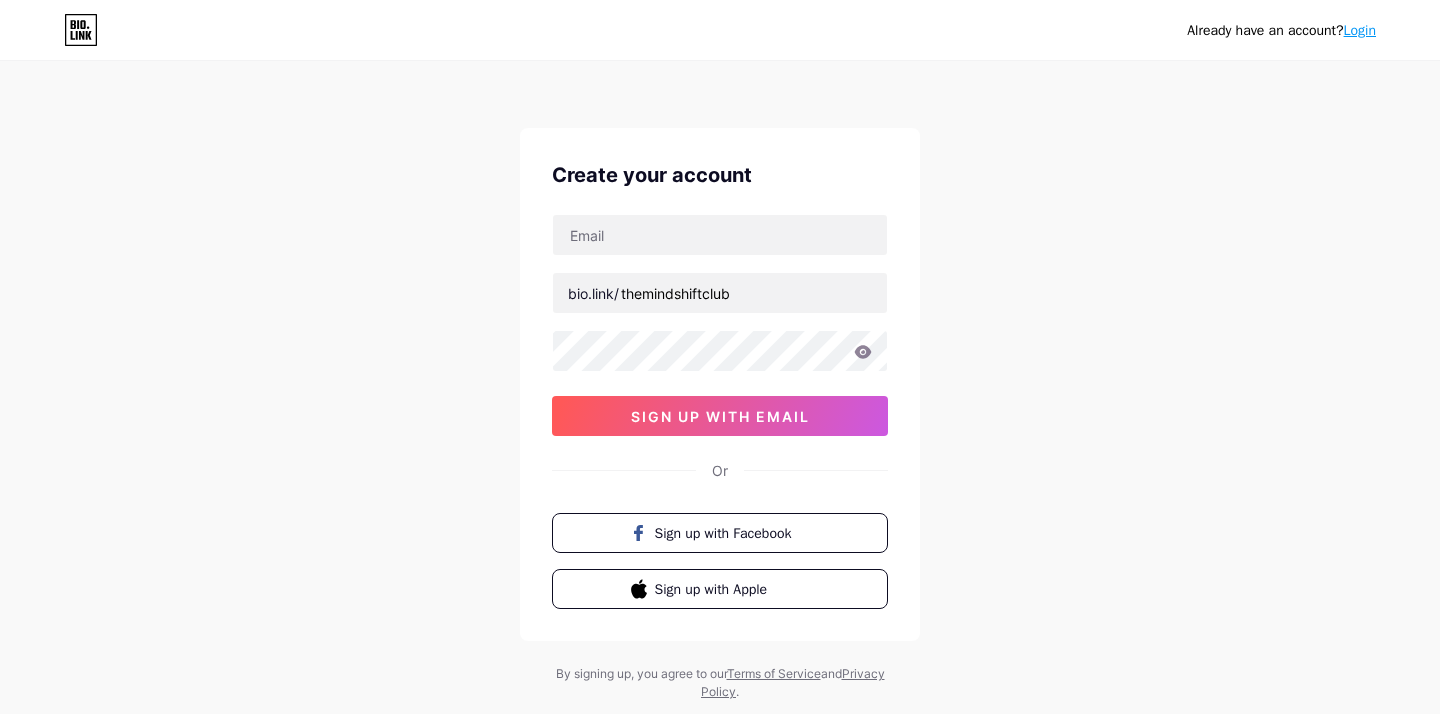 scroll, scrollTop: 0, scrollLeft: 0, axis: both 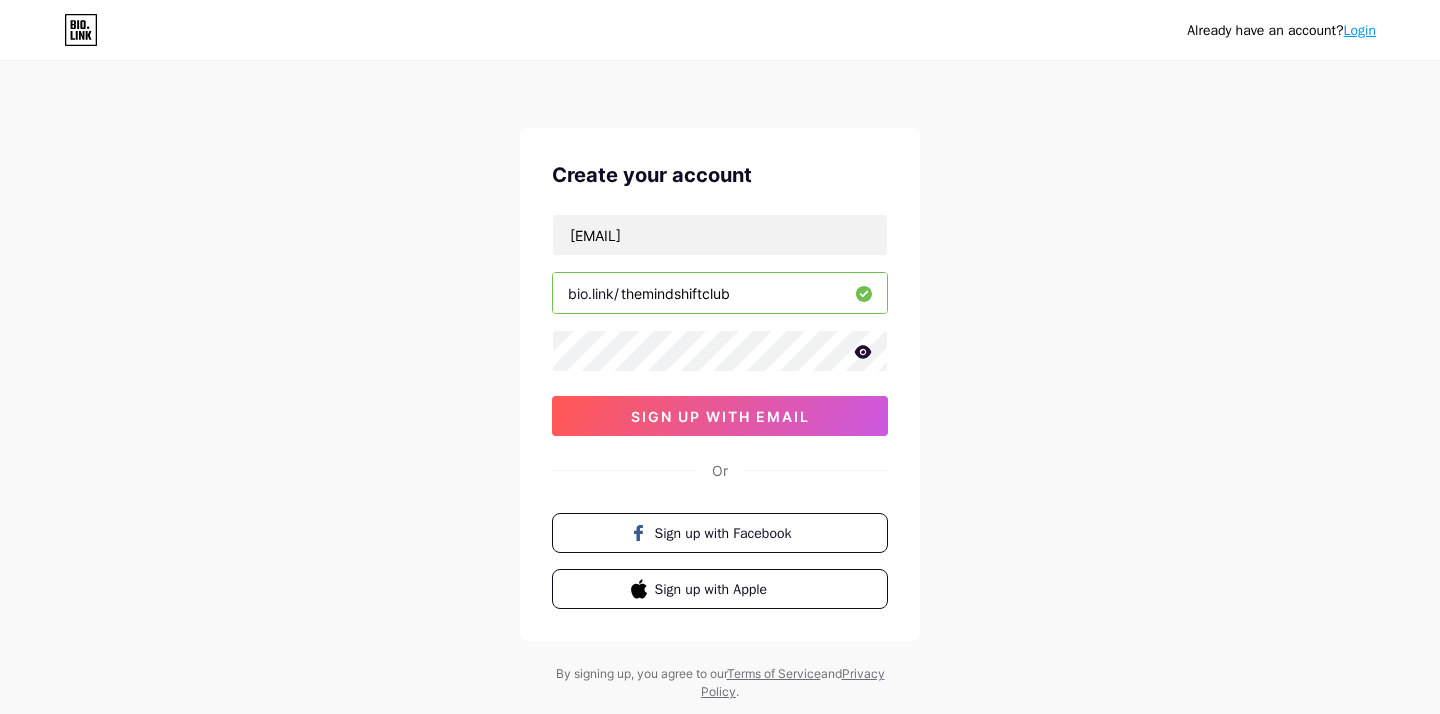 click on "Create your account [EMAIL] bio.link/[USERNAME]" at bounding box center [720, 384] 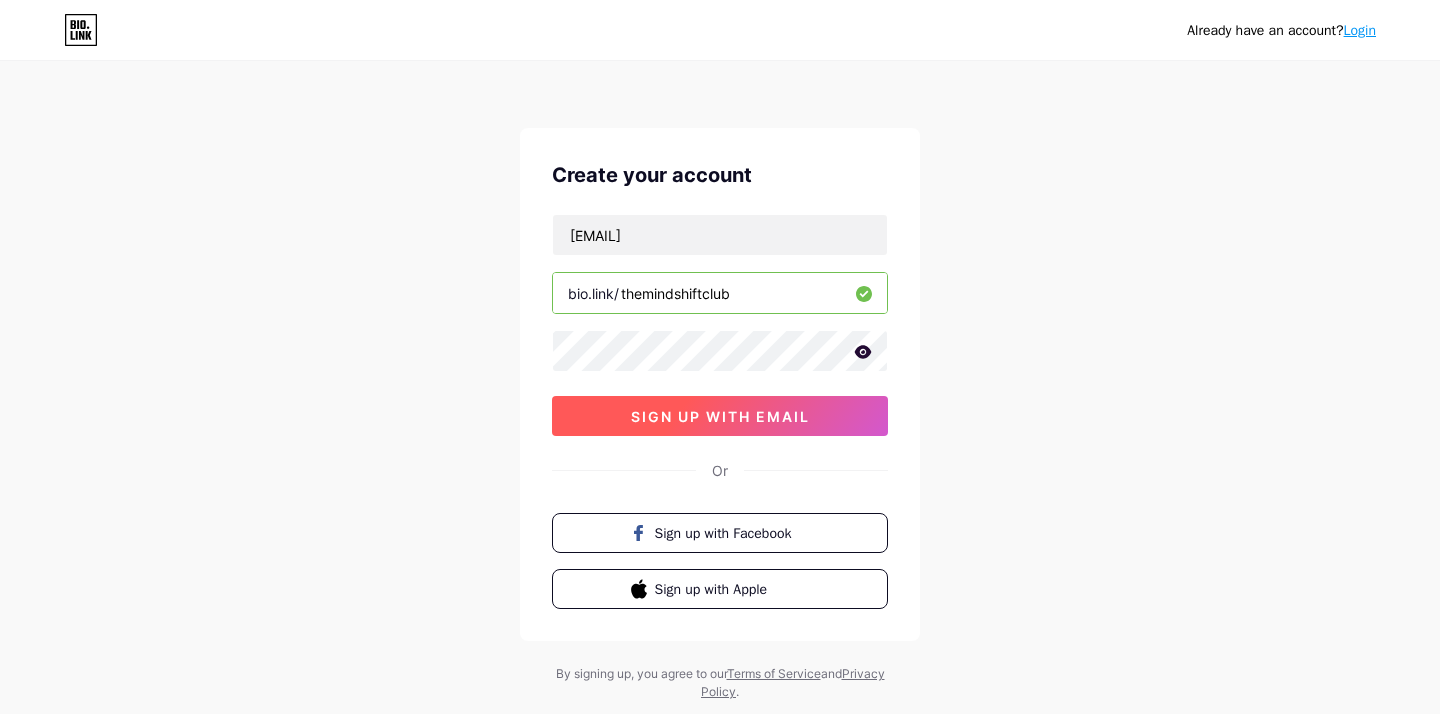 click on "sign up with email" at bounding box center (720, 416) 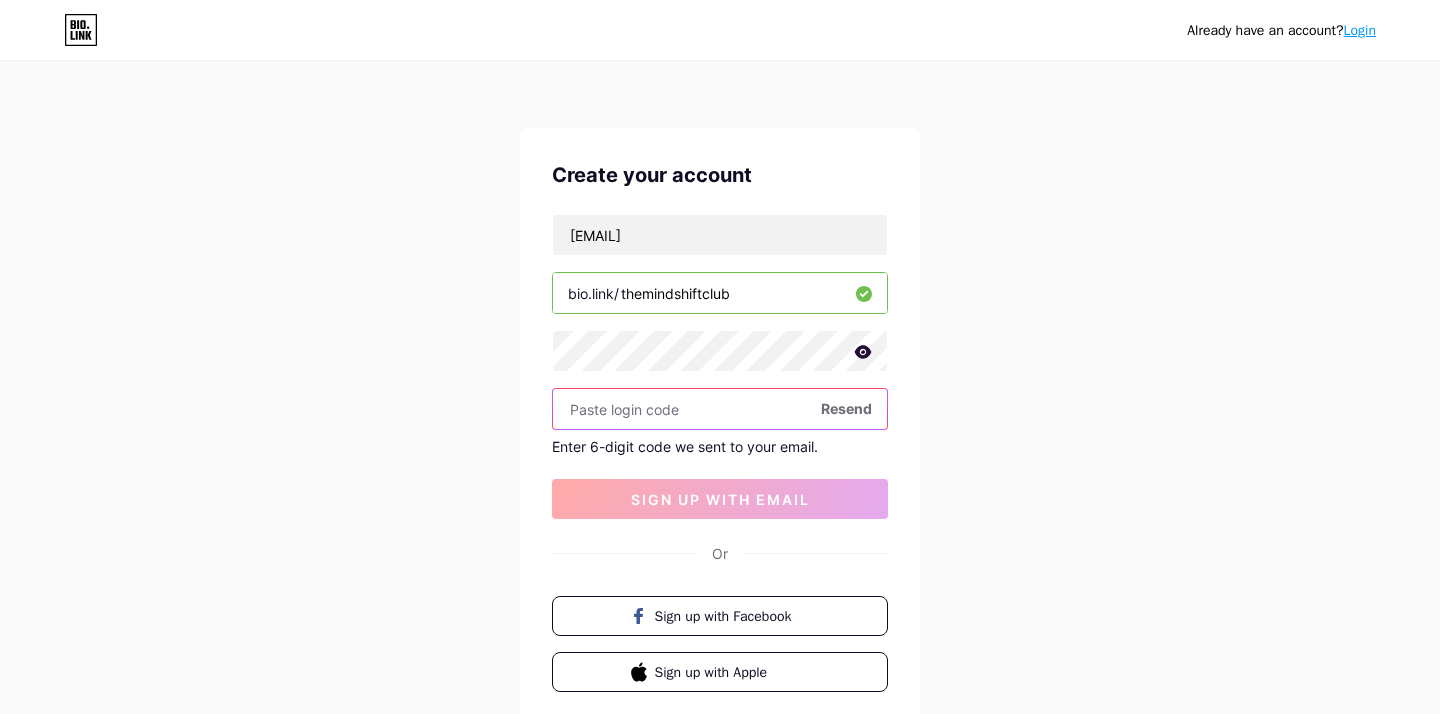 paste on "603806" 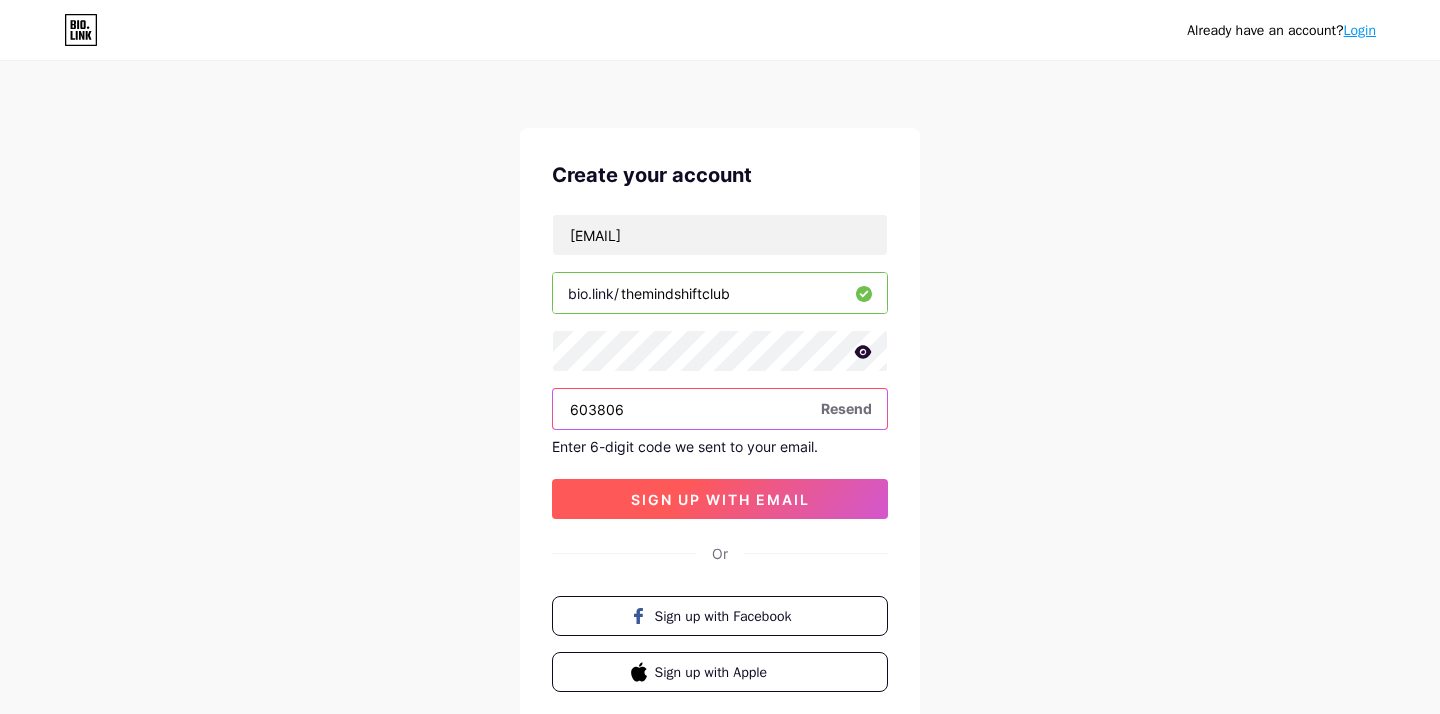 type on "603806" 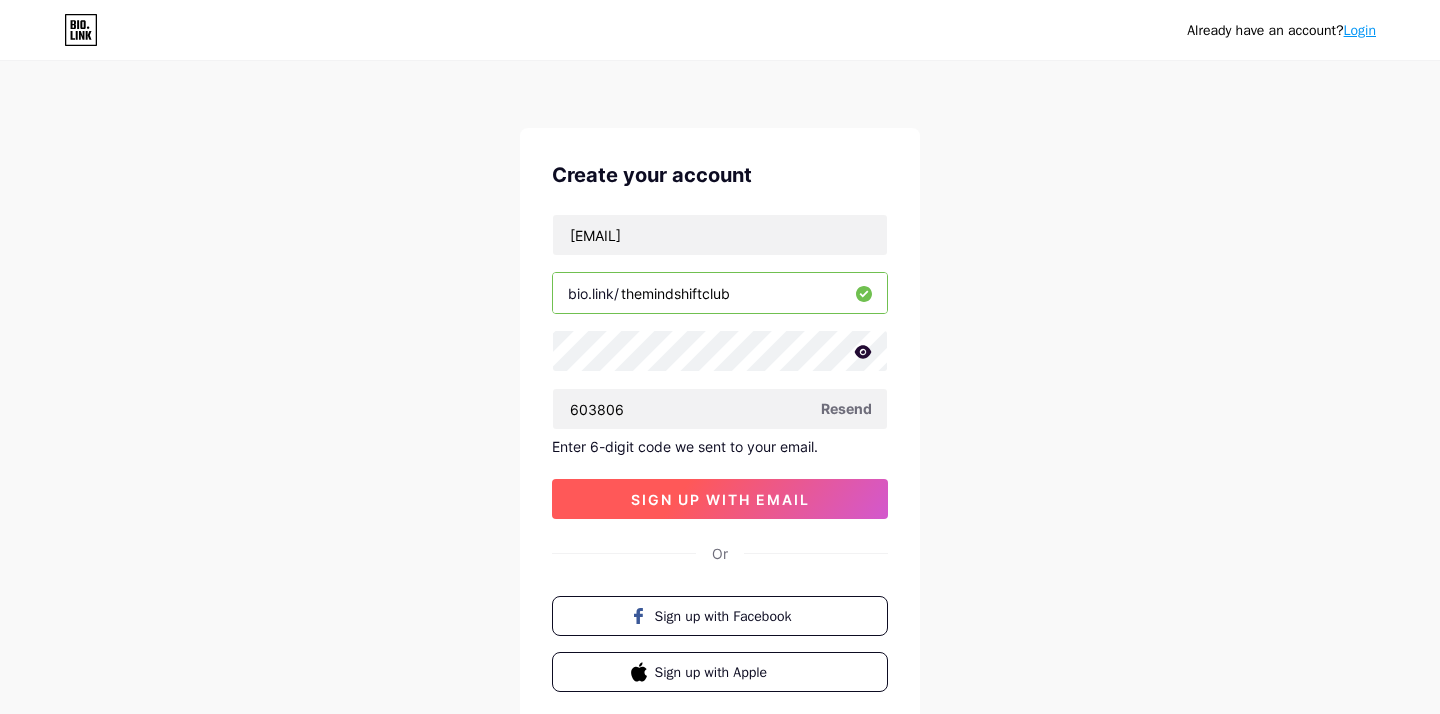 click on "sign up with email" at bounding box center [720, 499] 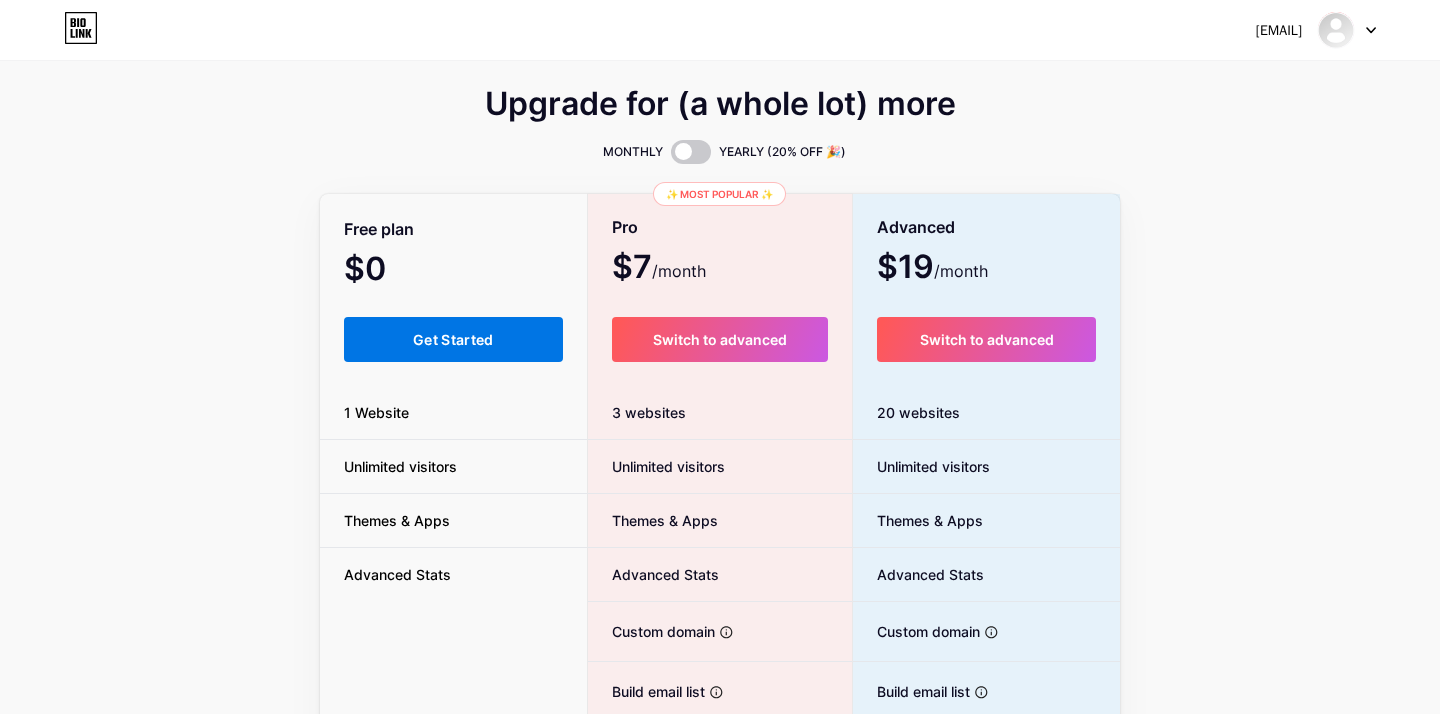 click on "Get Started" at bounding box center (453, 339) 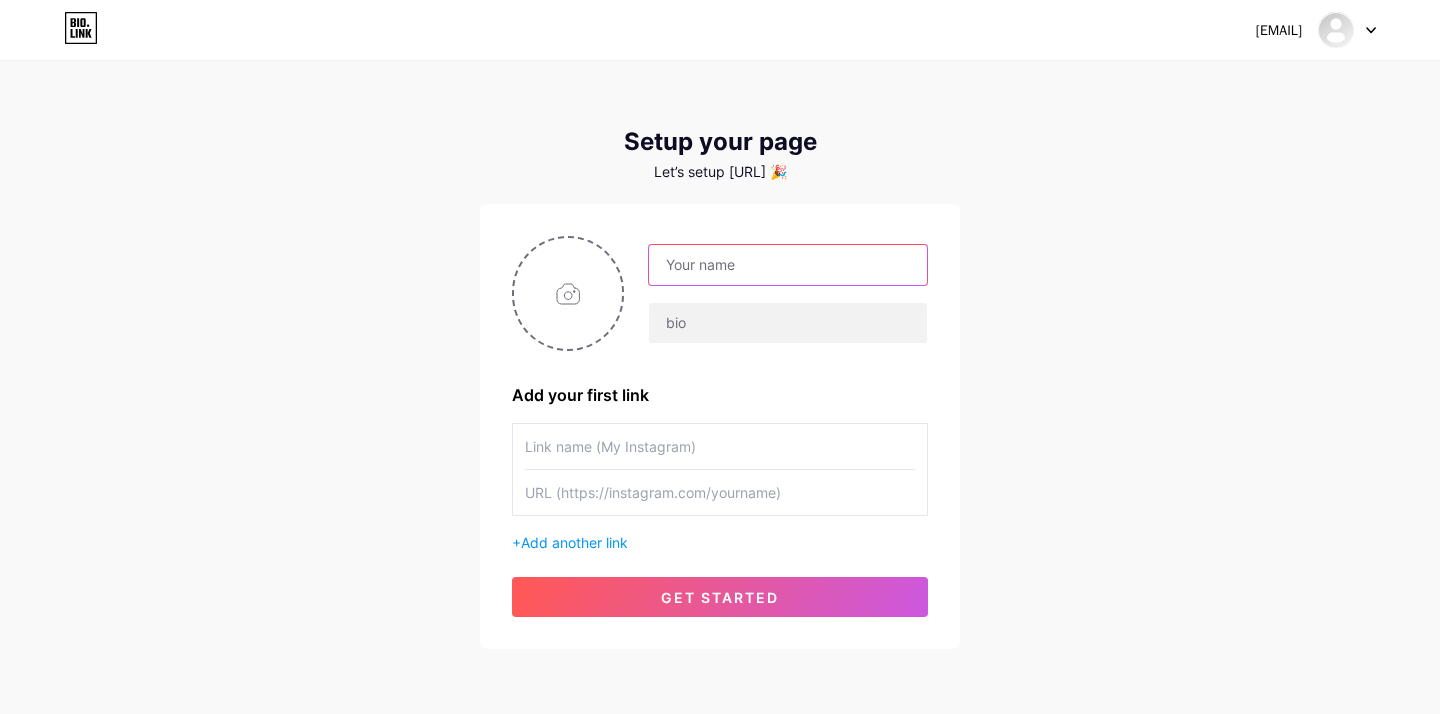 click at bounding box center (788, 265) 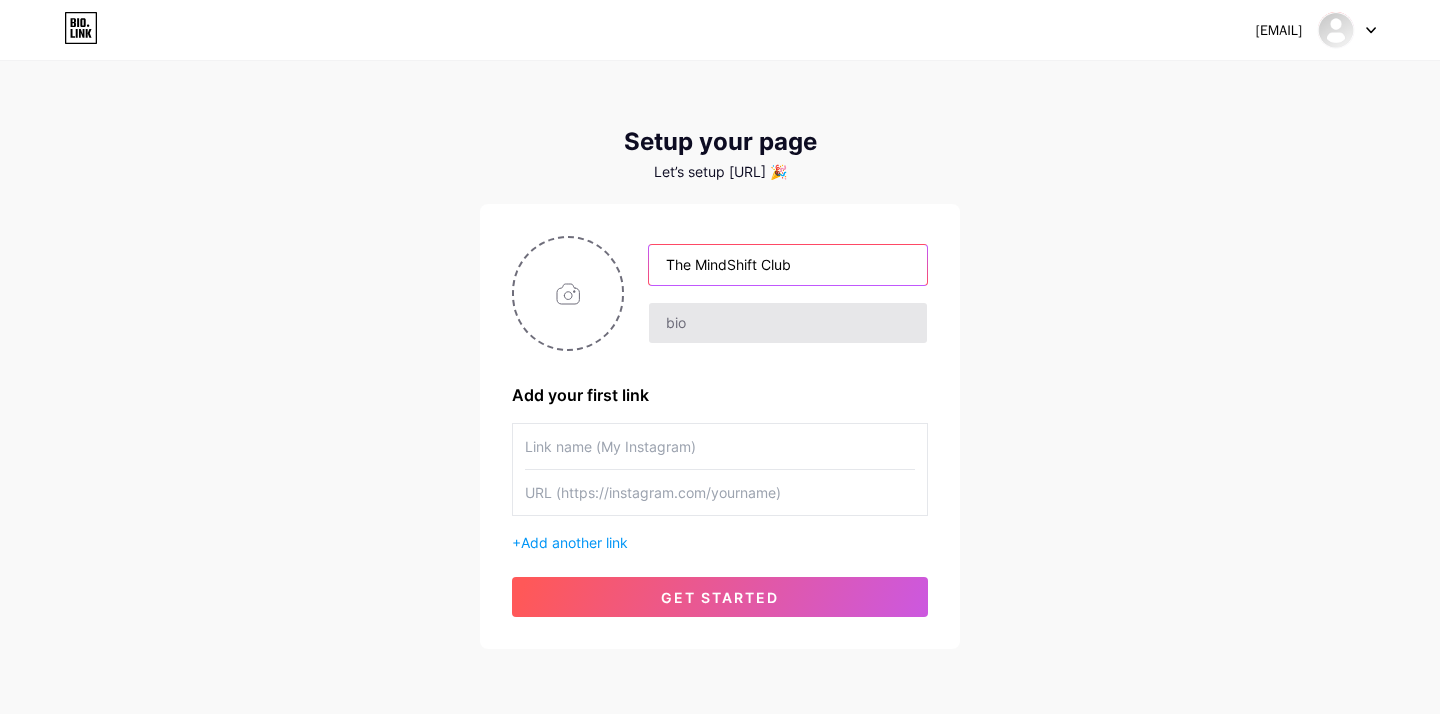type on "The MindShift Club" 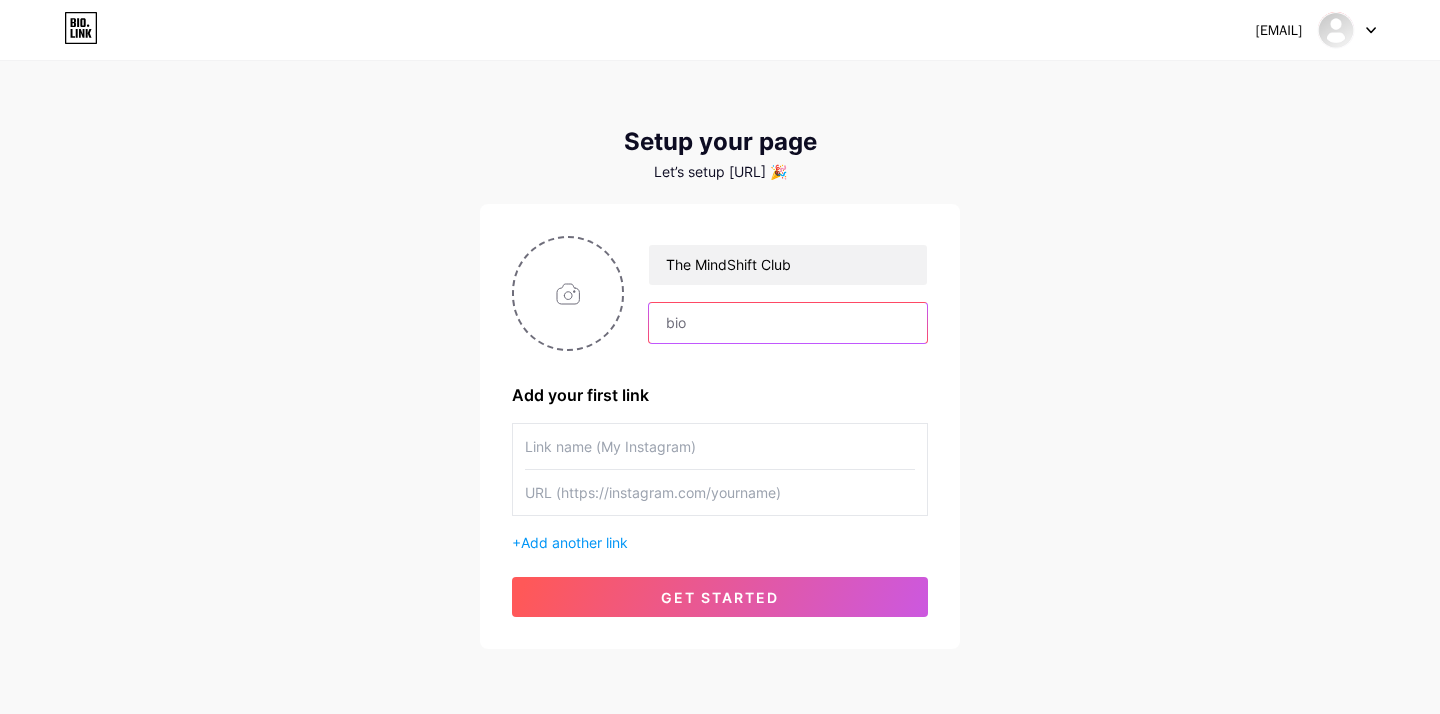 click at bounding box center (788, 323) 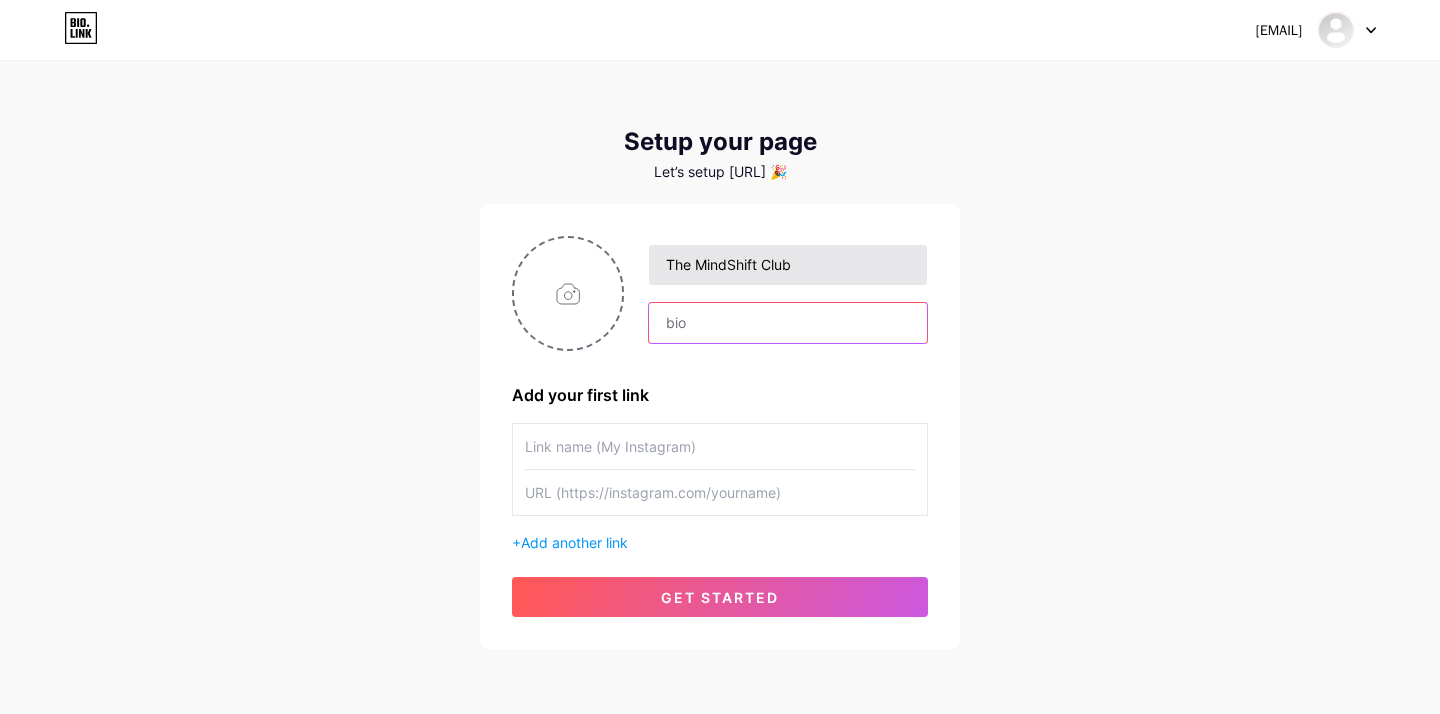 paste on "The community that rewires your mind for success." 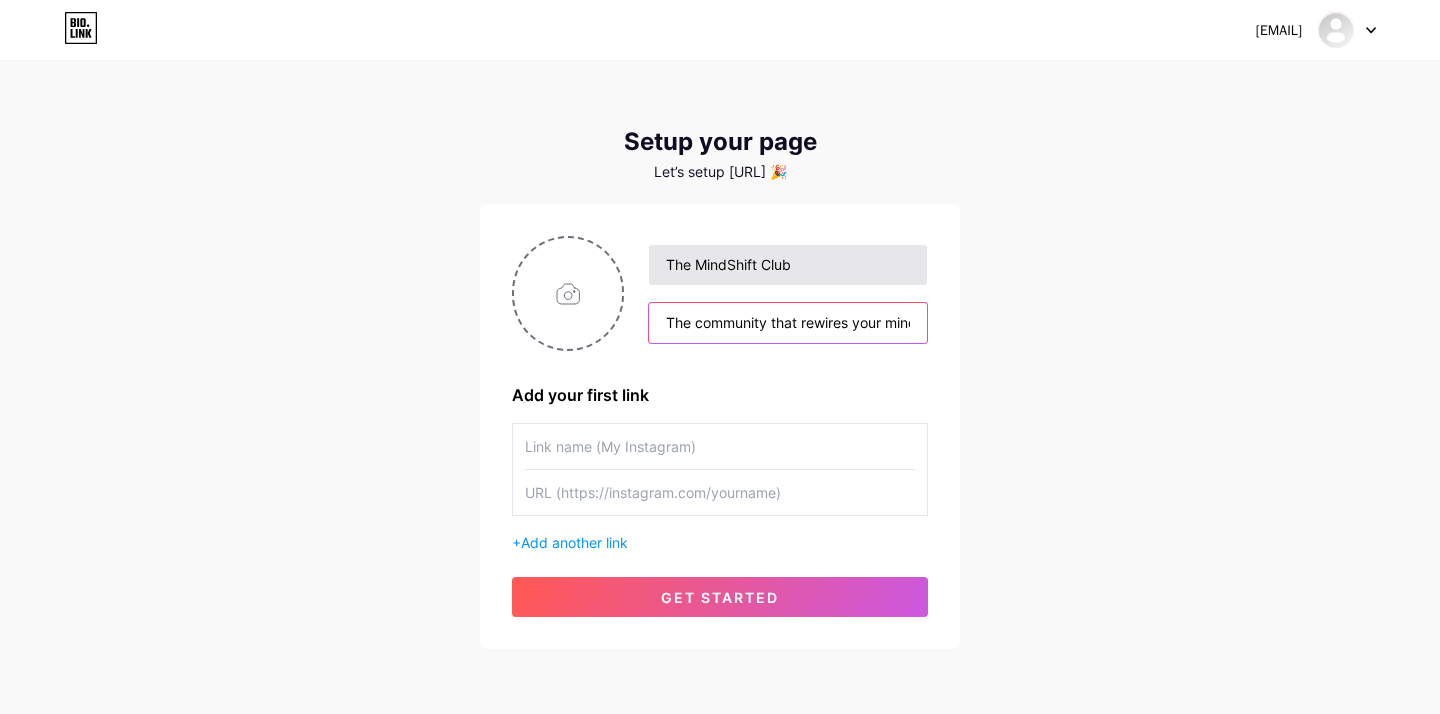scroll, scrollTop: 0, scrollLeft: 94, axis: horizontal 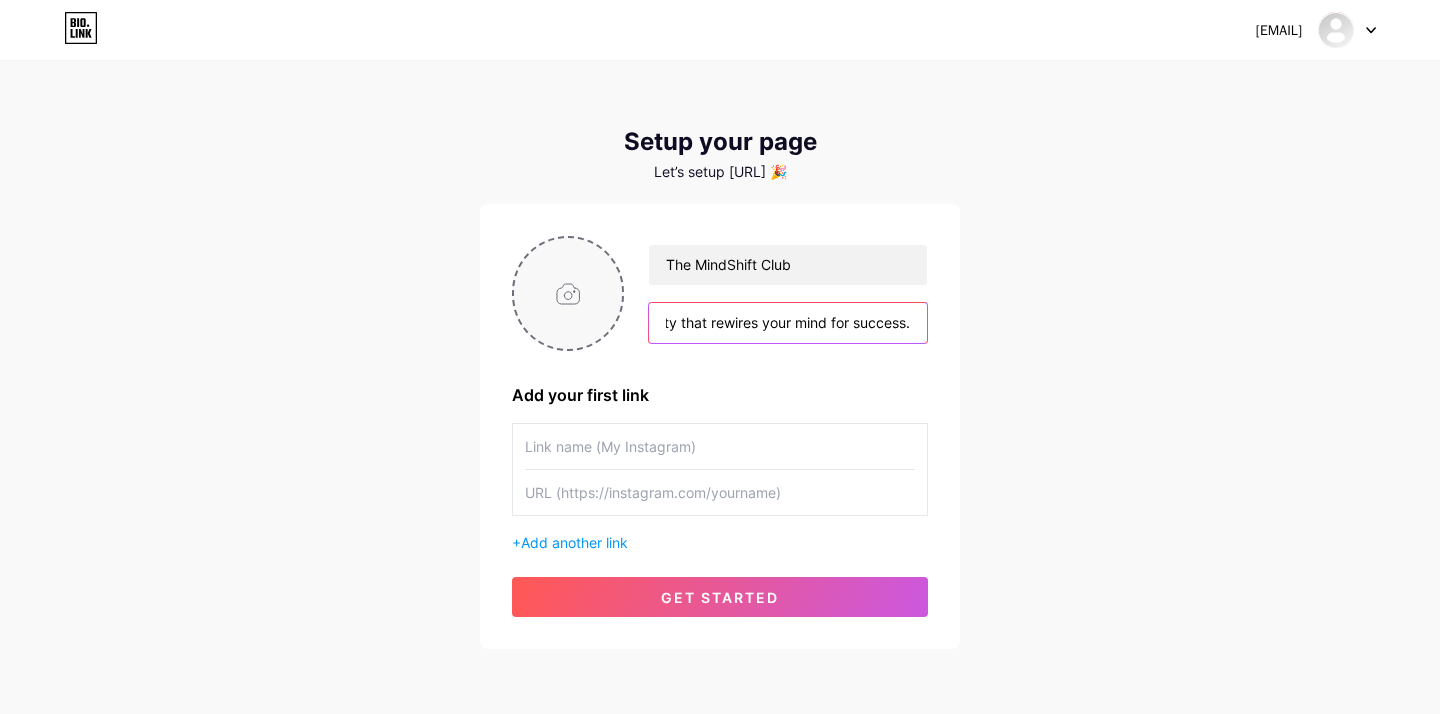 type on "The community that rewires your mind for success." 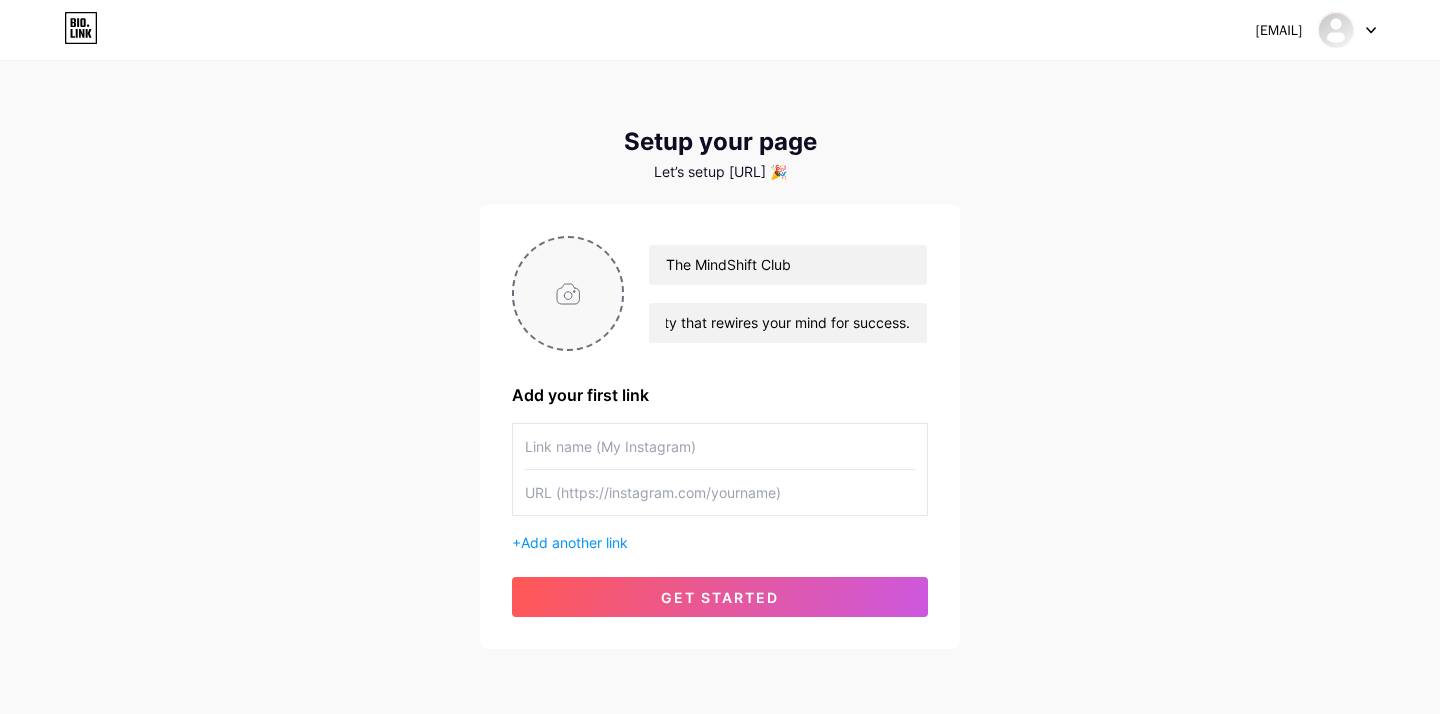 click at bounding box center [568, 293] 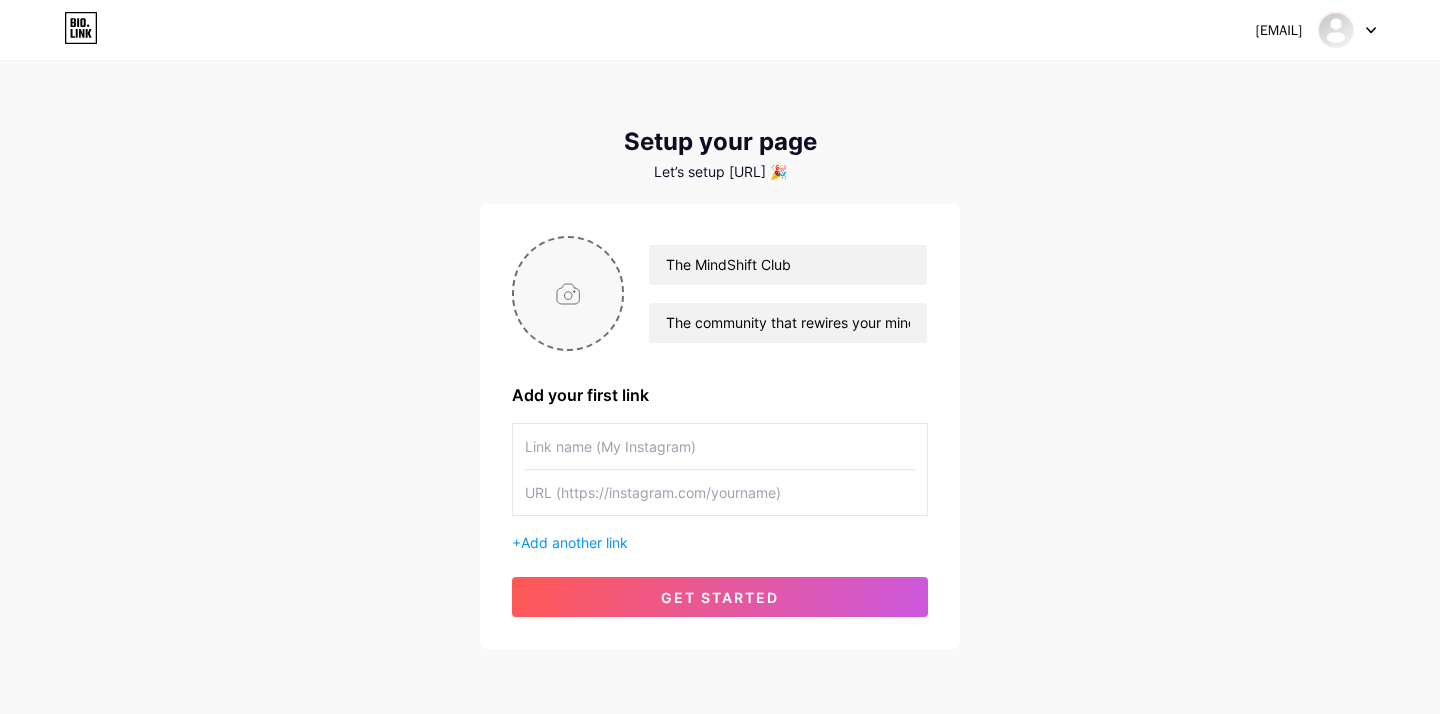 type on "[FILEPATH]" 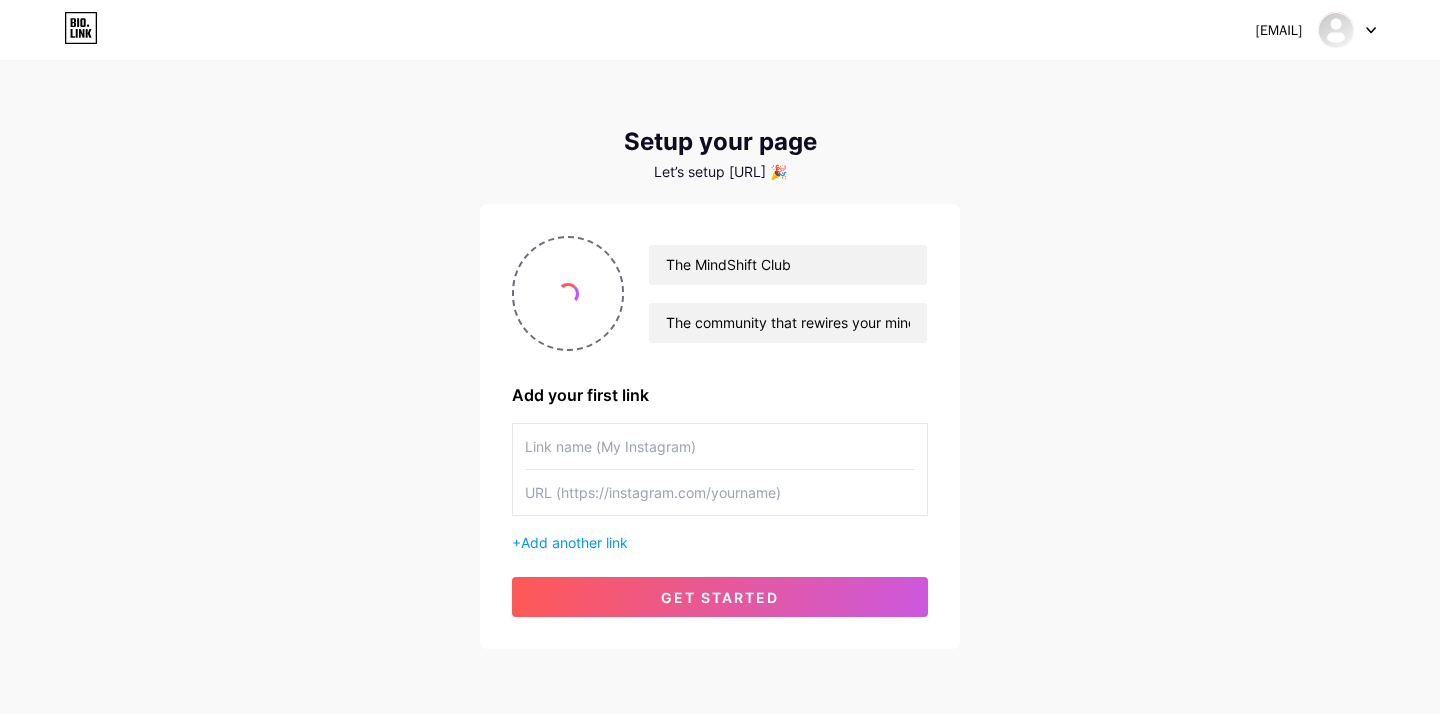 click at bounding box center [720, 446] 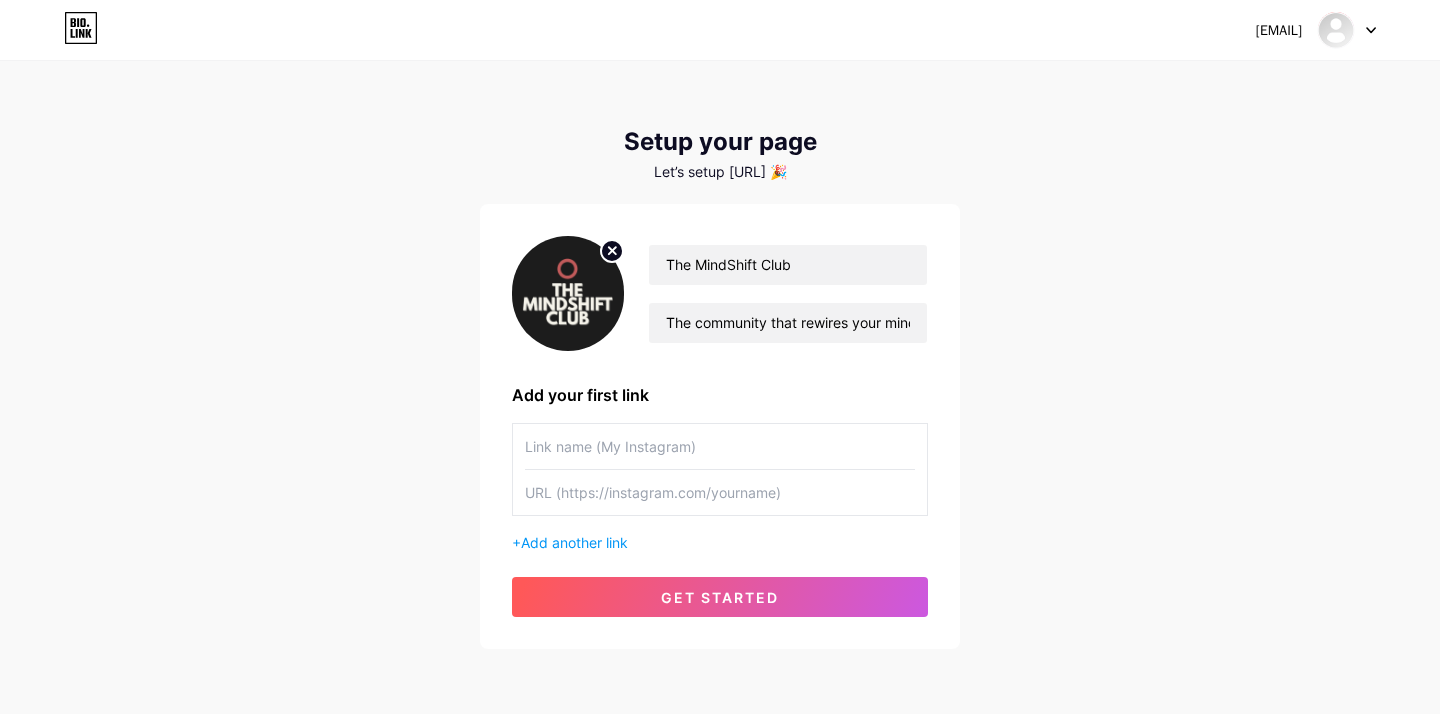 paste on "[URL]" 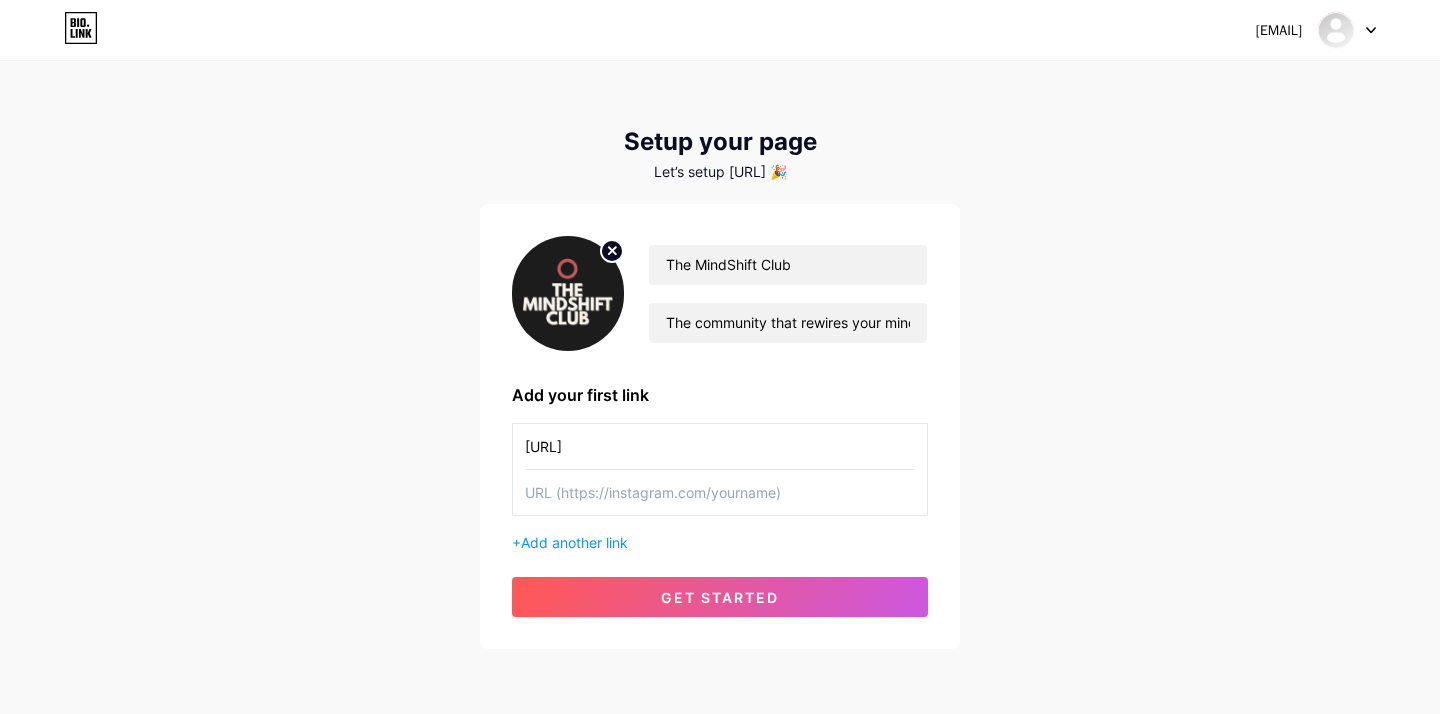 type on "[URL]" 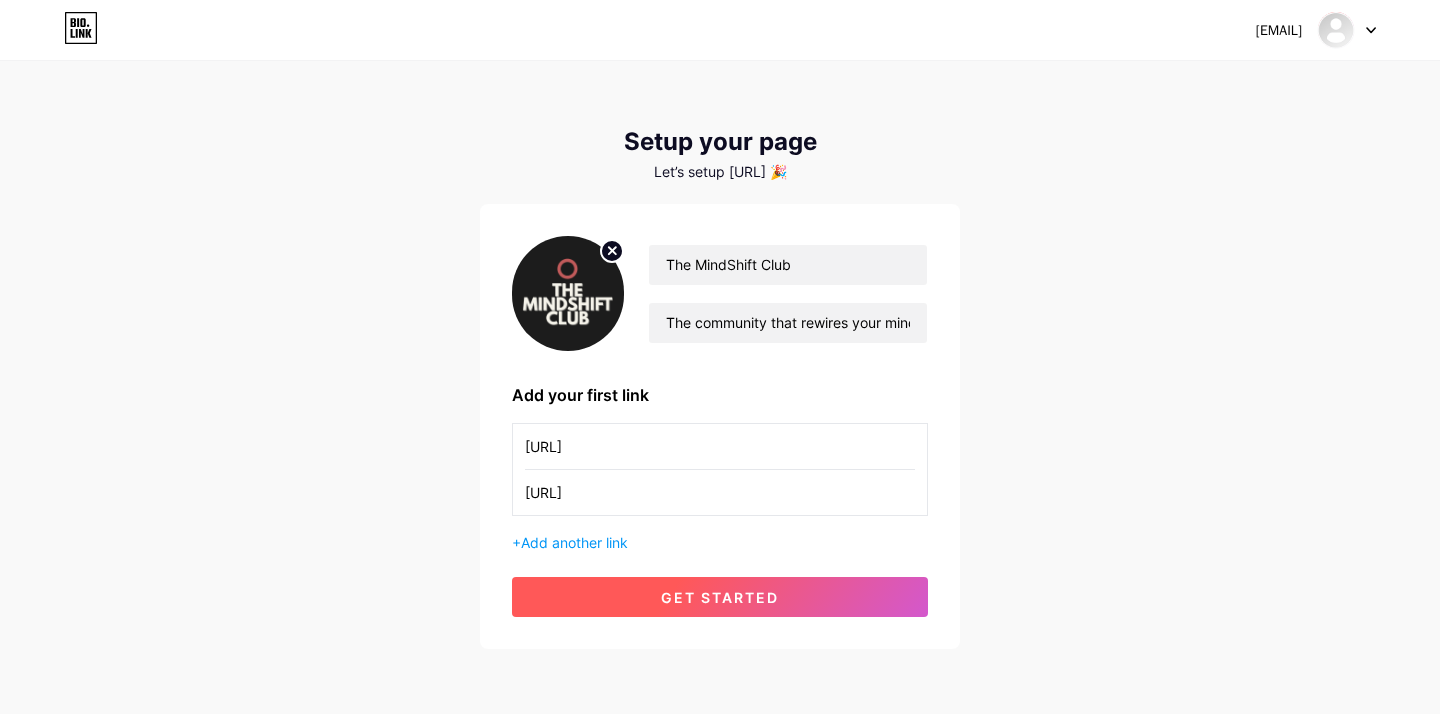 type on "[URL]" 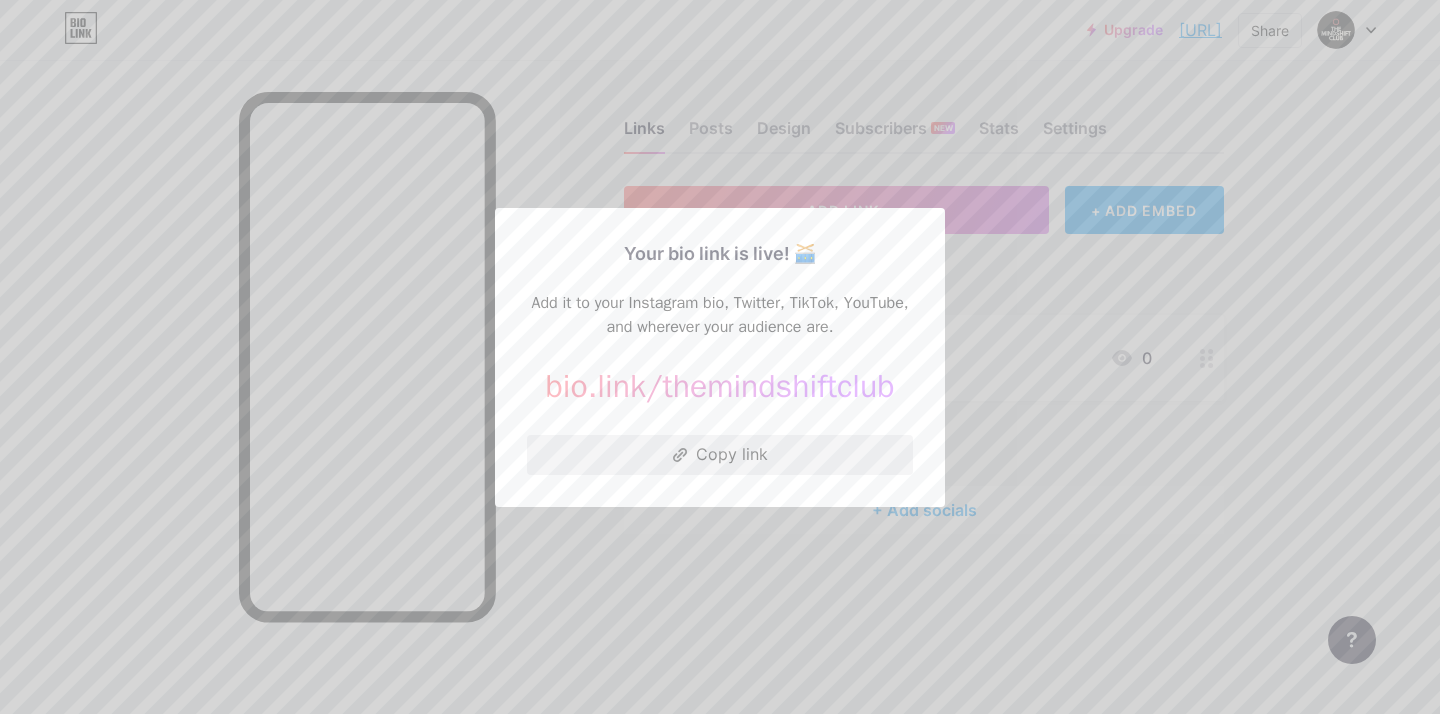click on "Copy link" at bounding box center (720, 455) 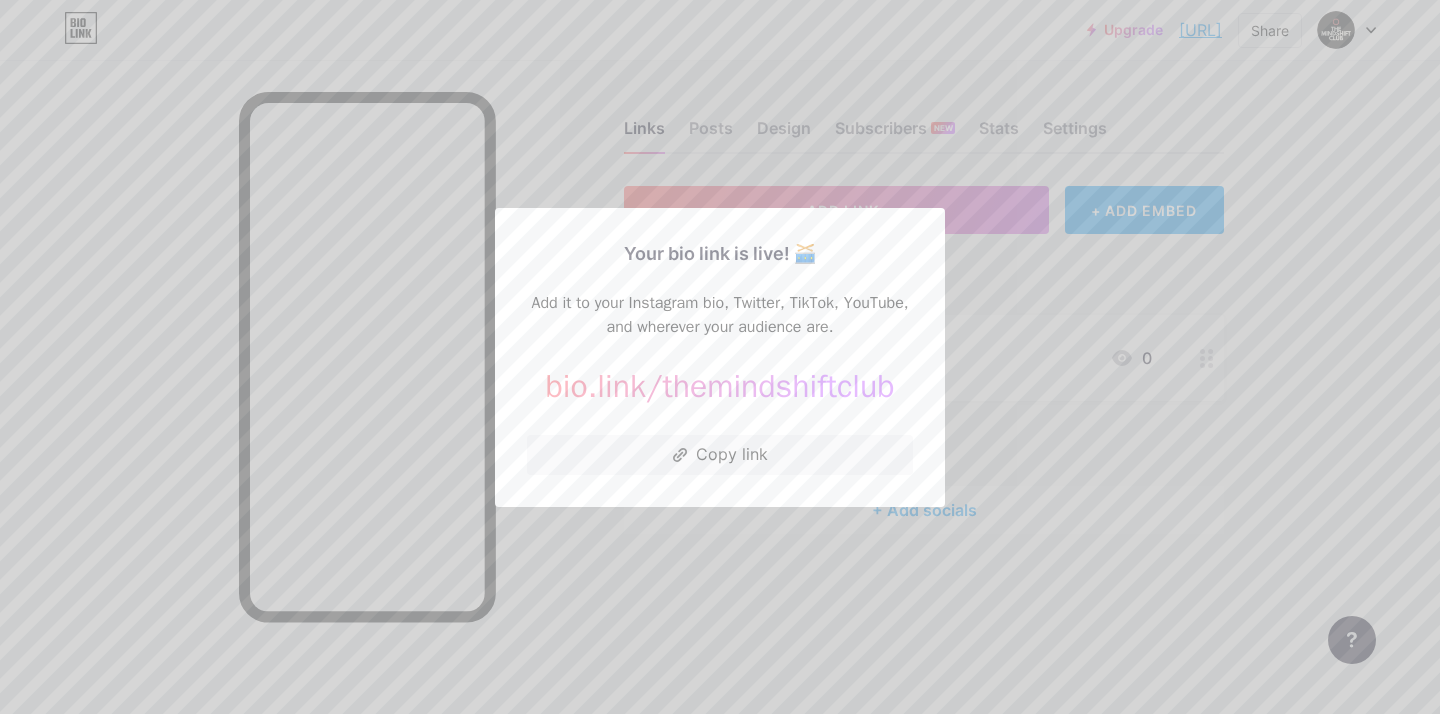 click at bounding box center [720, 357] 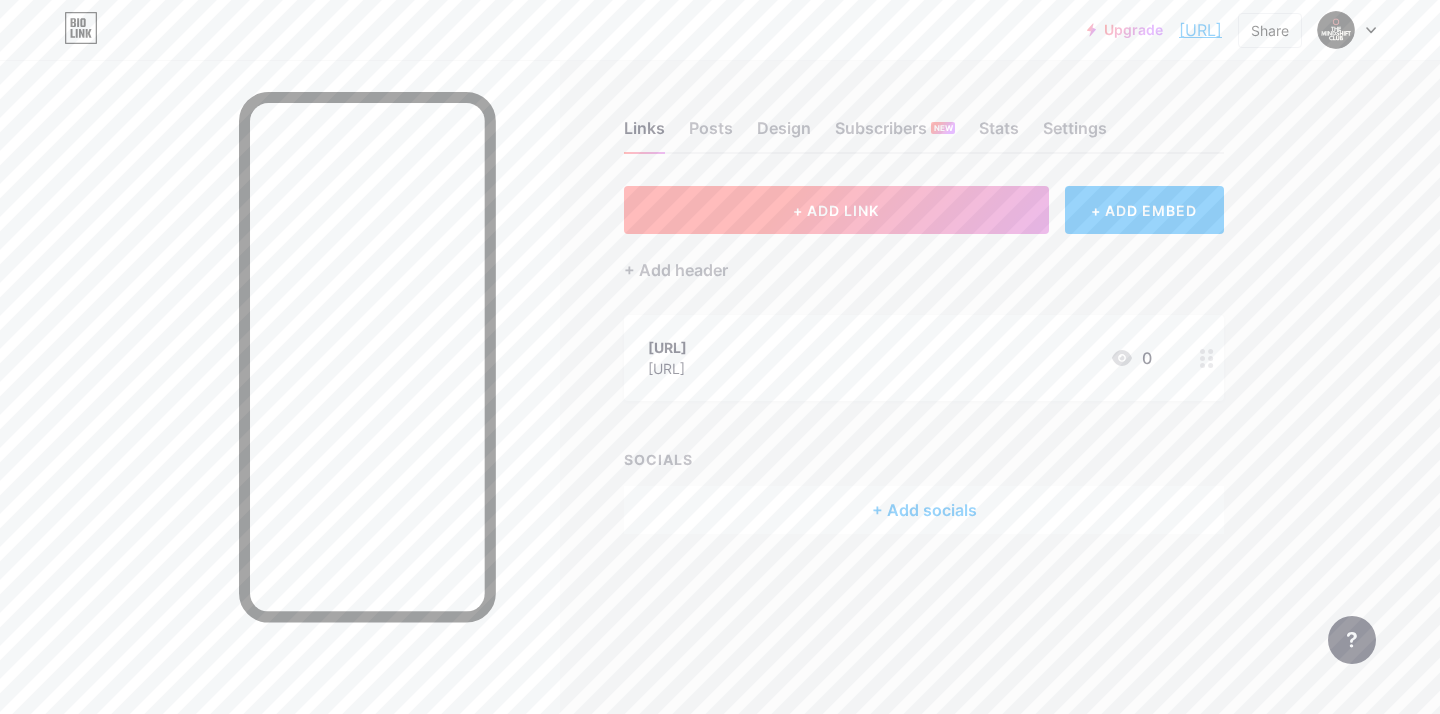 click on "+ ADD LINK" at bounding box center (836, 210) 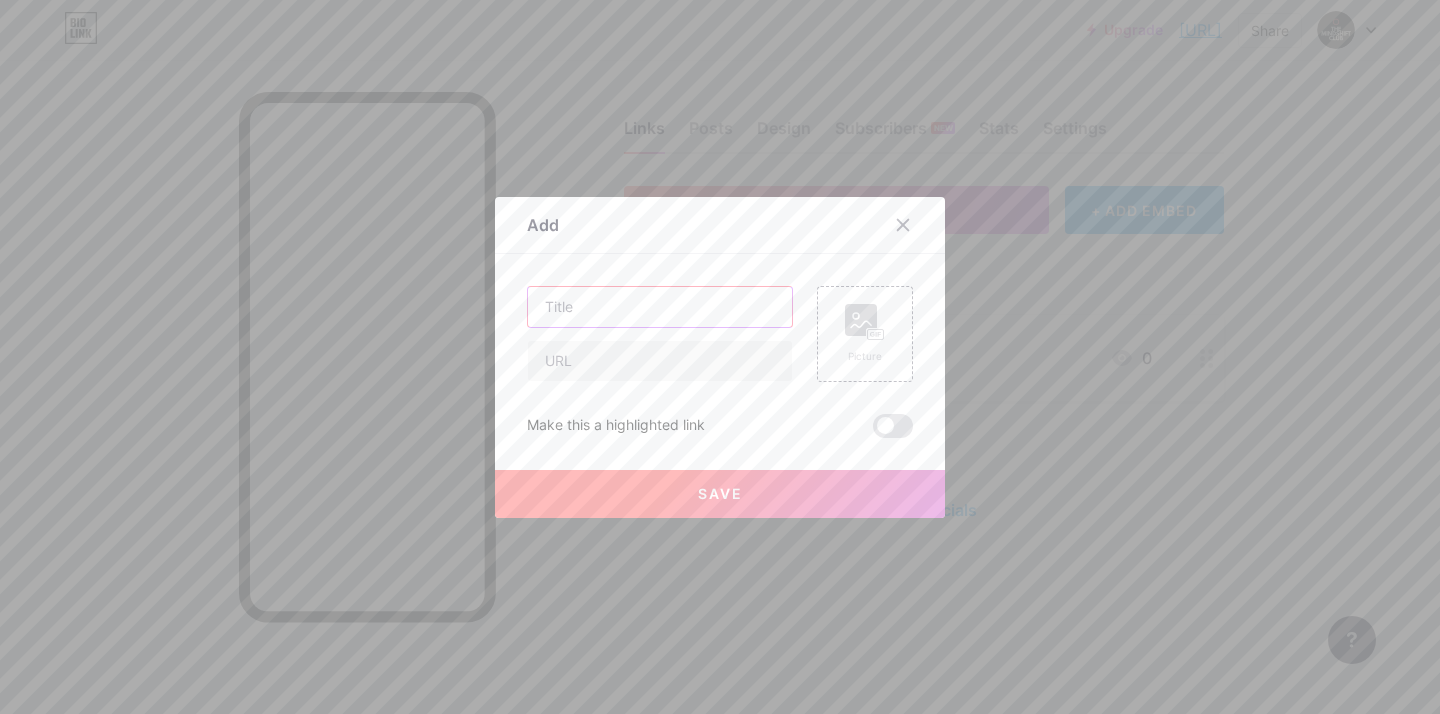 click at bounding box center (660, 307) 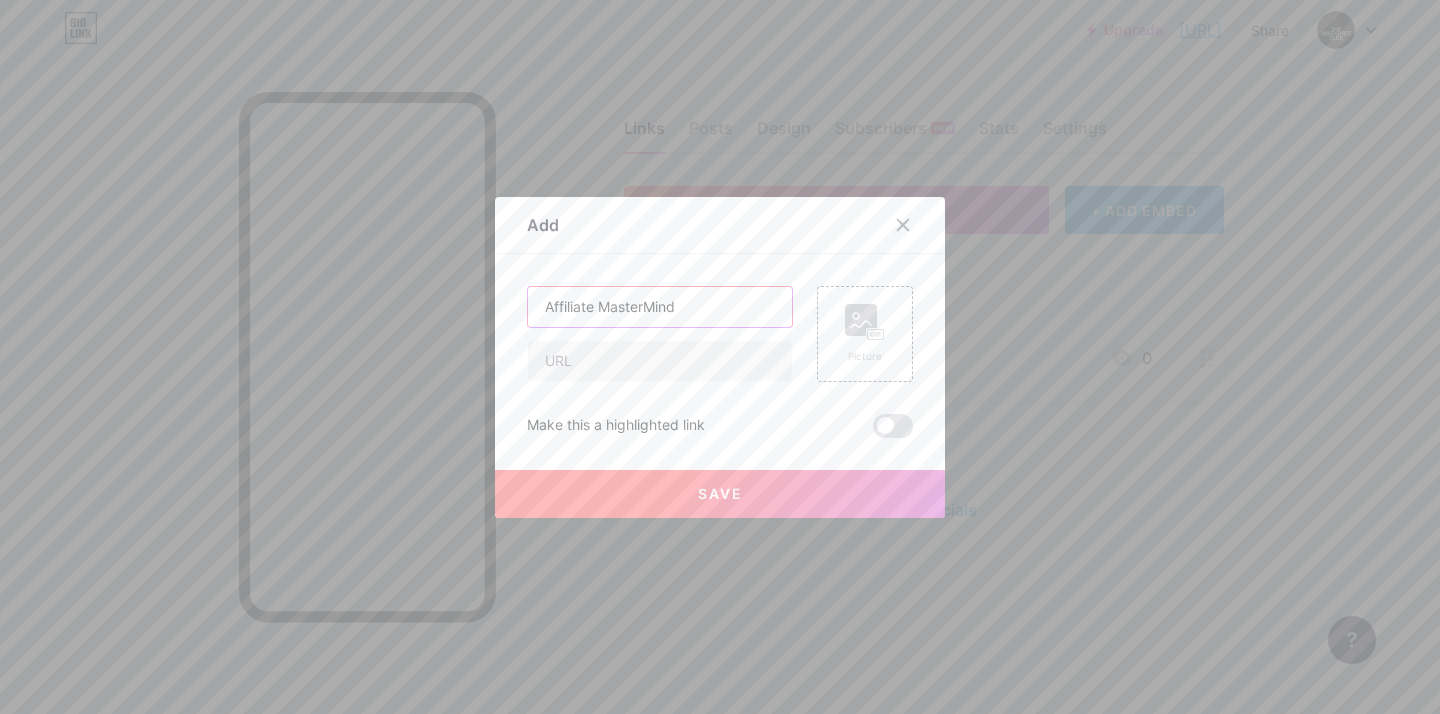 click on "Affiliate MasterMind" at bounding box center [660, 307] 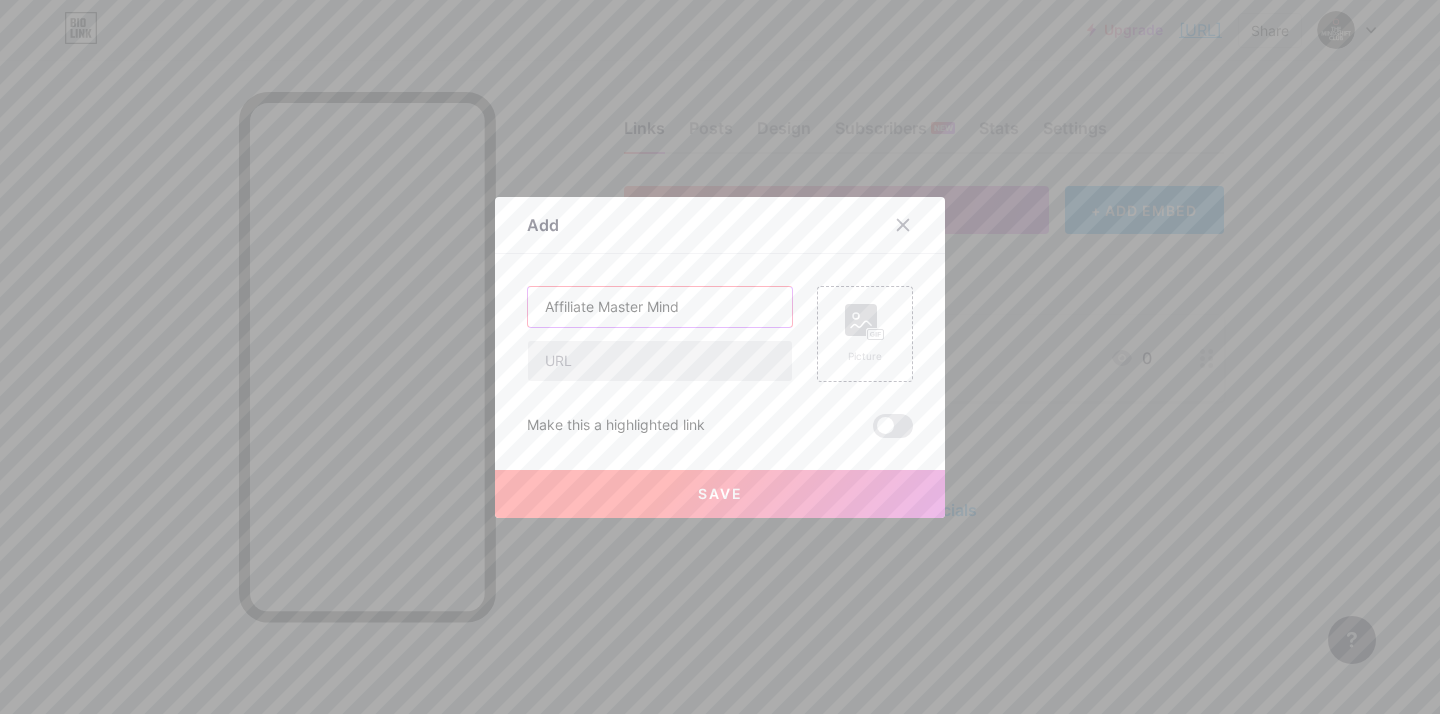 type on "Affiliate Master Mind" 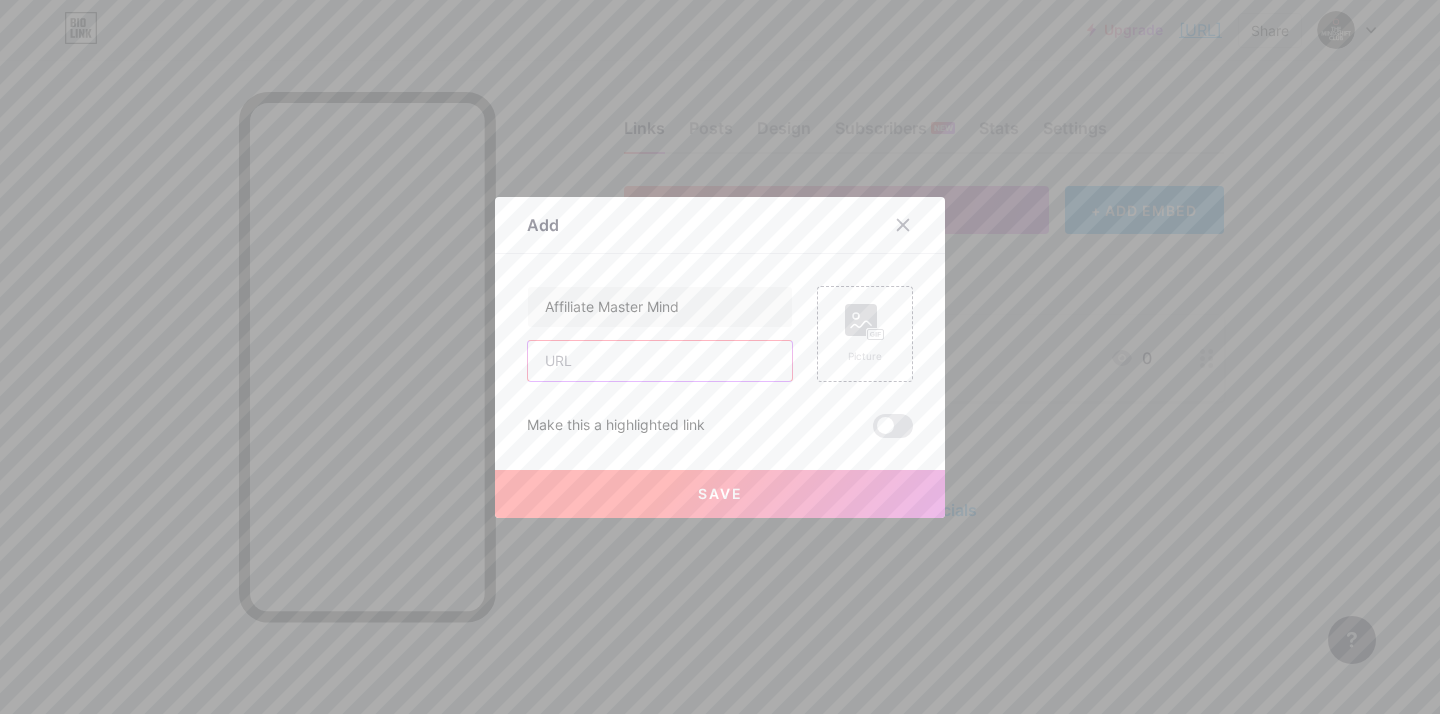 click at bounding box center (660, 361) 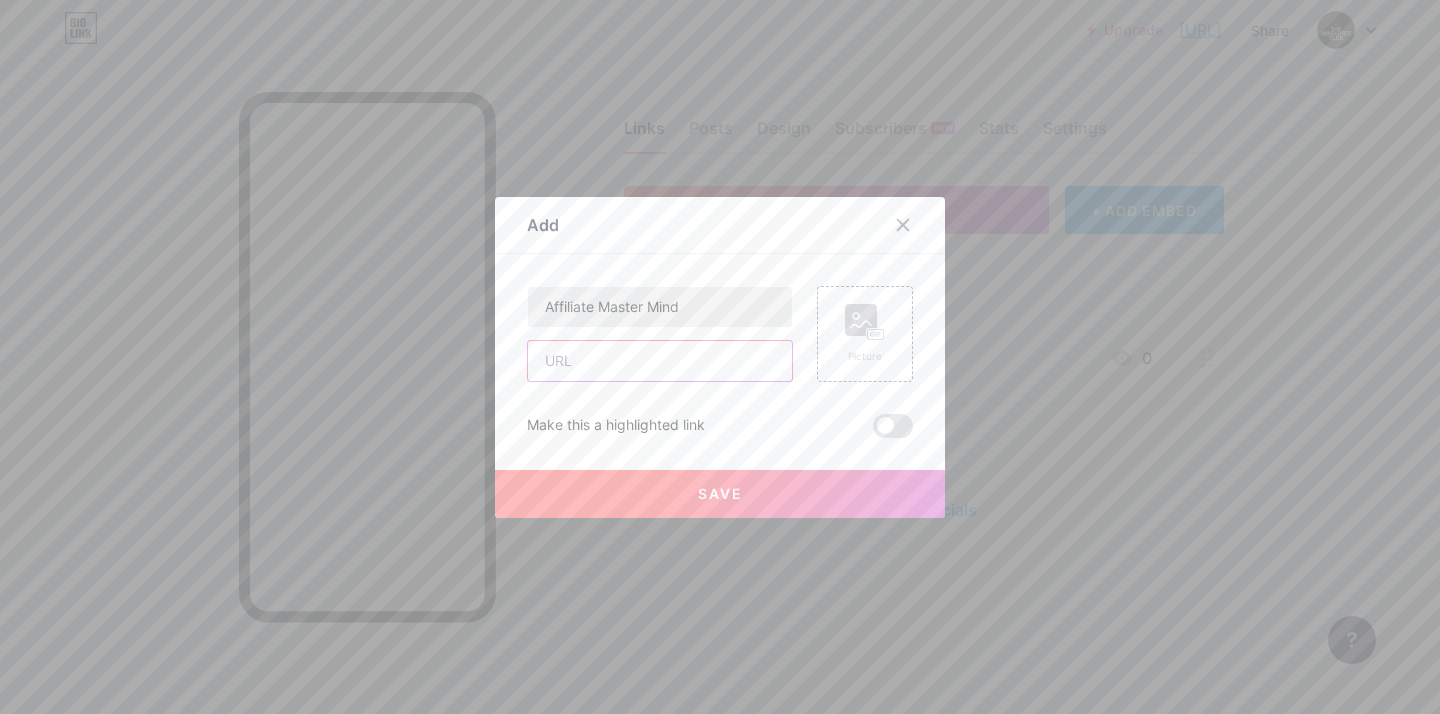 paste on "[URL]" 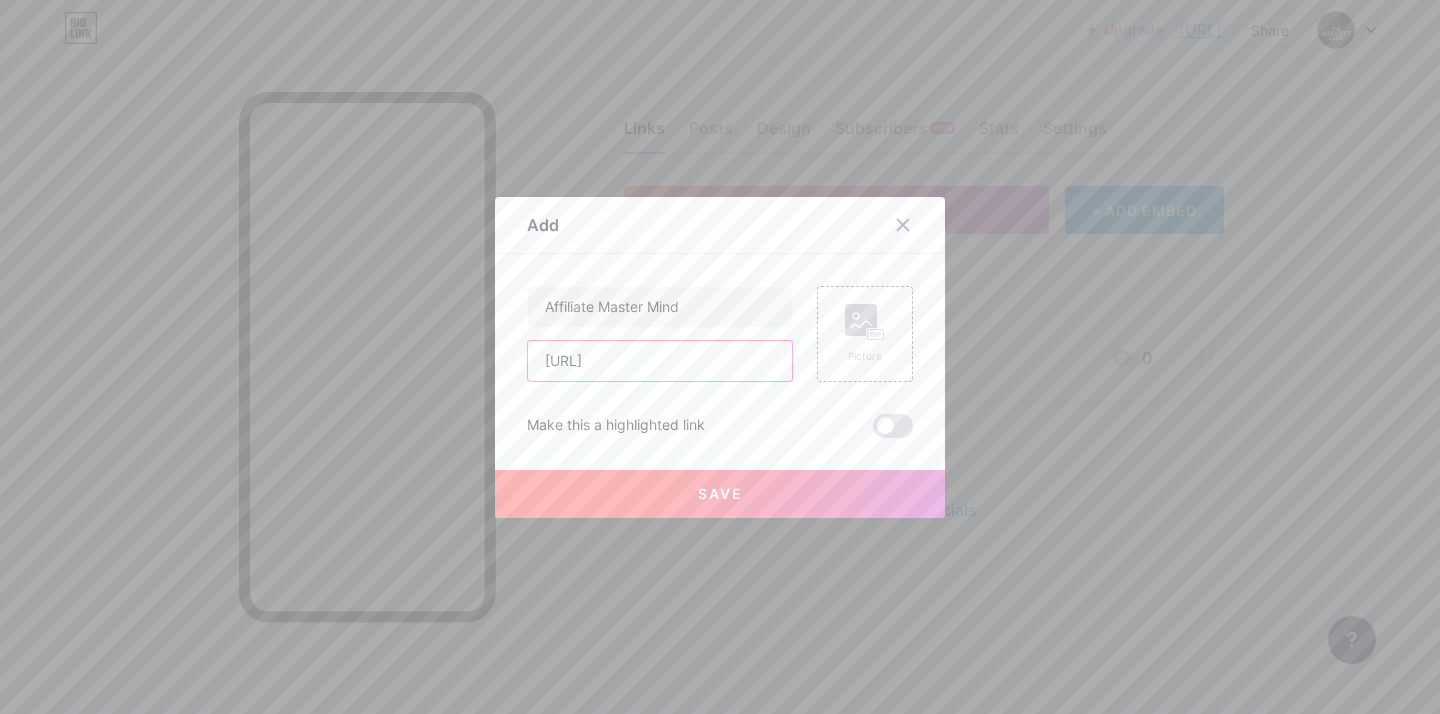 scroll, scrollTop: 0, scrollLeft: 214, axis: horizontal 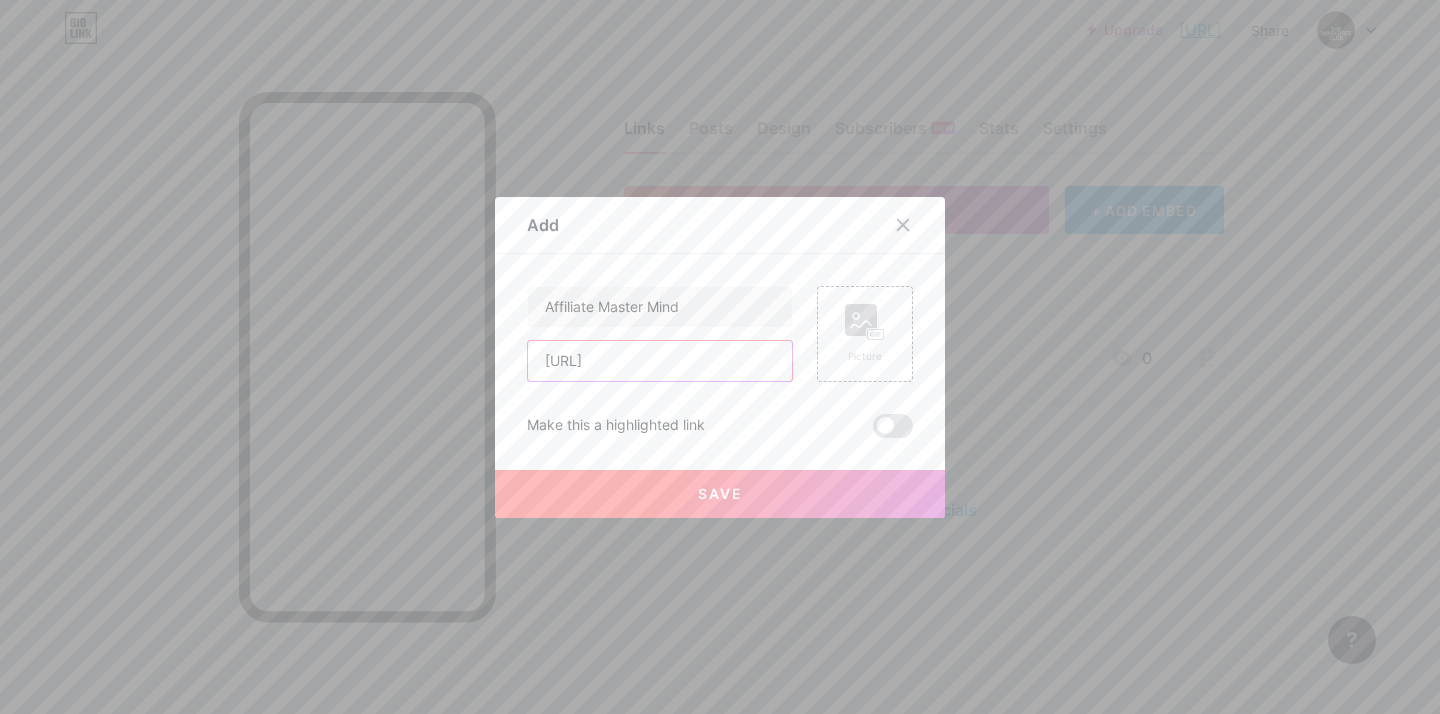 type on "[URL]" 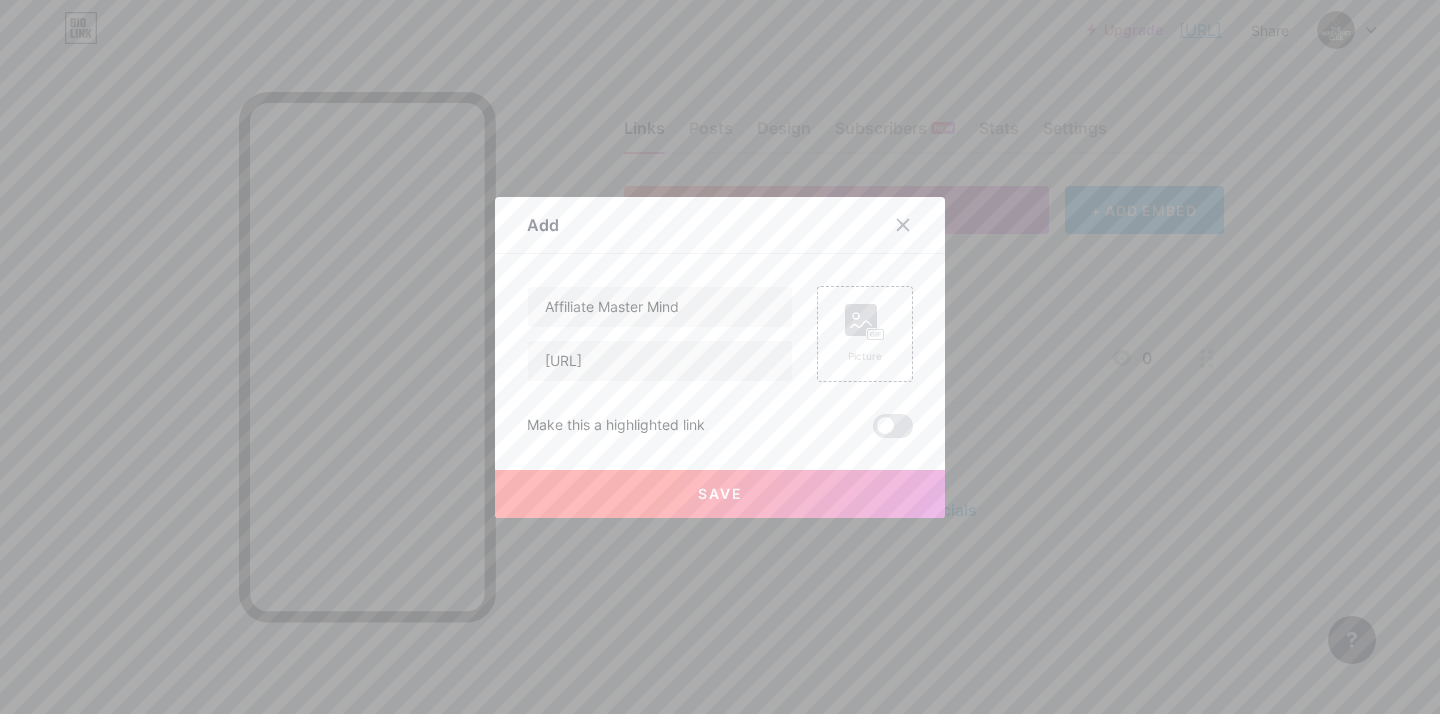 click on "[URL]" at bounding box center (720, 362) 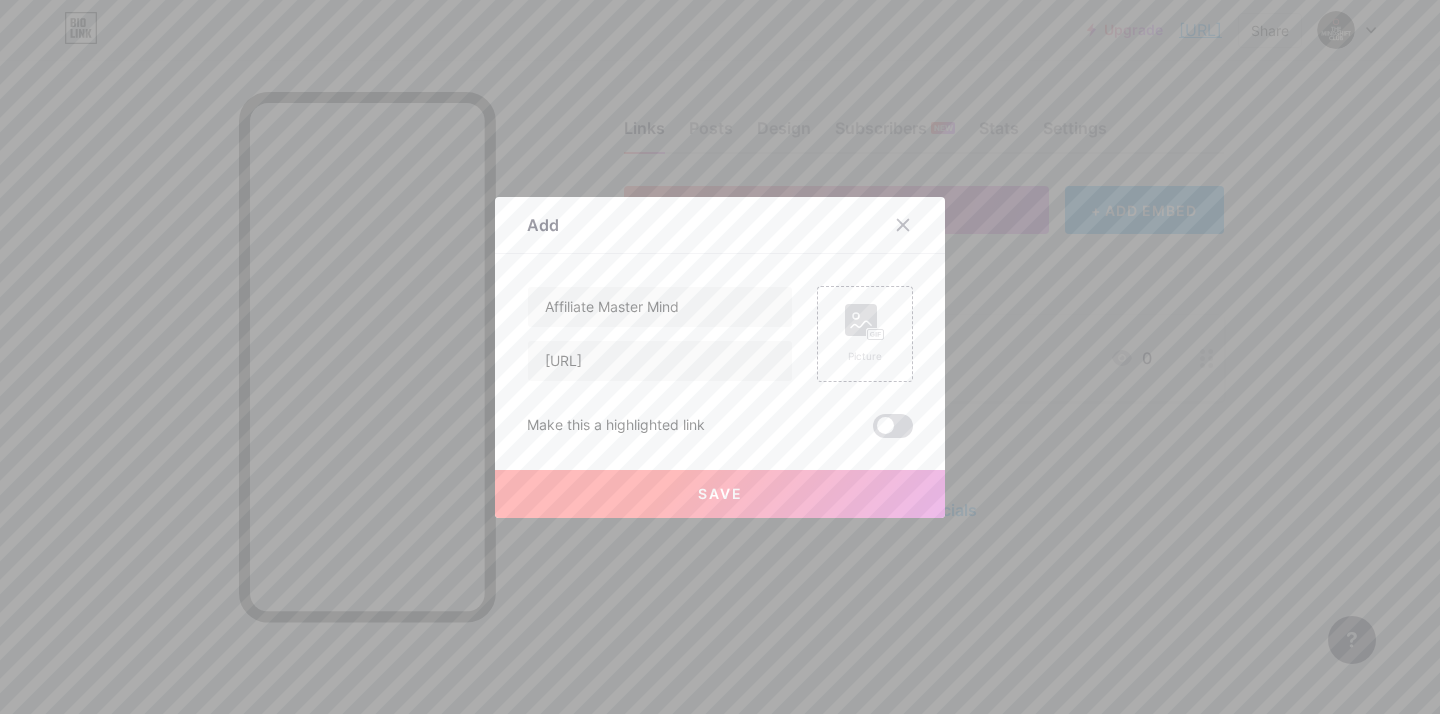 click at bounding box center [893, 426] 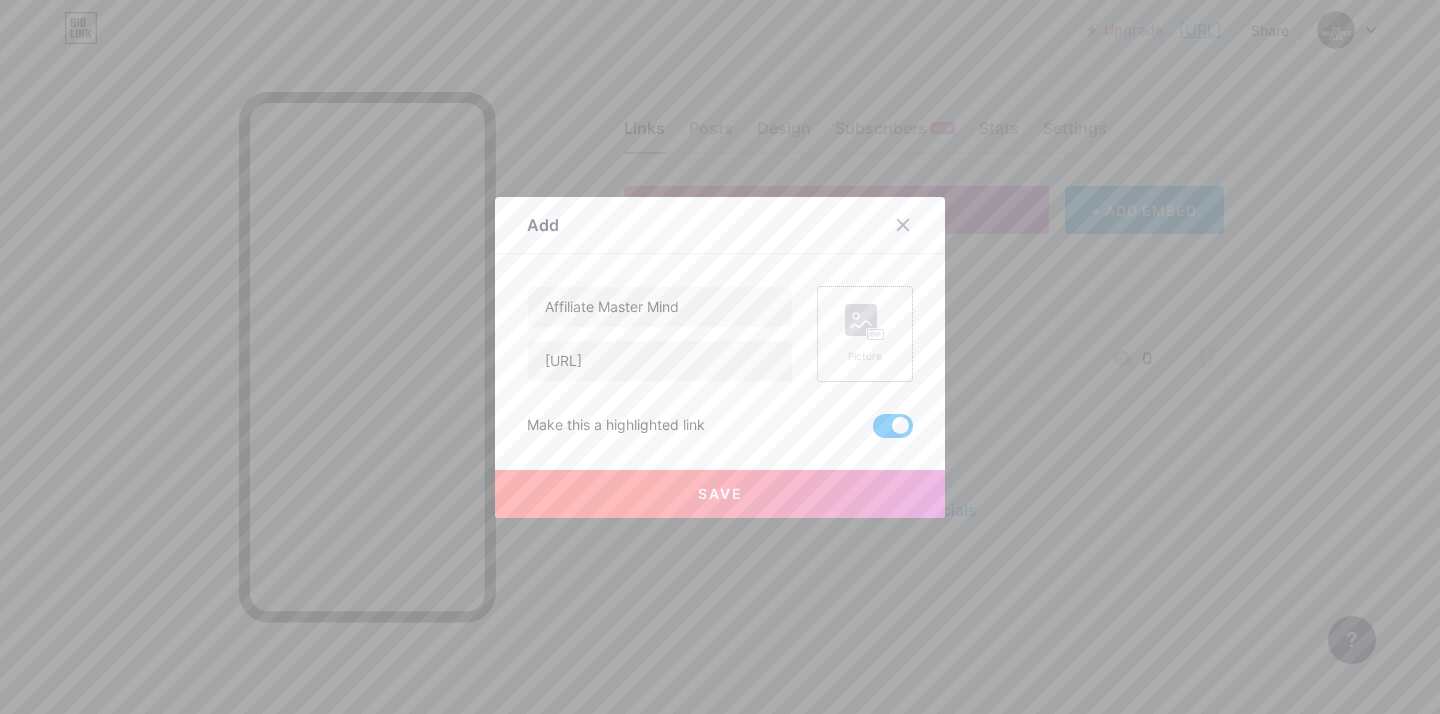 click 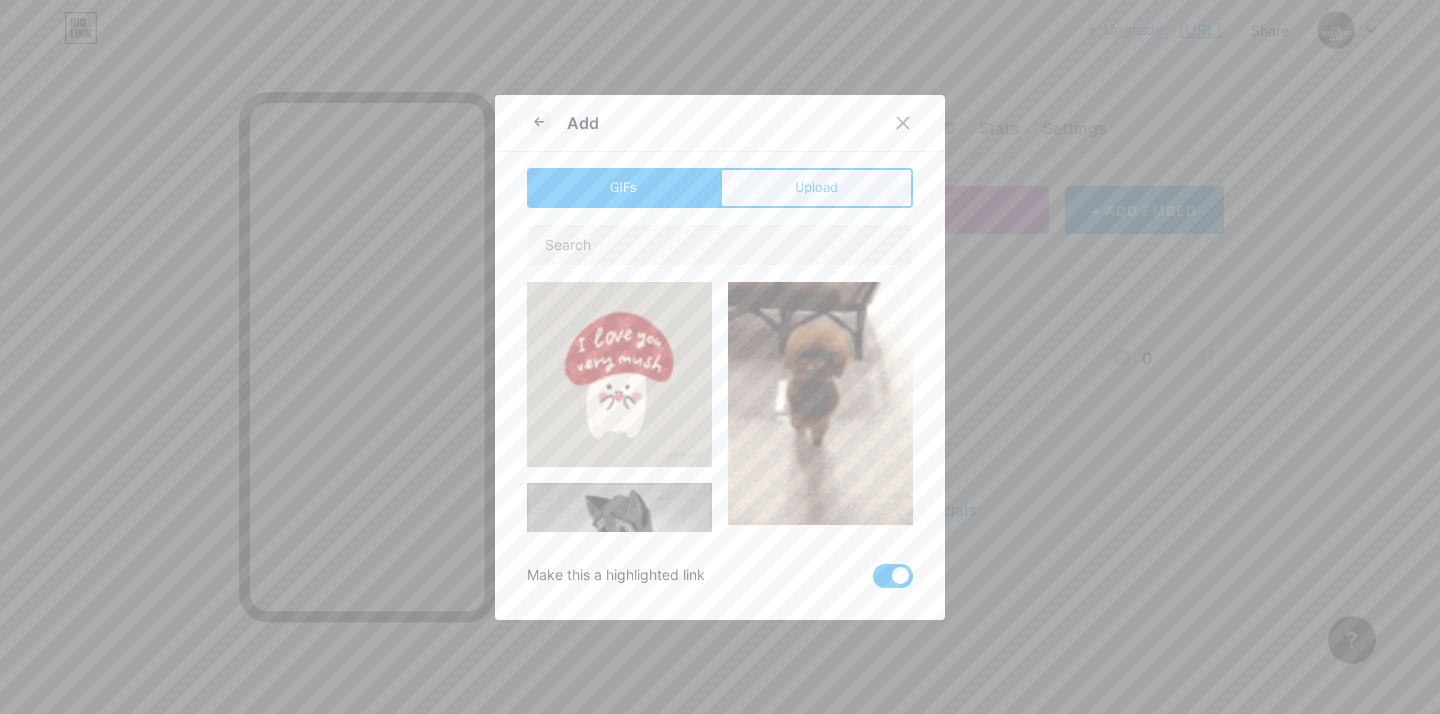 click on "Upload" at bounding box center (816, 188) 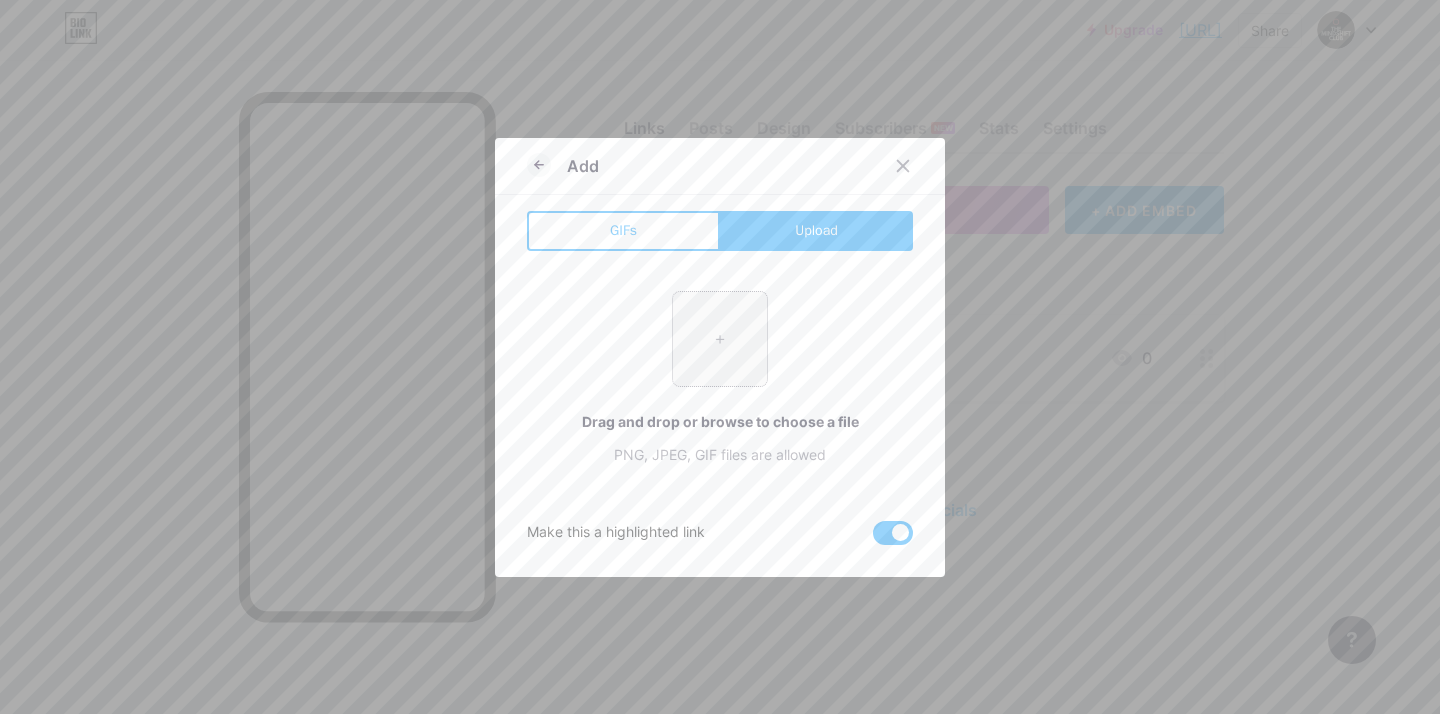 click at bounding box center (720, 339) 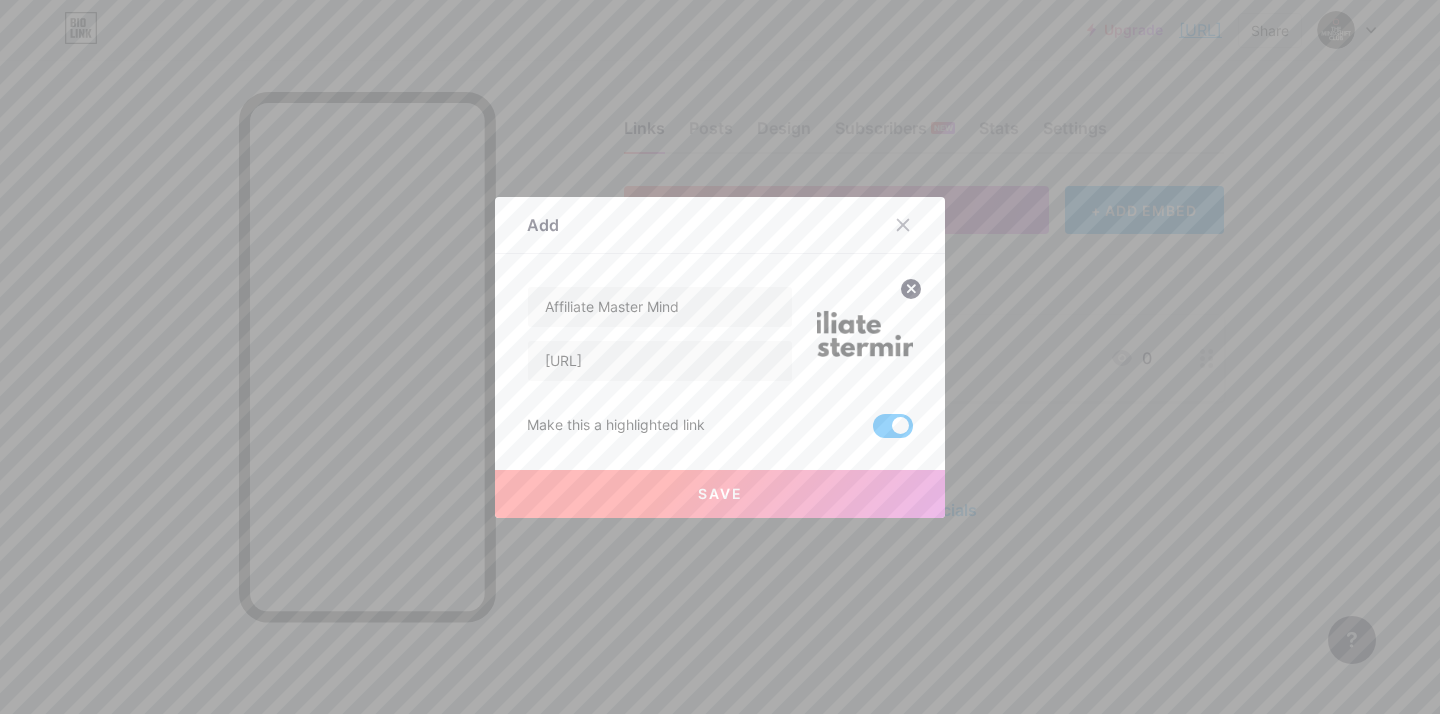 click at bounding box center [865, 334] 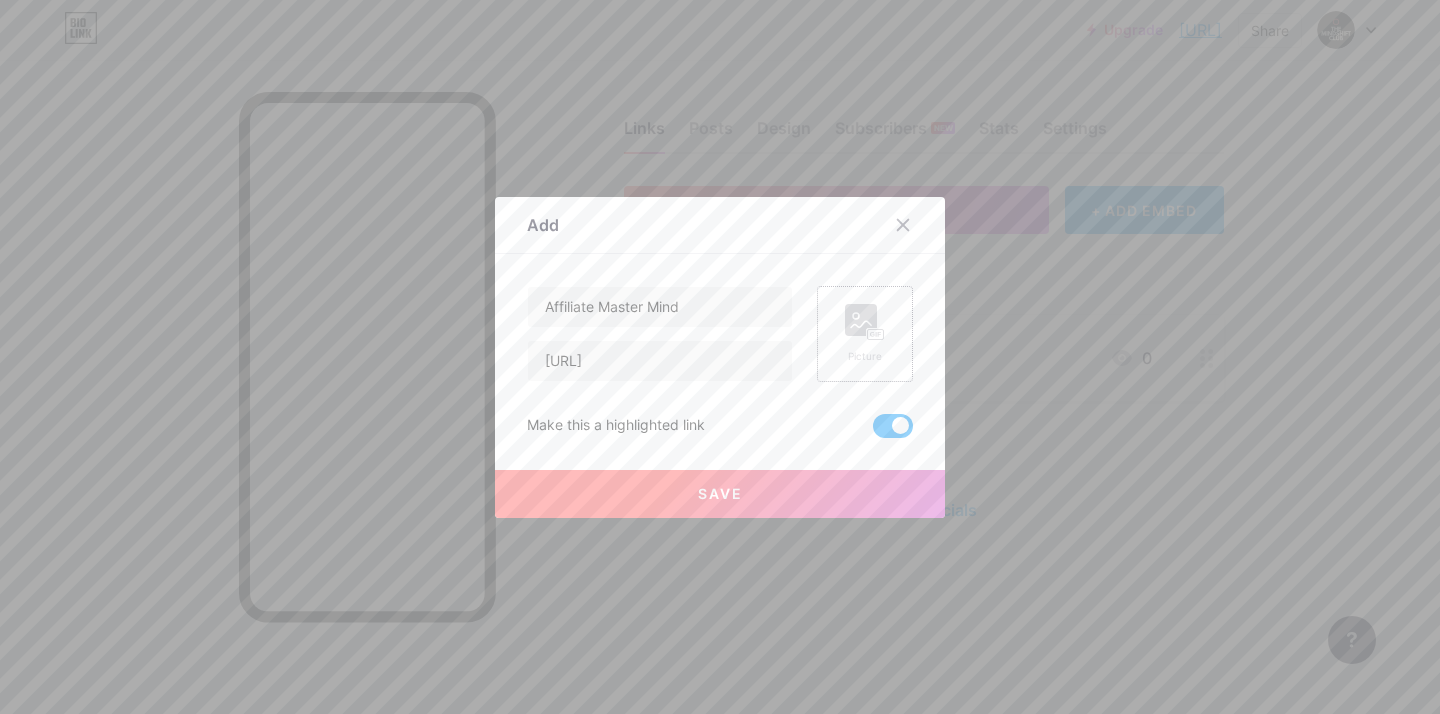 click 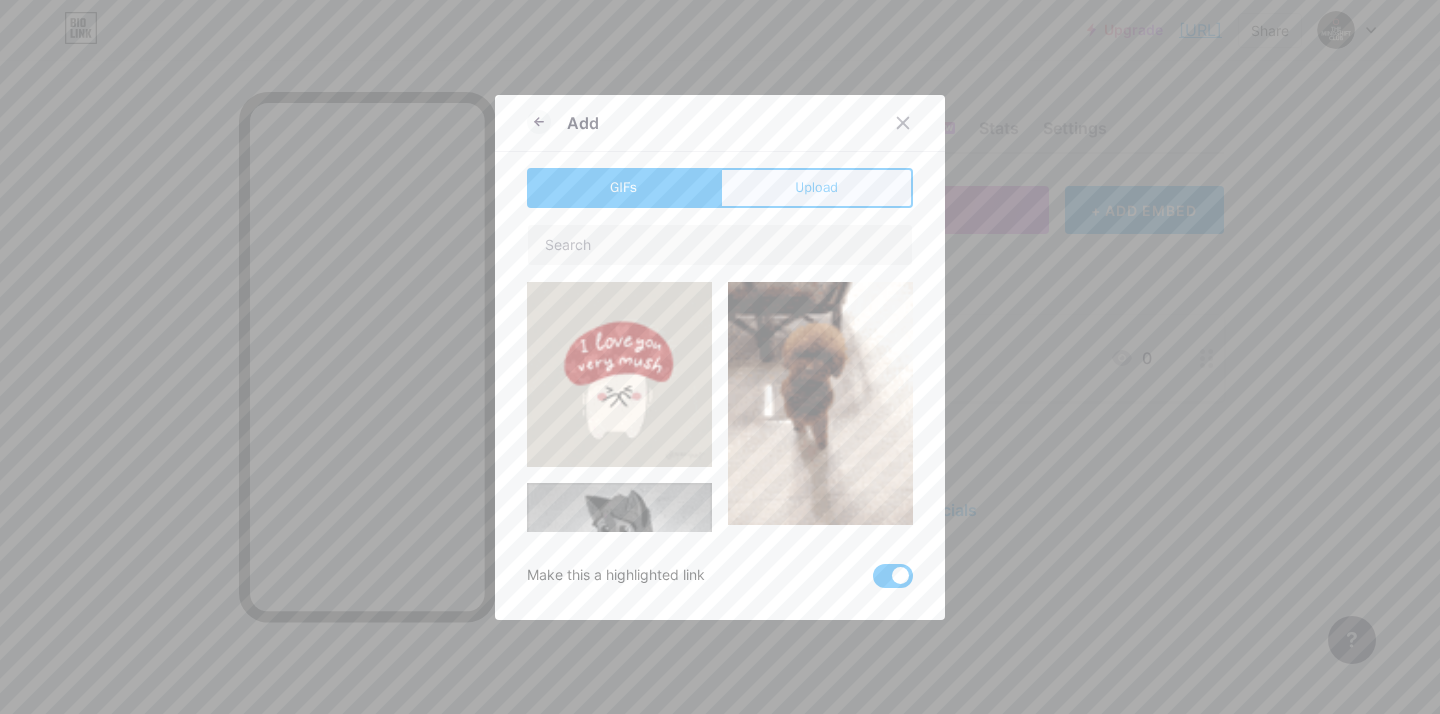 click on "Upload" at bounding box center (816, 187) 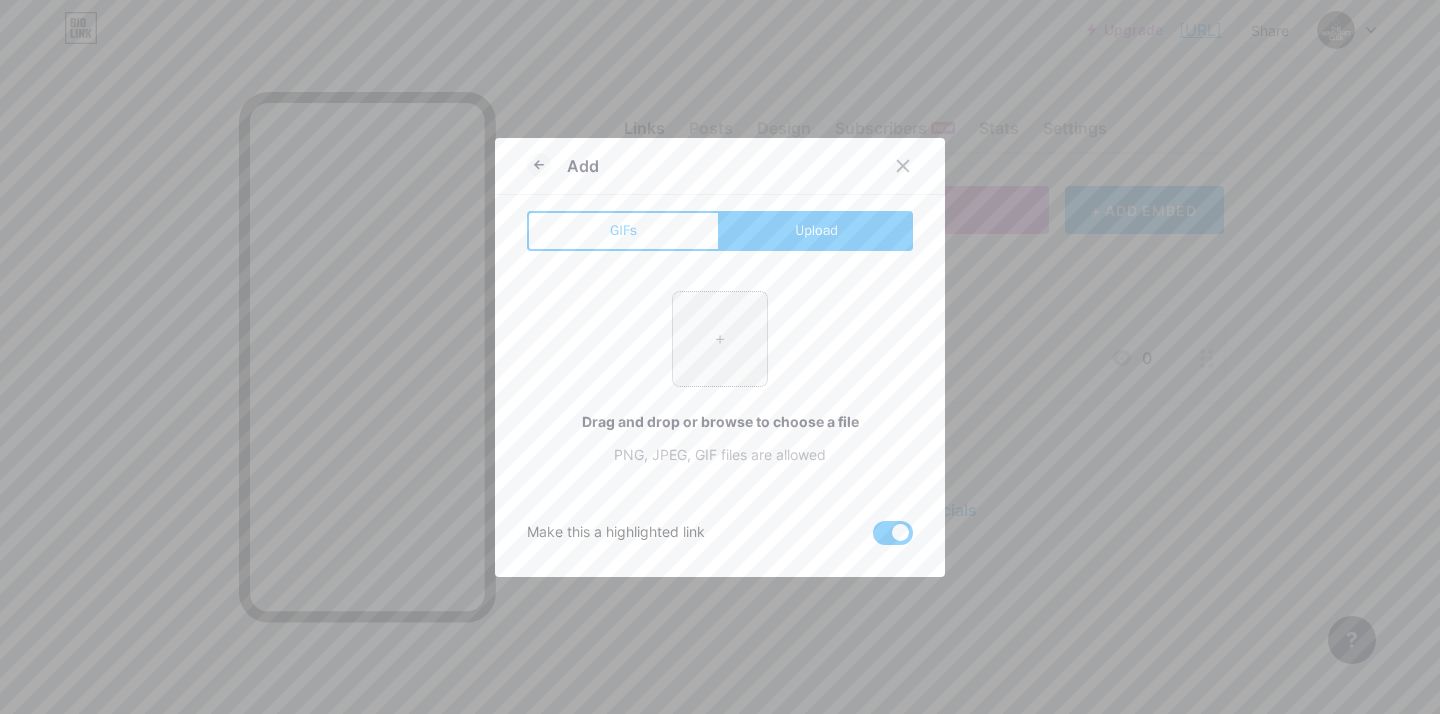 click at bounding box center (720, 339) 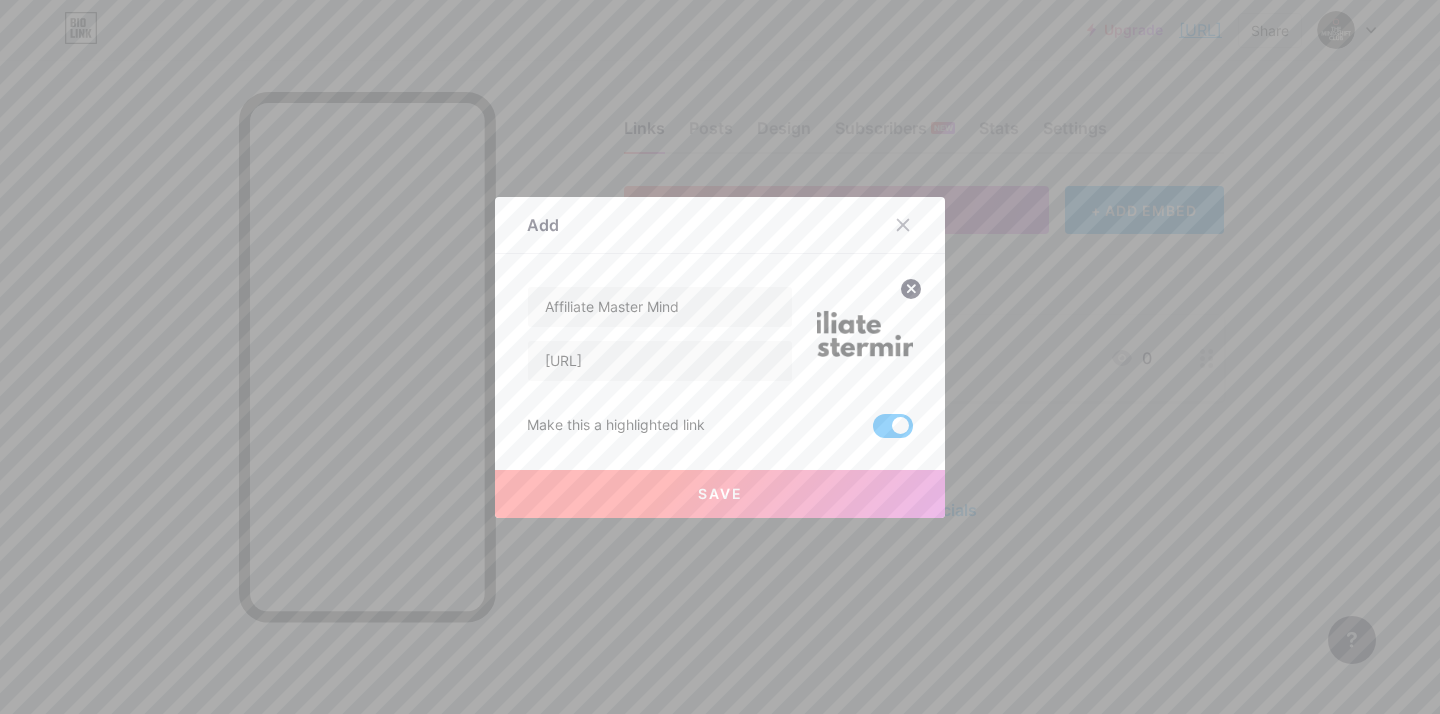 click on "Save" at bounding box center [720, 494] 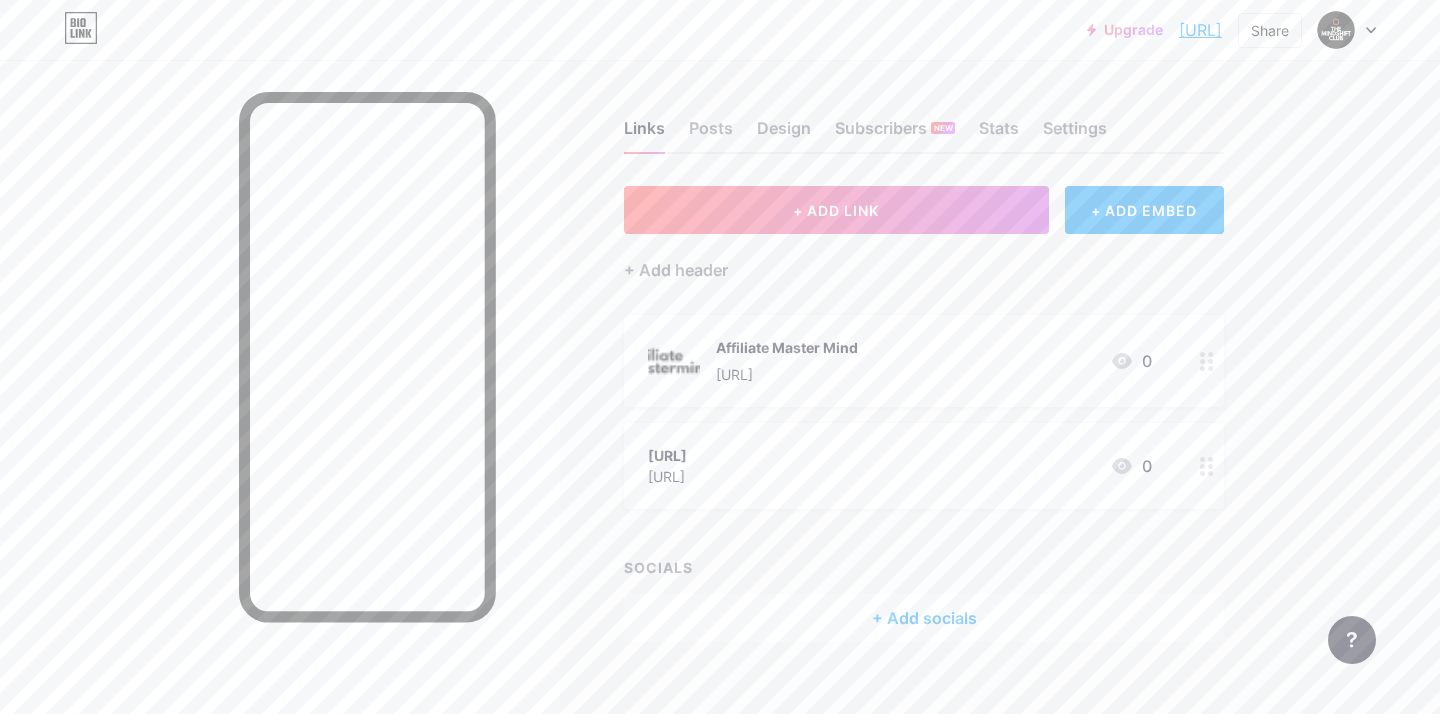 drag, startPoint x: 955, startPoint y: 471, endPoint x: 592, endPoint y: 444, distance: 364.00275 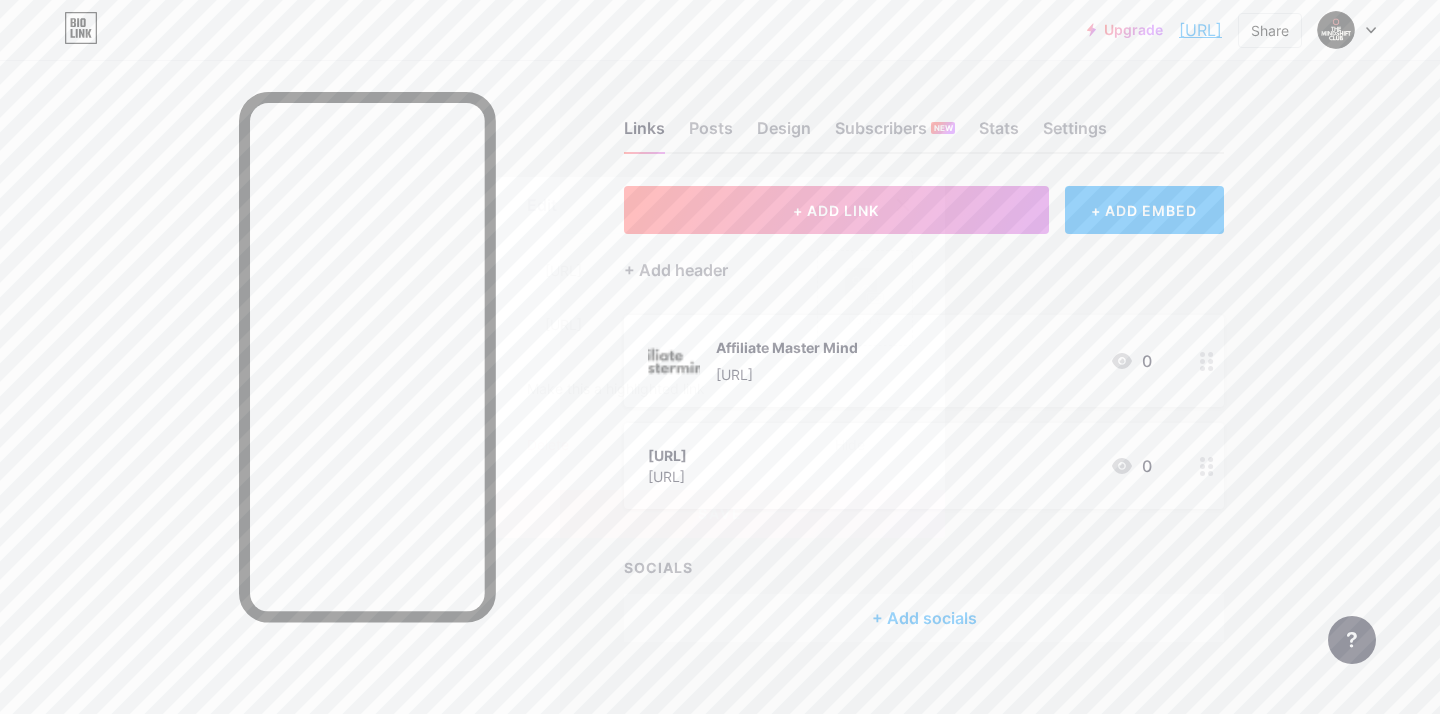 click on "Delete" at bounding box center (548, 446) 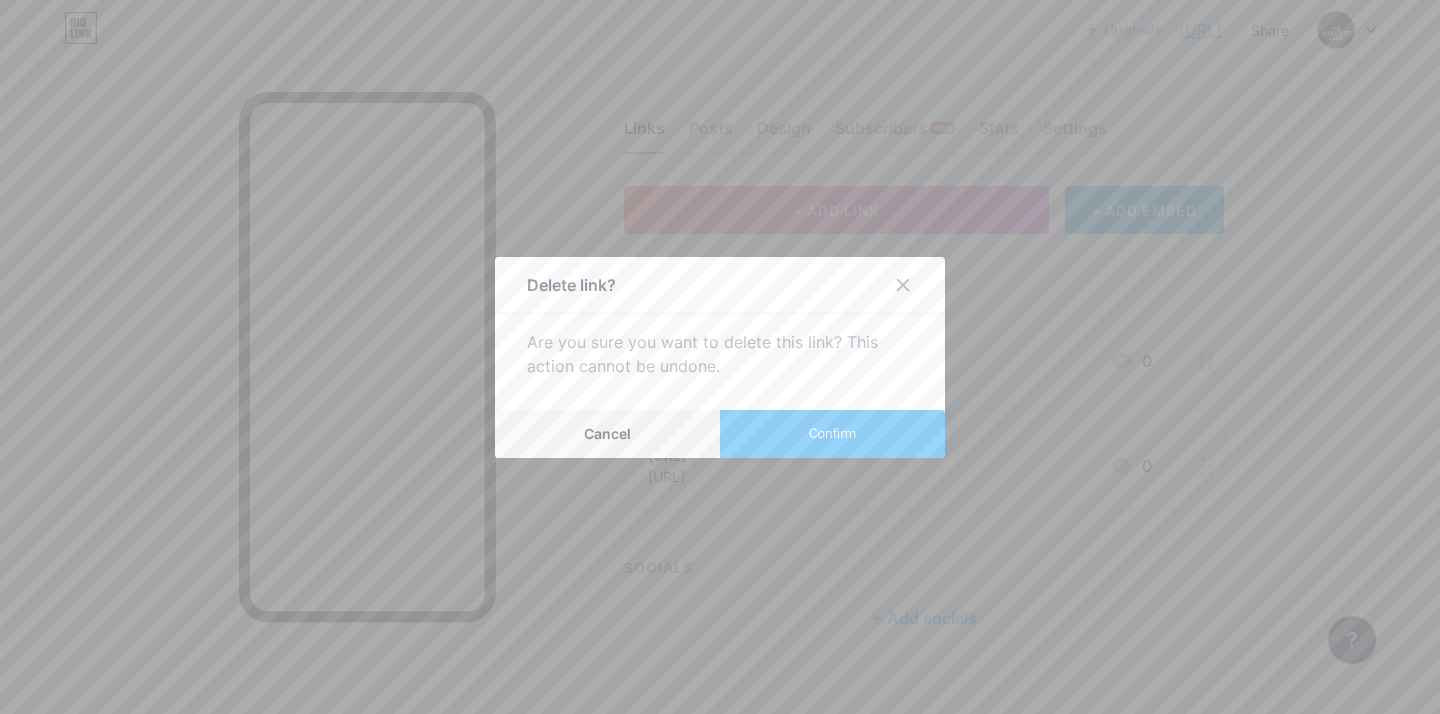 click on "Confirm" at bounding box center (832, 434) 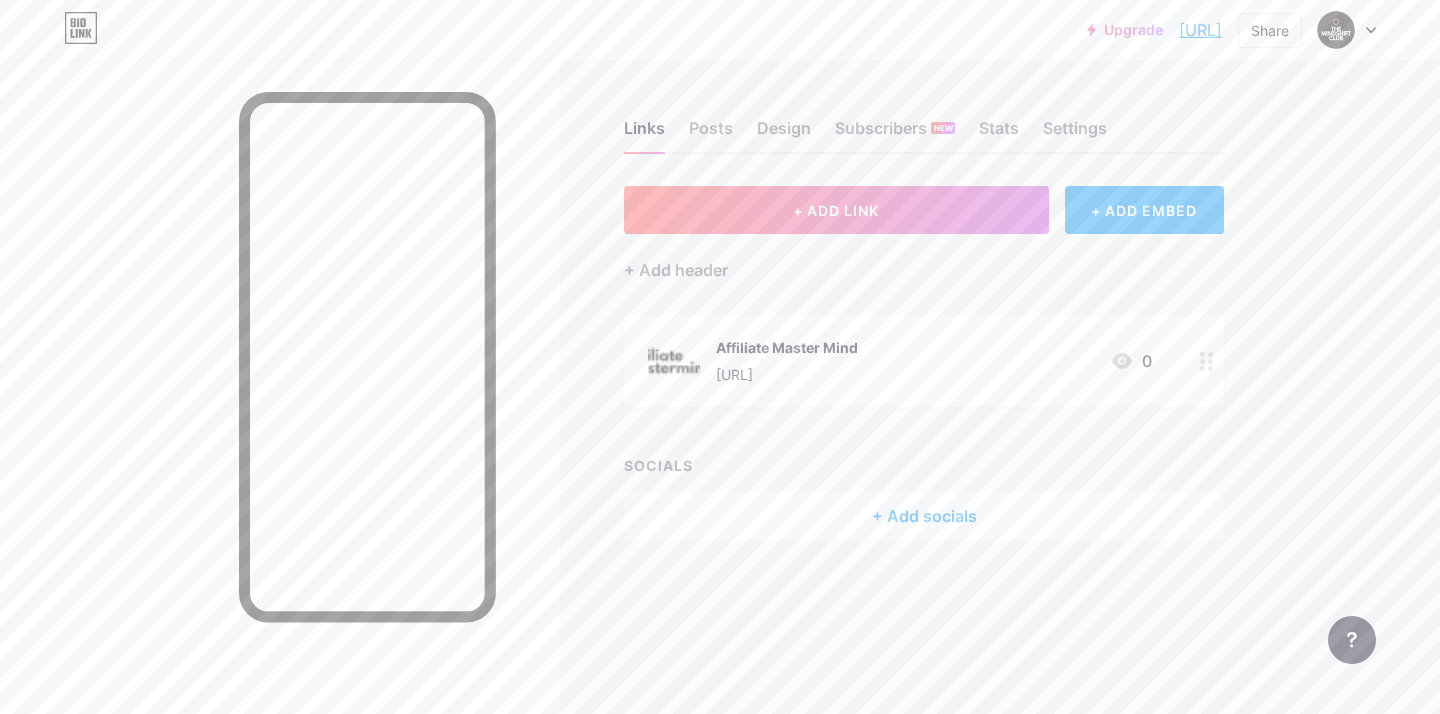 click on "+ Add socials" at bounding box center [924, 516] 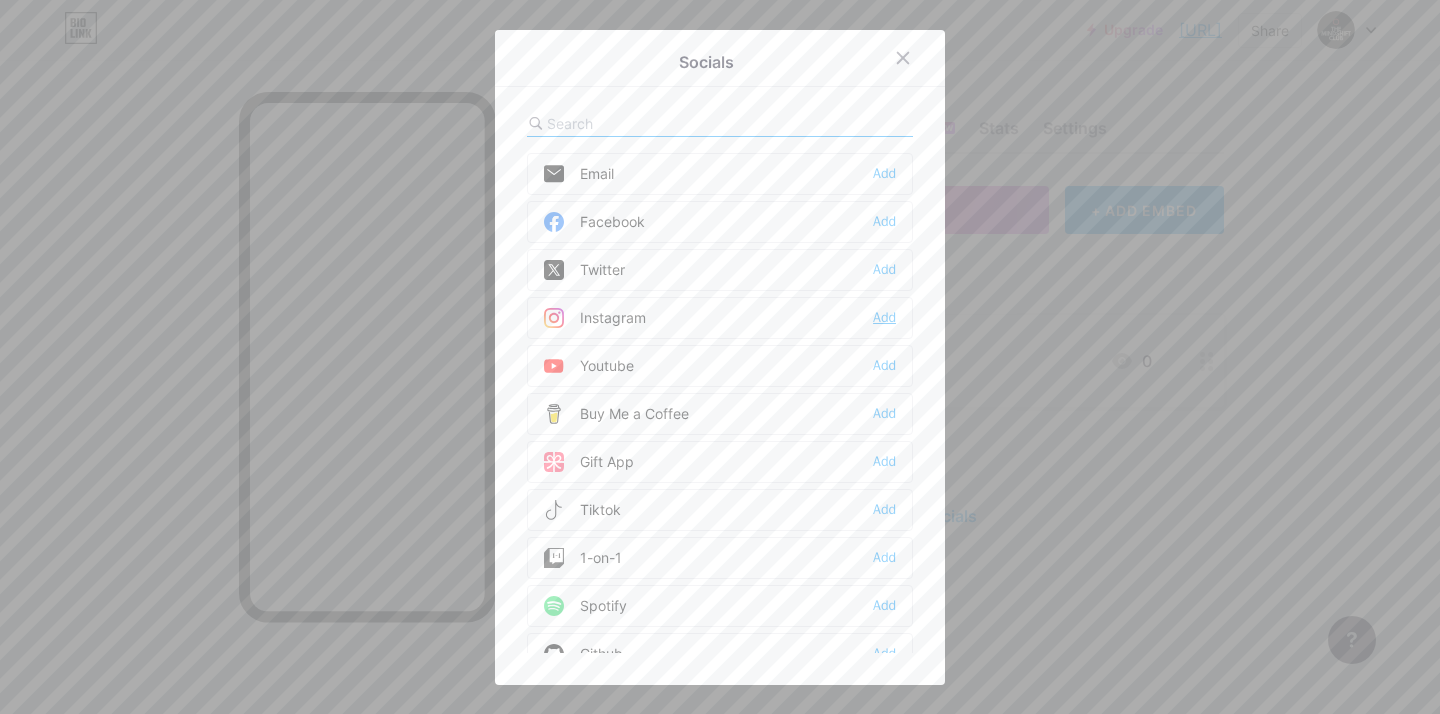 click on "Add" at bounding box center (884, 318) 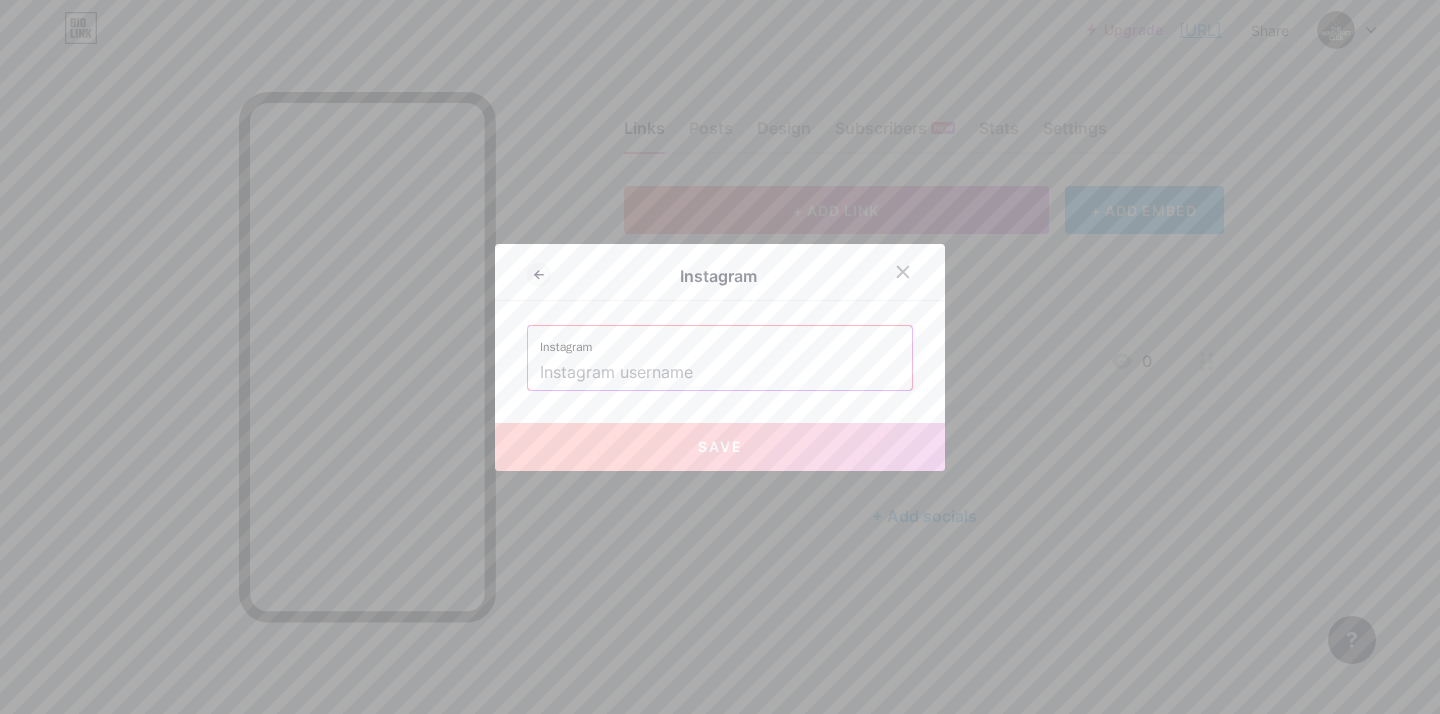 click at bounding box center [720, 373] 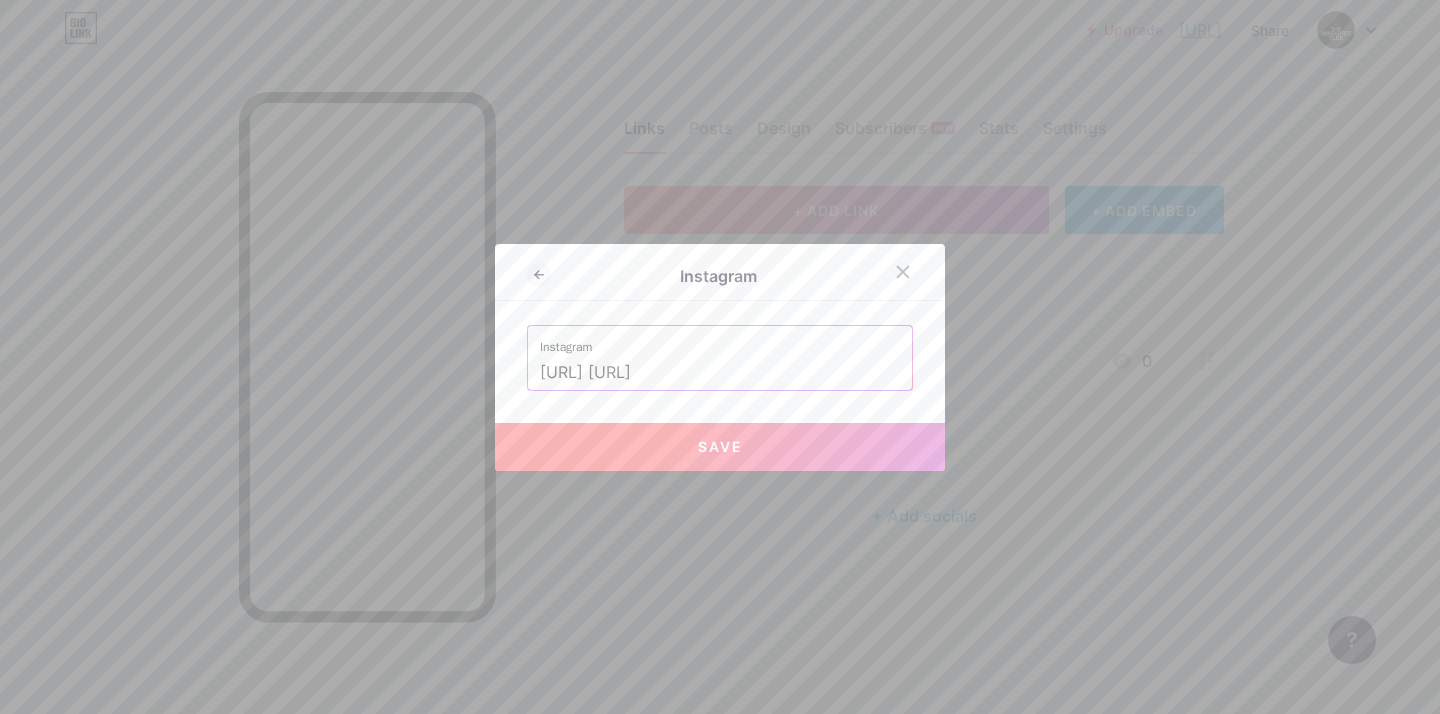 scroll, scrollTop: 0, scrollLeft: 315, axis: horizontal 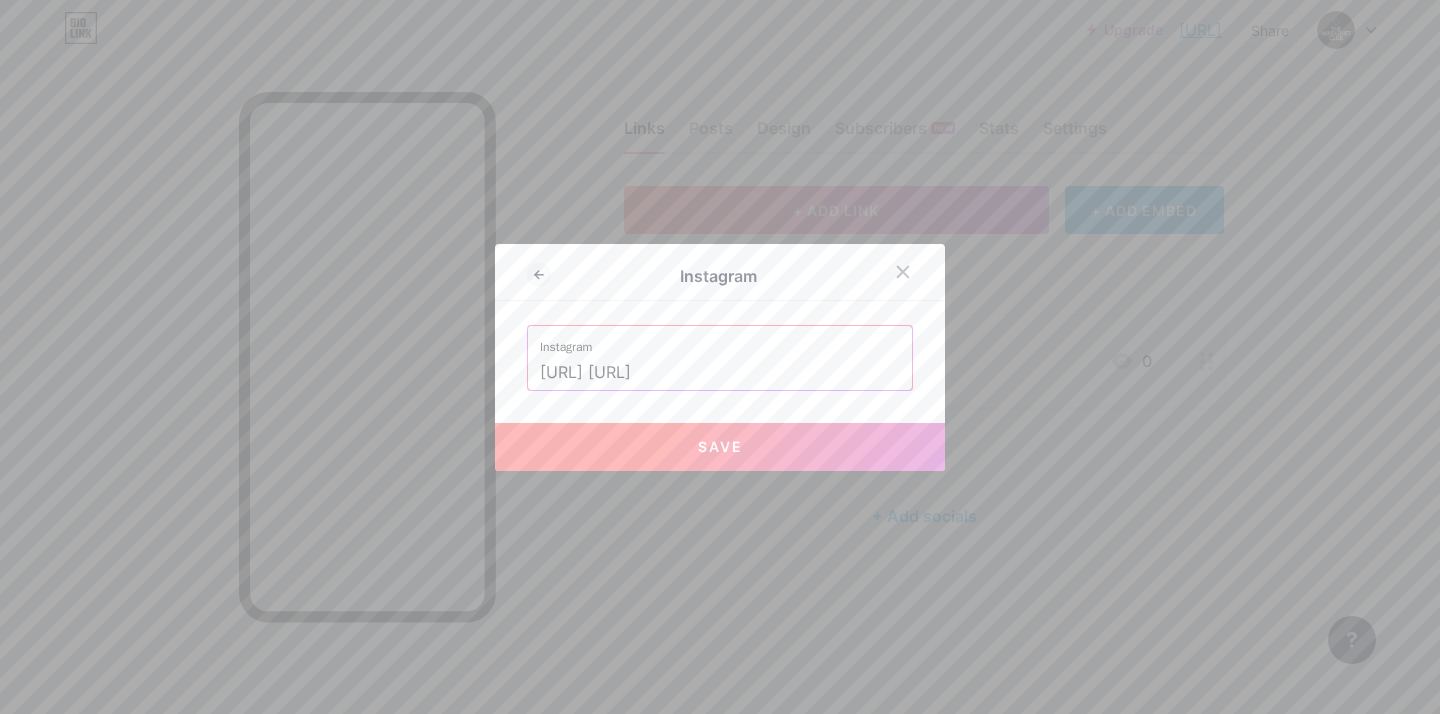 drag, startPoint x: 650, startPoint y: 369, endPoint x: 906, endPoint y: 368, distance: 256.00195 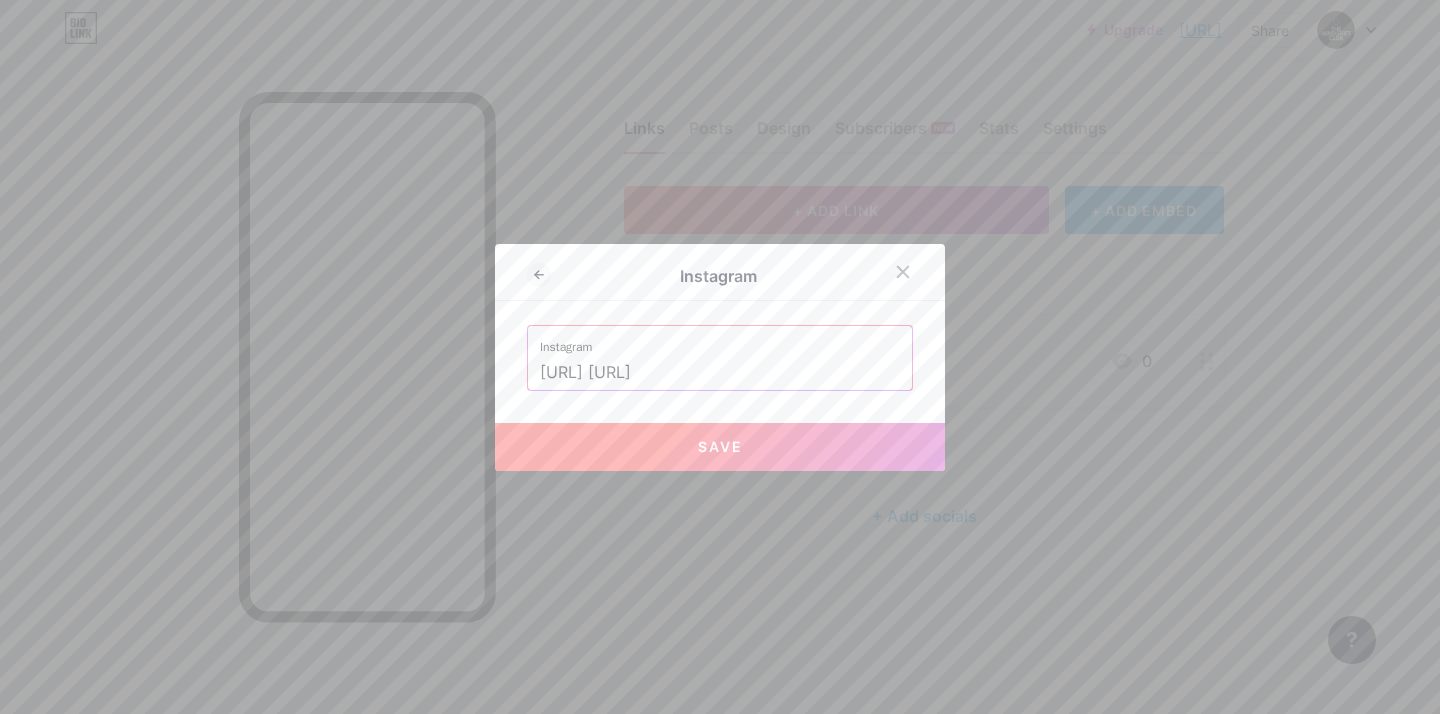 click on "[URL] [URL]" at bounding box center (720, 358) 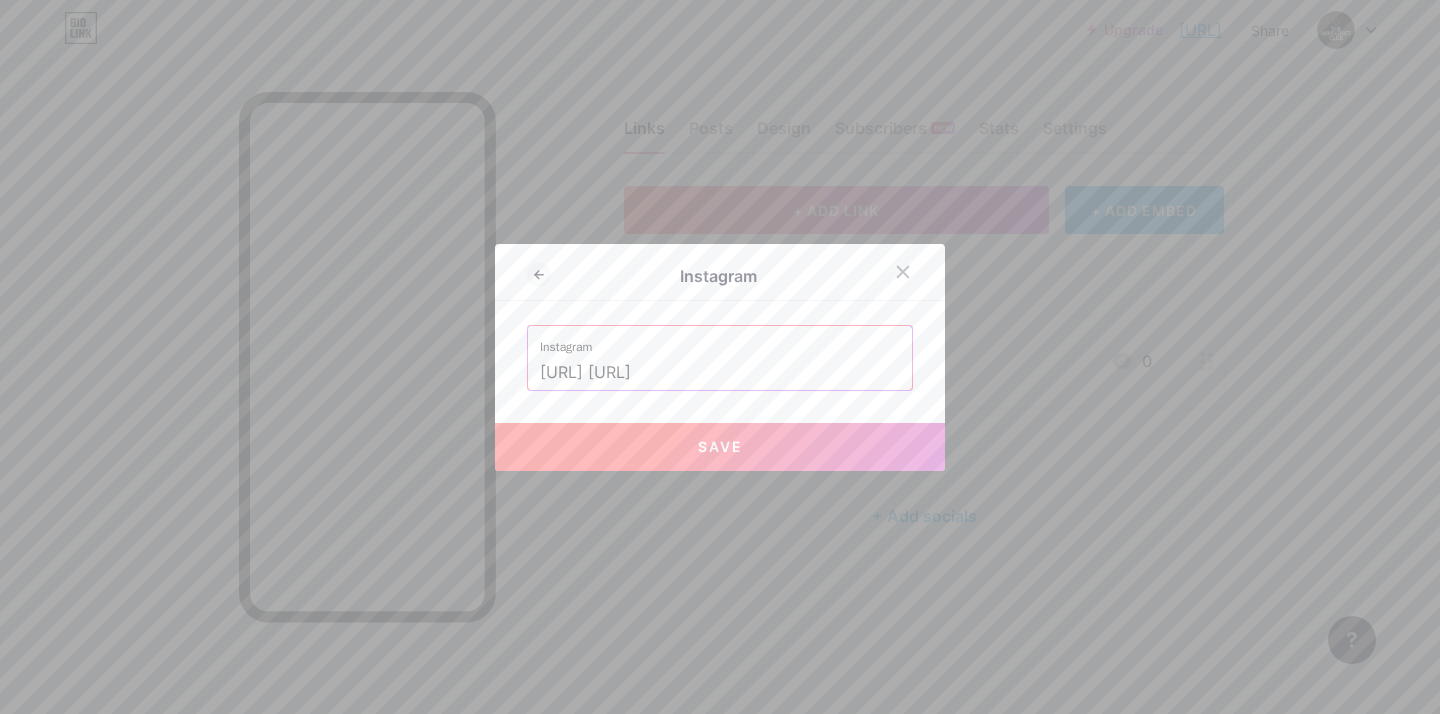 drag, startPoint x: 755, startPoint y: 374, endPoint x: 365, endPoint y: 372, distance: 390.00513 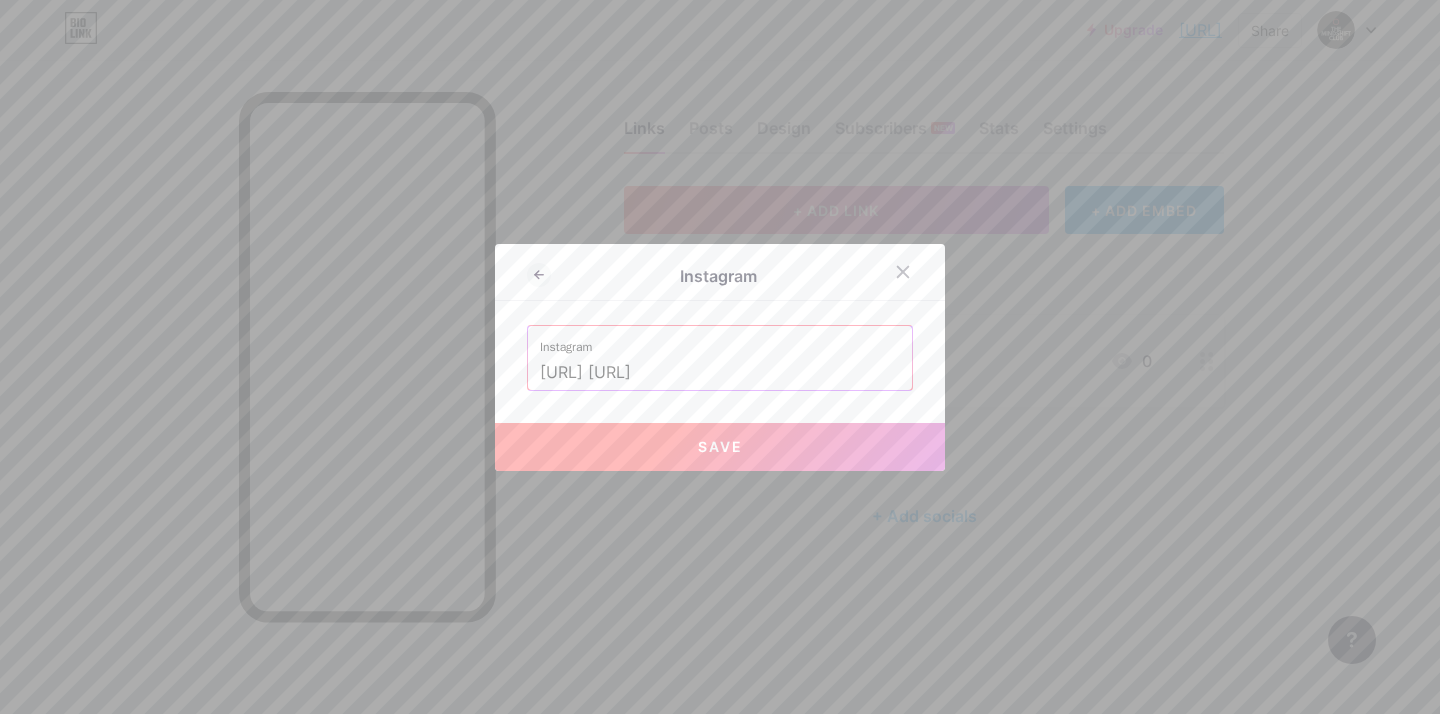 click on "[URL] [URL]" at bounding box center [720, 357] 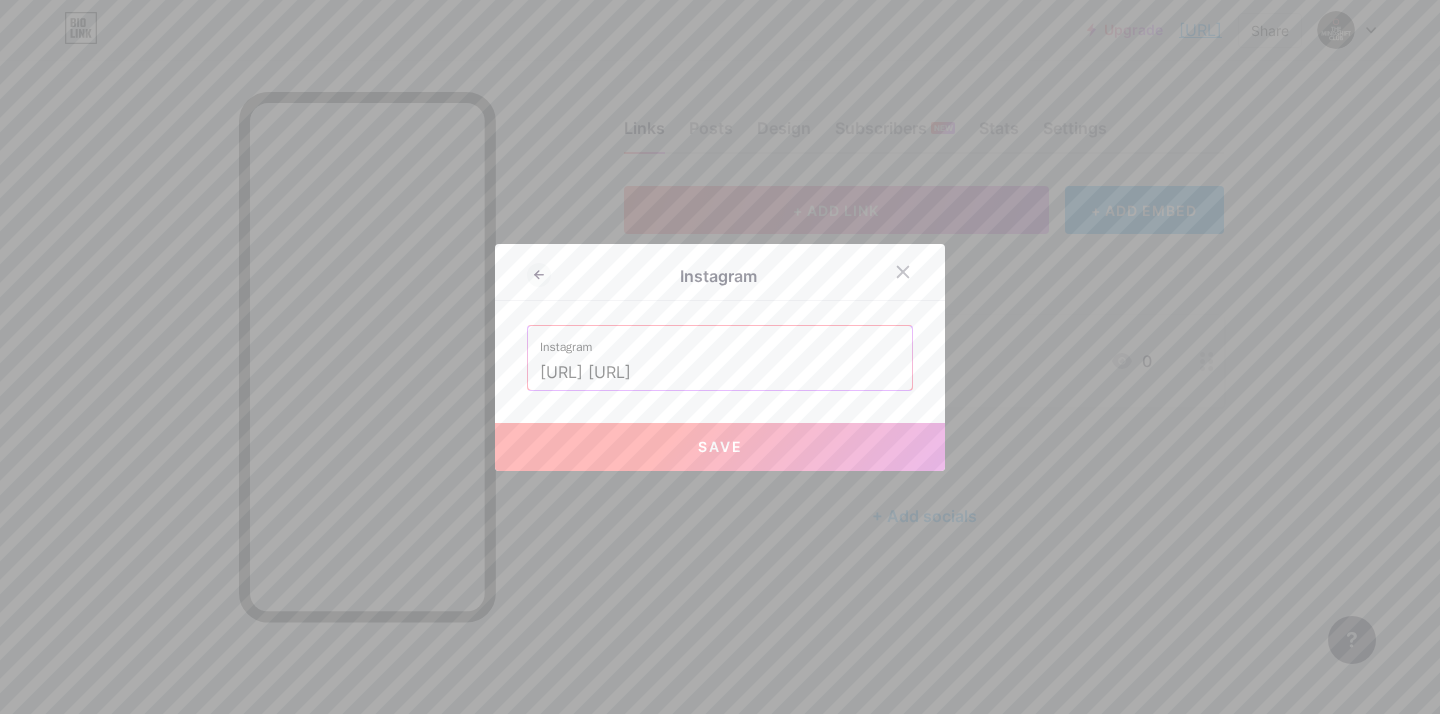 click on "[URL] [URL]" at bounding box center [720, 357] 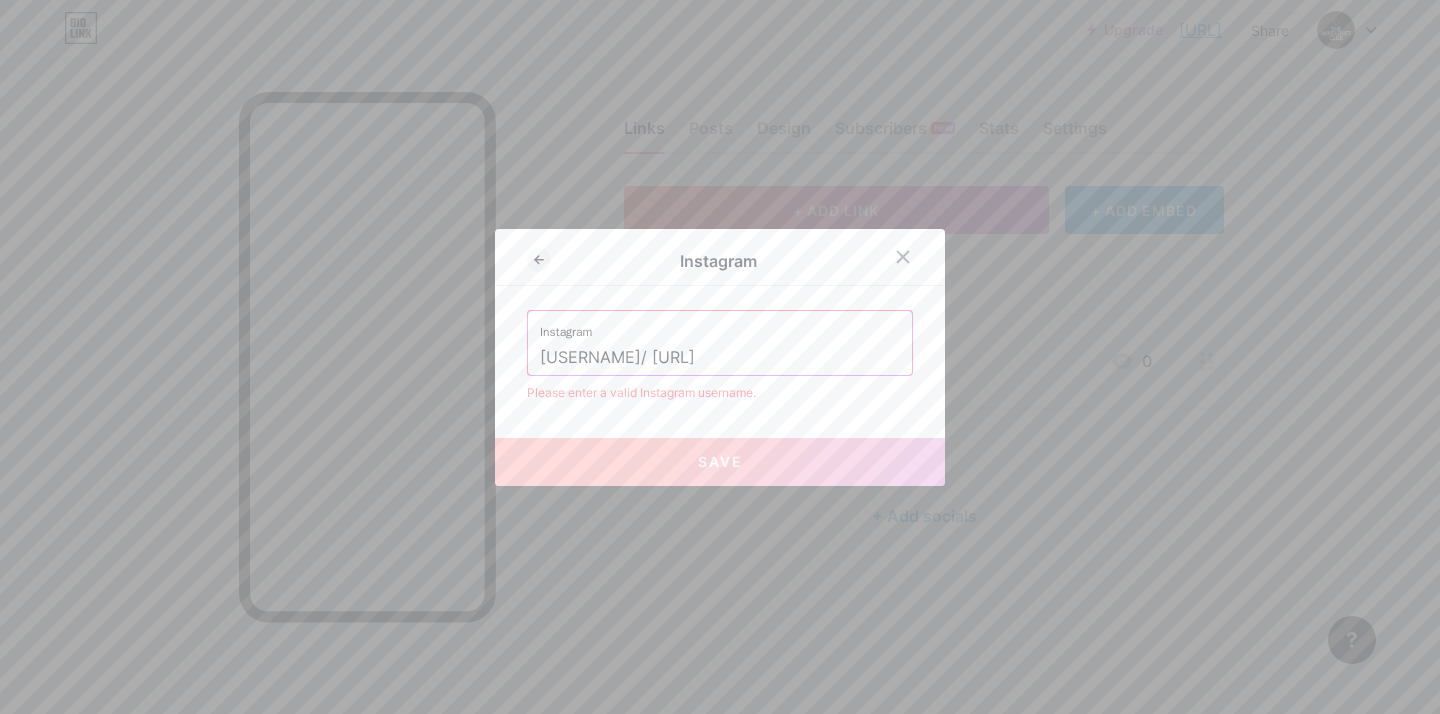 scroll, scrollTop: 0, scrollLeft: 116, axis: horizontal 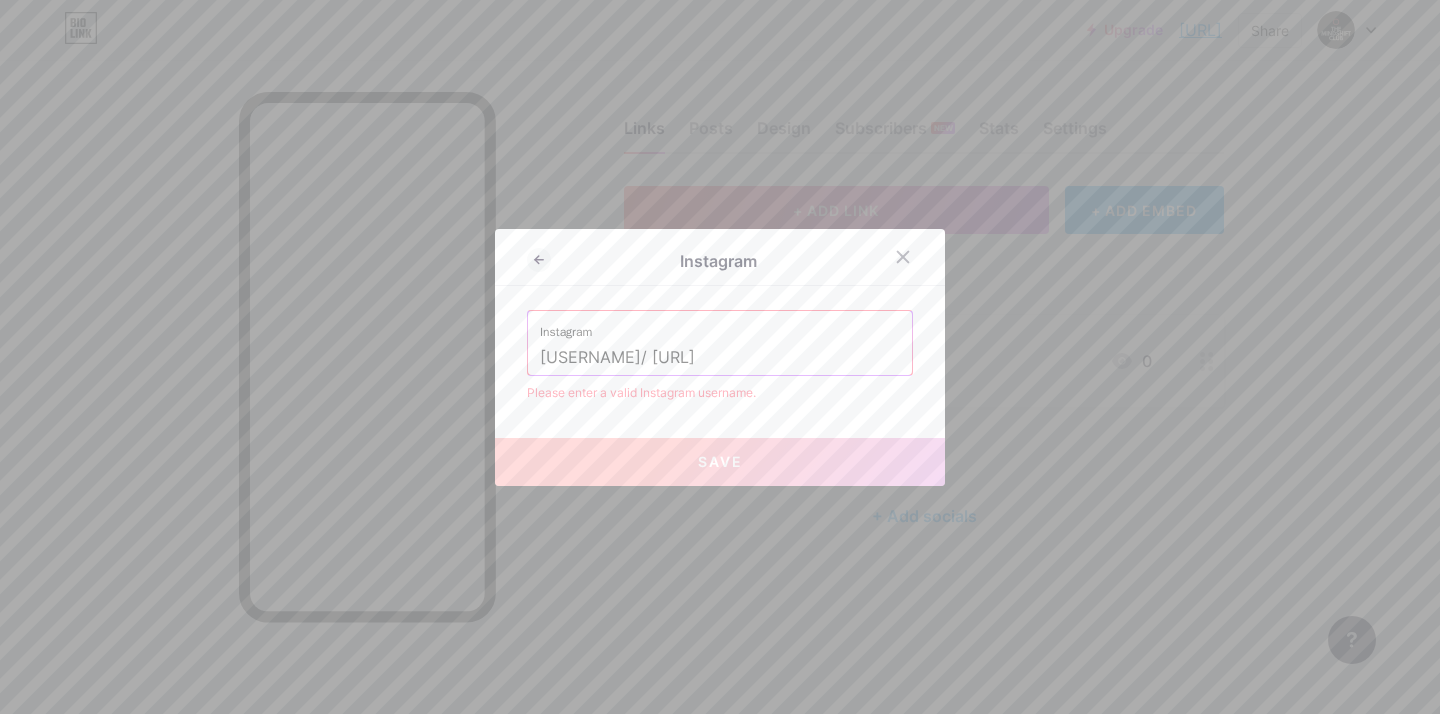 drag, startPoint x: 682, startPoint y: 359, endPoint x: 958, endPoint y: 355, distance: 276.029 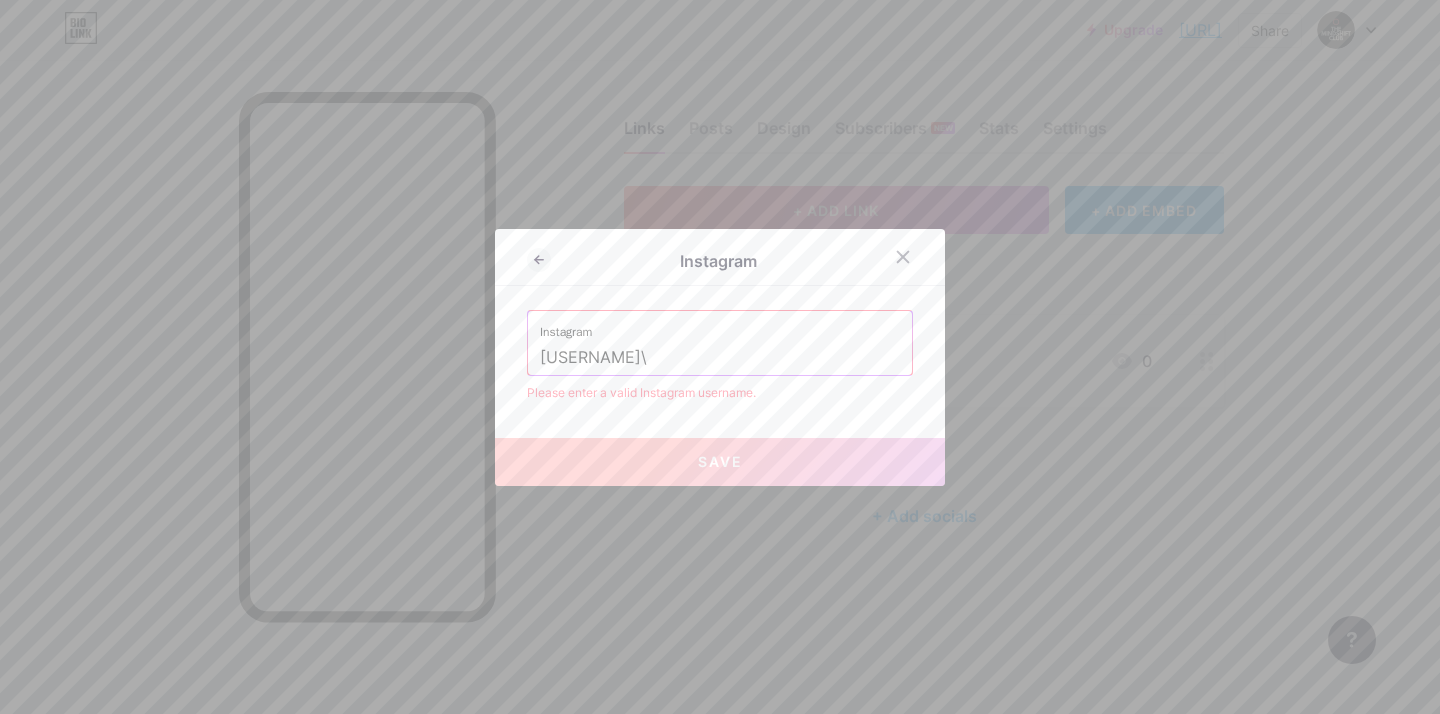 scroll, scrollTop: 0, scrollLeft: 0, axis: both 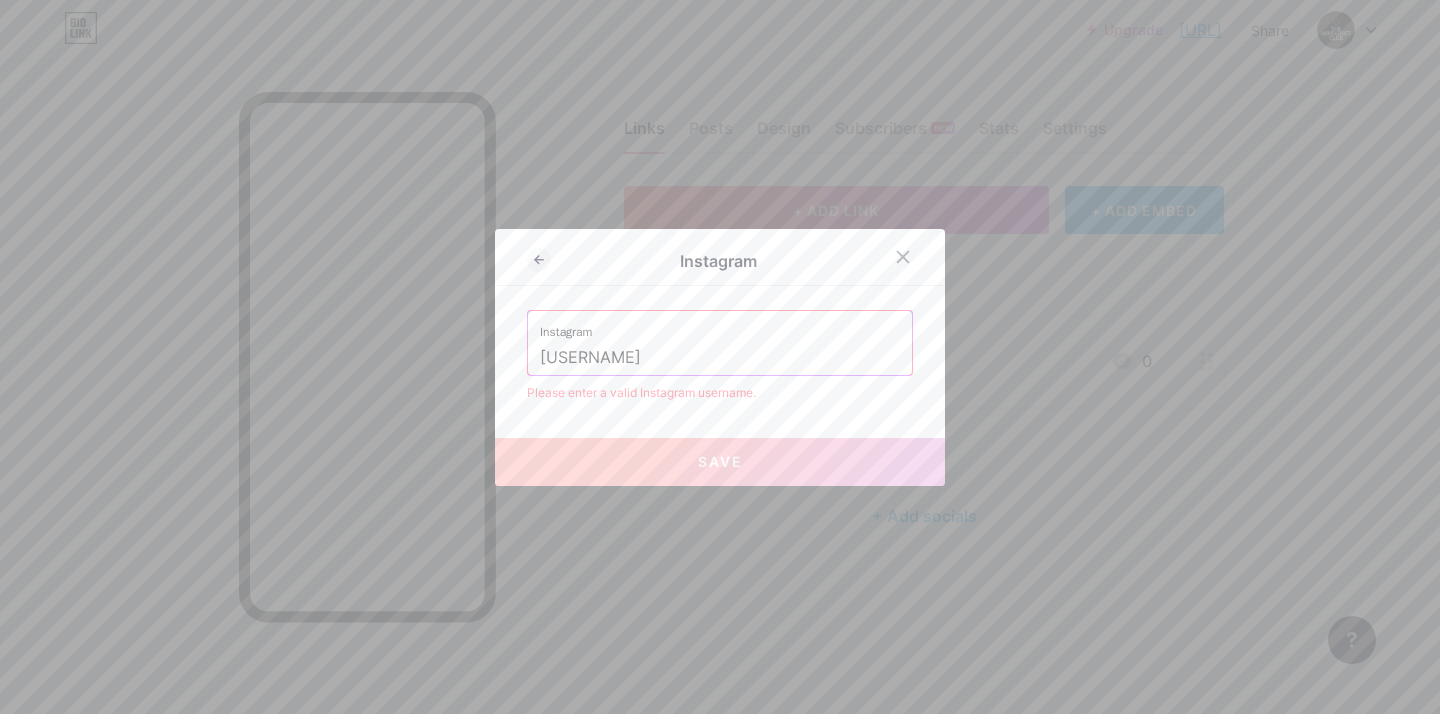 click on "Save" at bounding box center (720, 462) 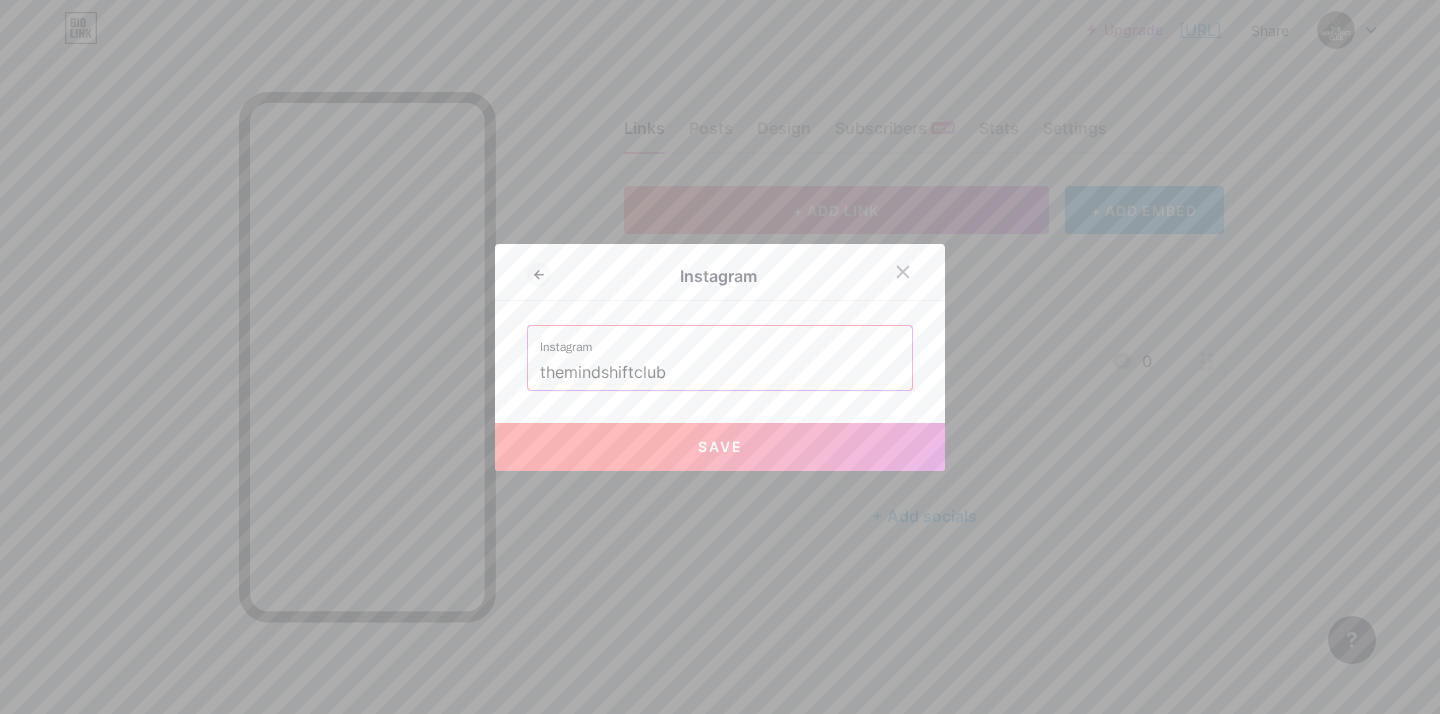 click on "Save" at bounding box center [720, 447] 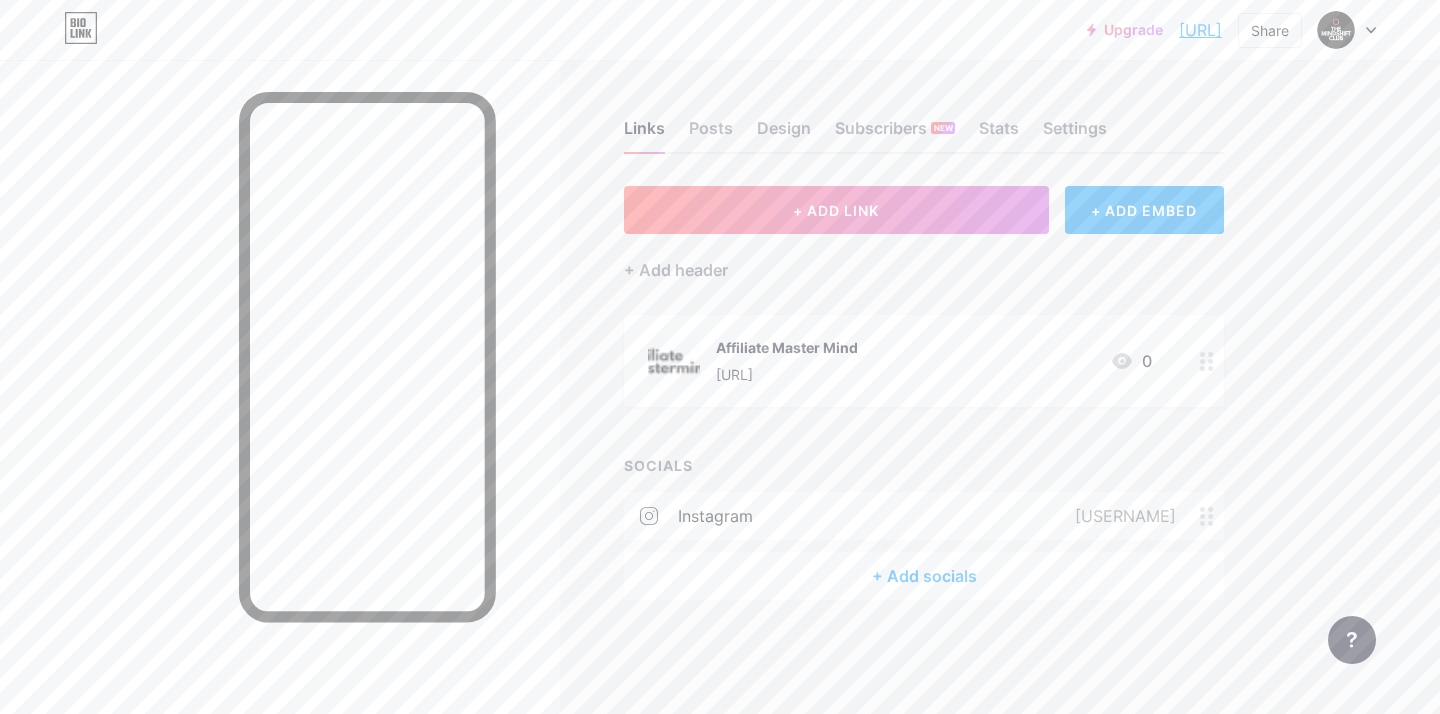 click on "+ Add socials" at bounding box center (924, 576) 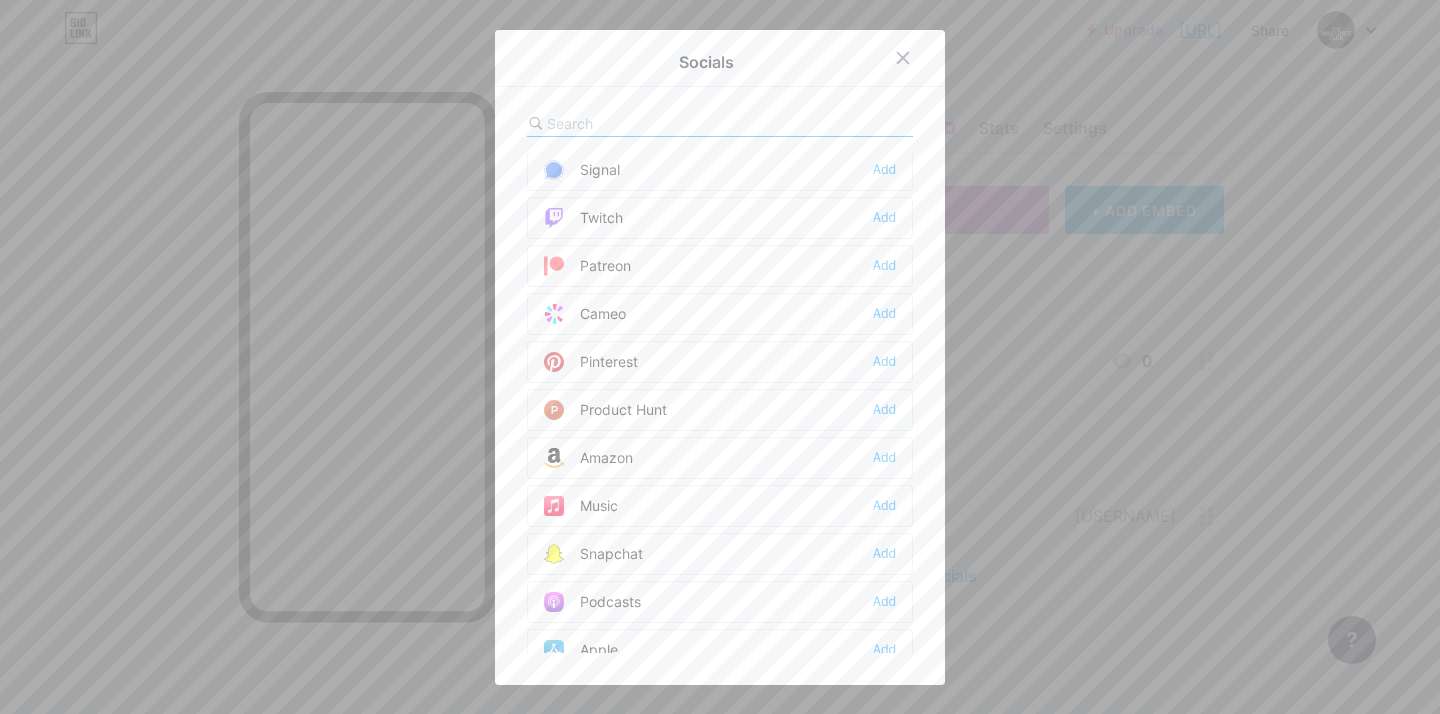 scroll, scrollTop: 1061, scrollLeft: 0, axis: vertical 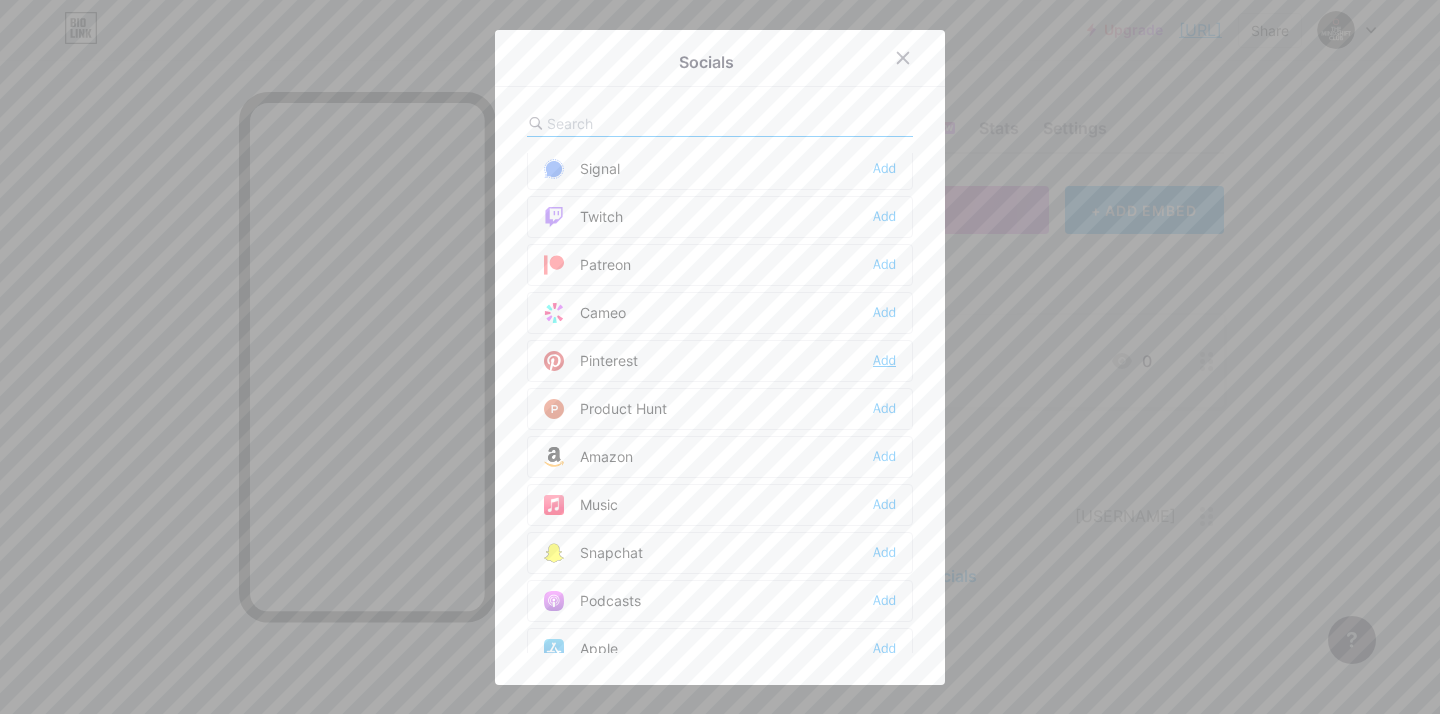 click on "Add" at bounding box center (884, 361) 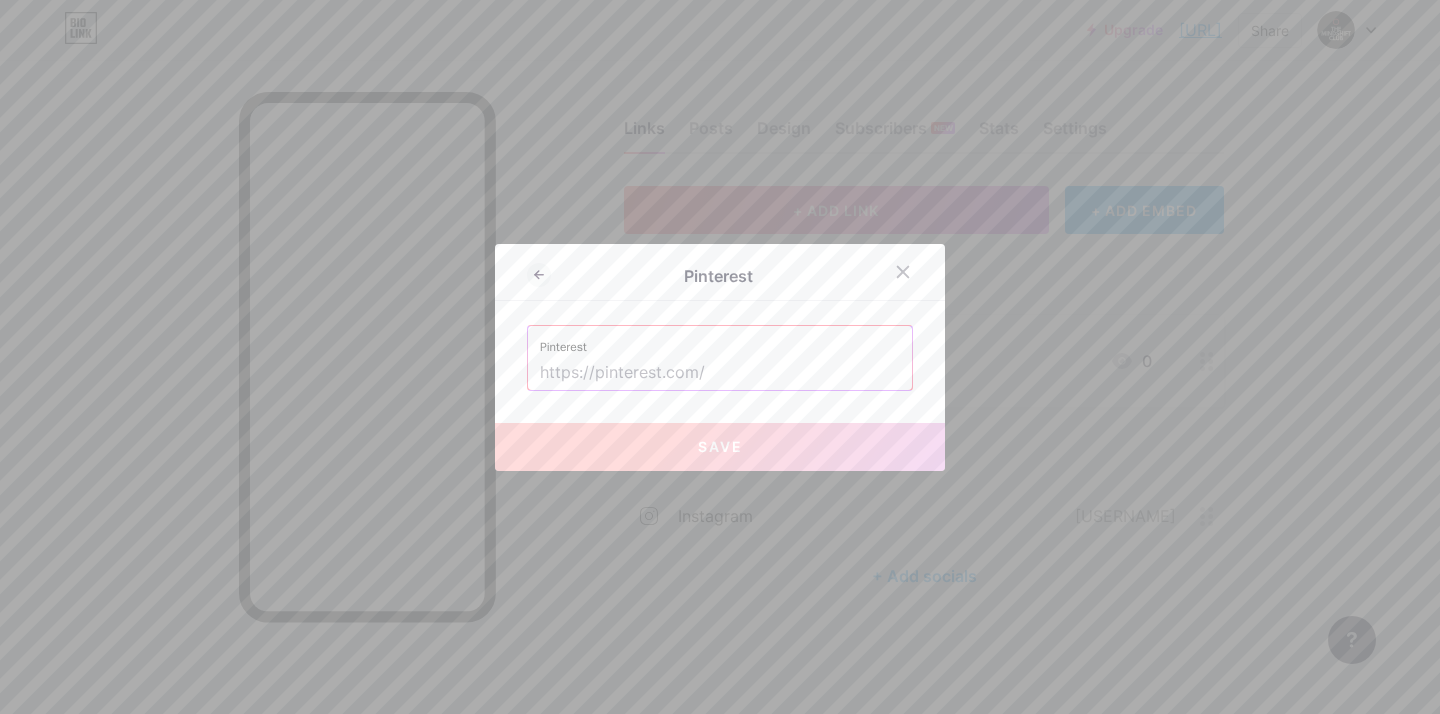 click at bounding box center [720, 373] 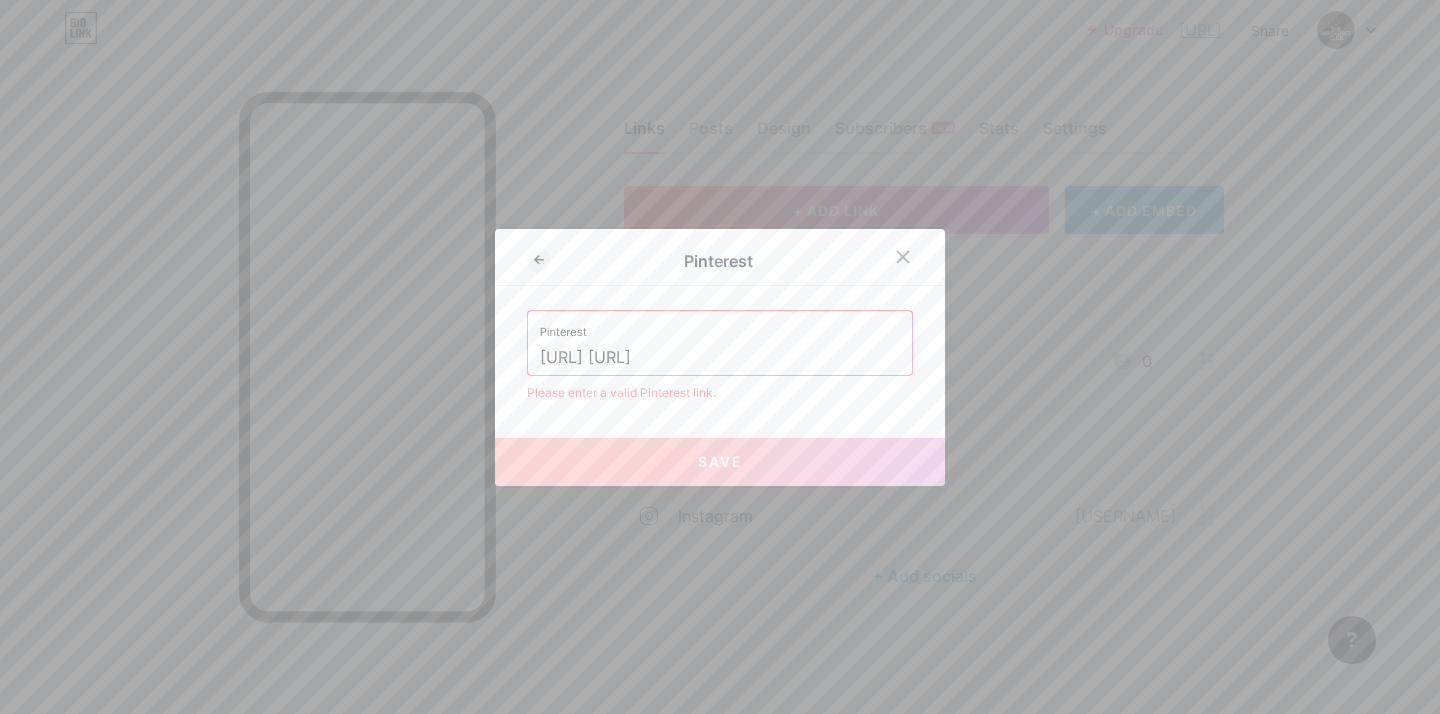 scroll, scrollTop: 0, scrollLeft: 0, axis: both 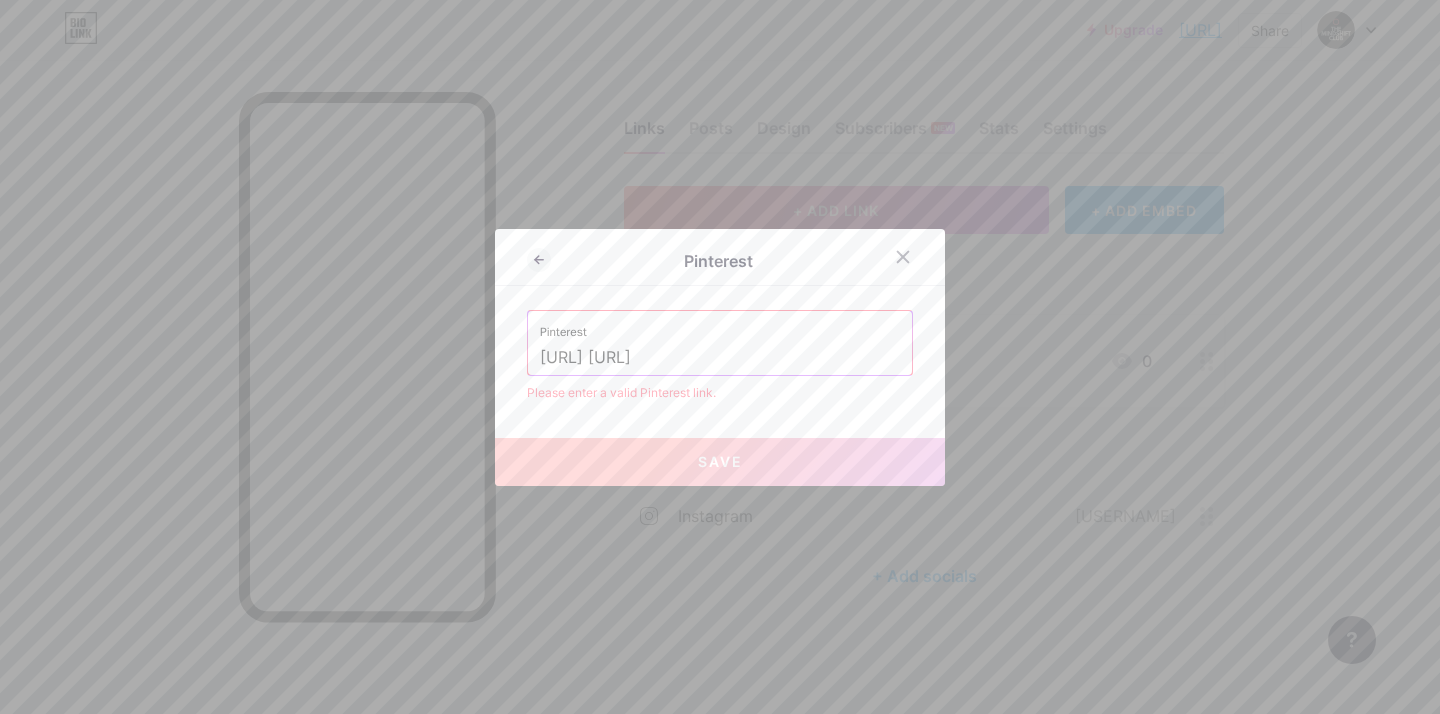 click on "[URL] [URL]" at bounding box center (720, 357) 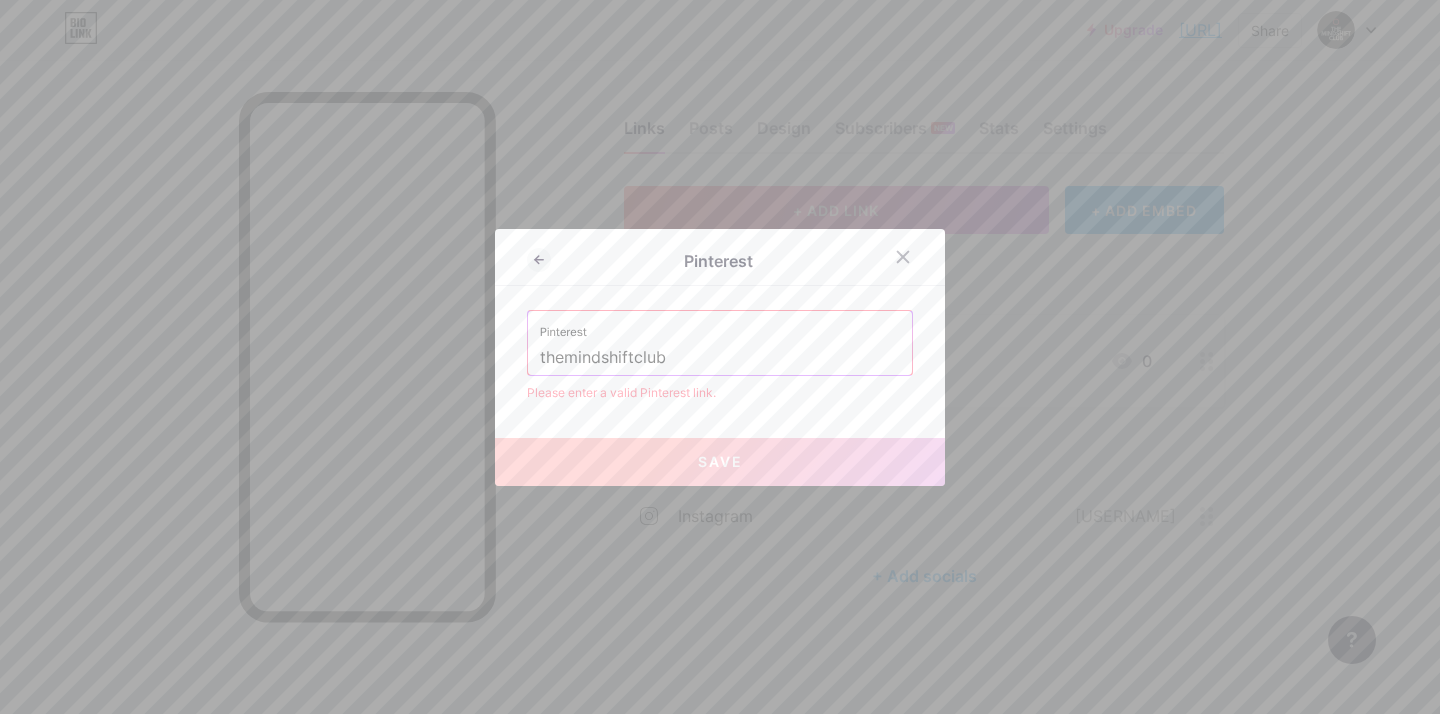 scroll, scrollTop: 0, scrollLeft: 0, axis: both 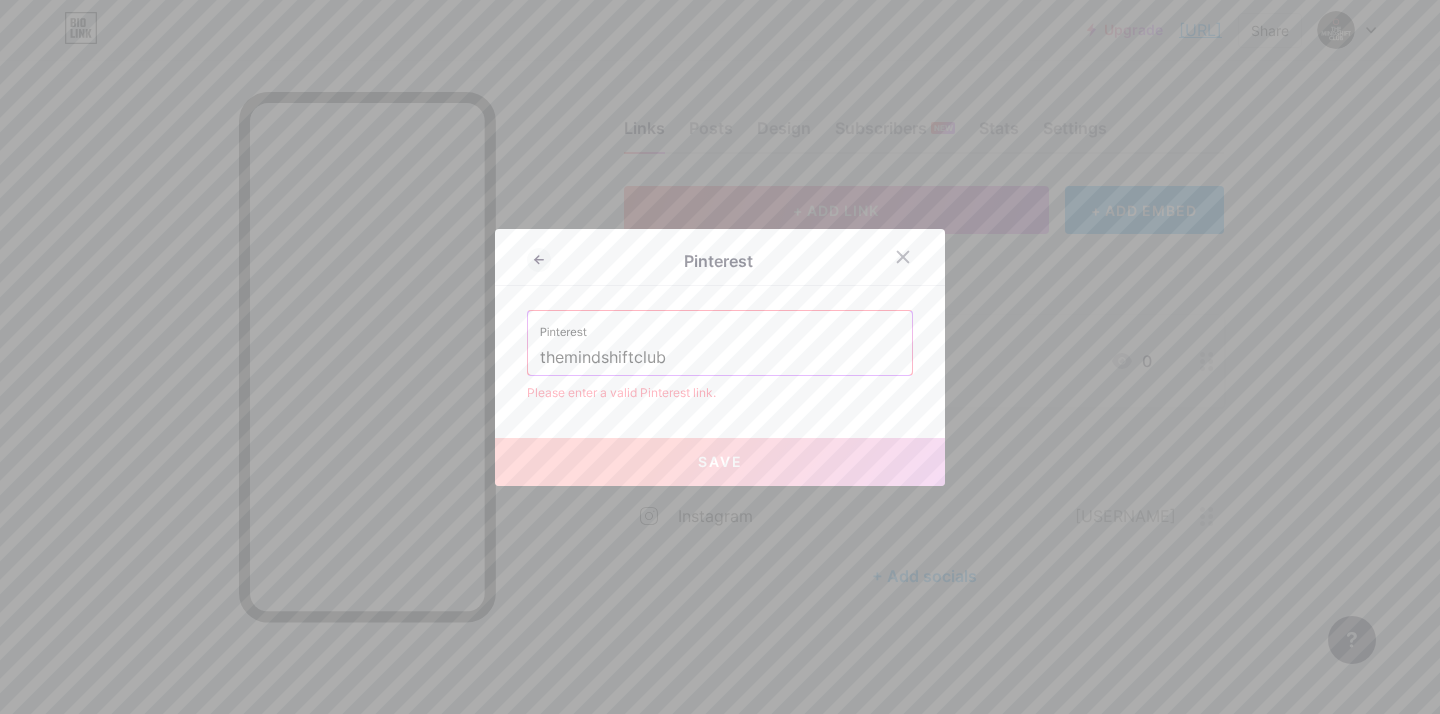 click on "themindshiftclub" at bounding box center [720, 358] 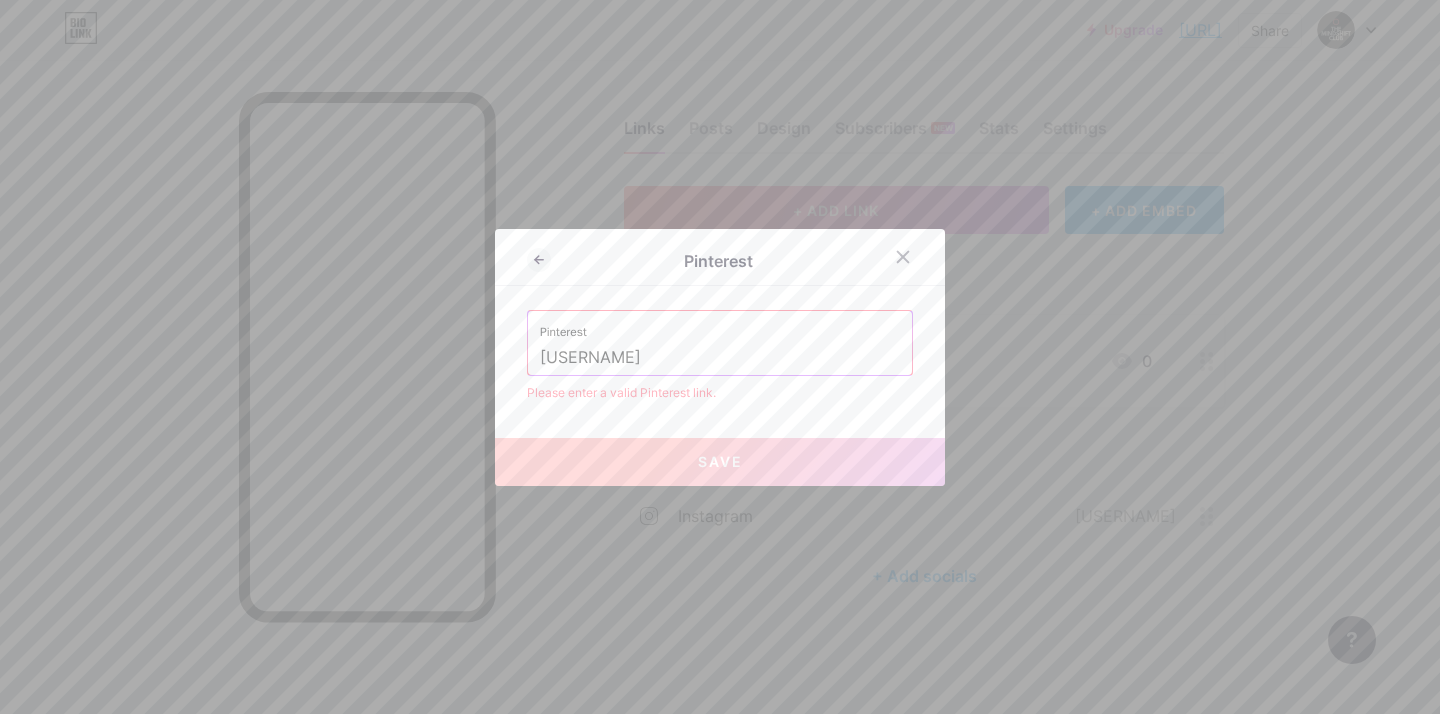 click on "[USERNAME]" at bounding box center [720, 357] 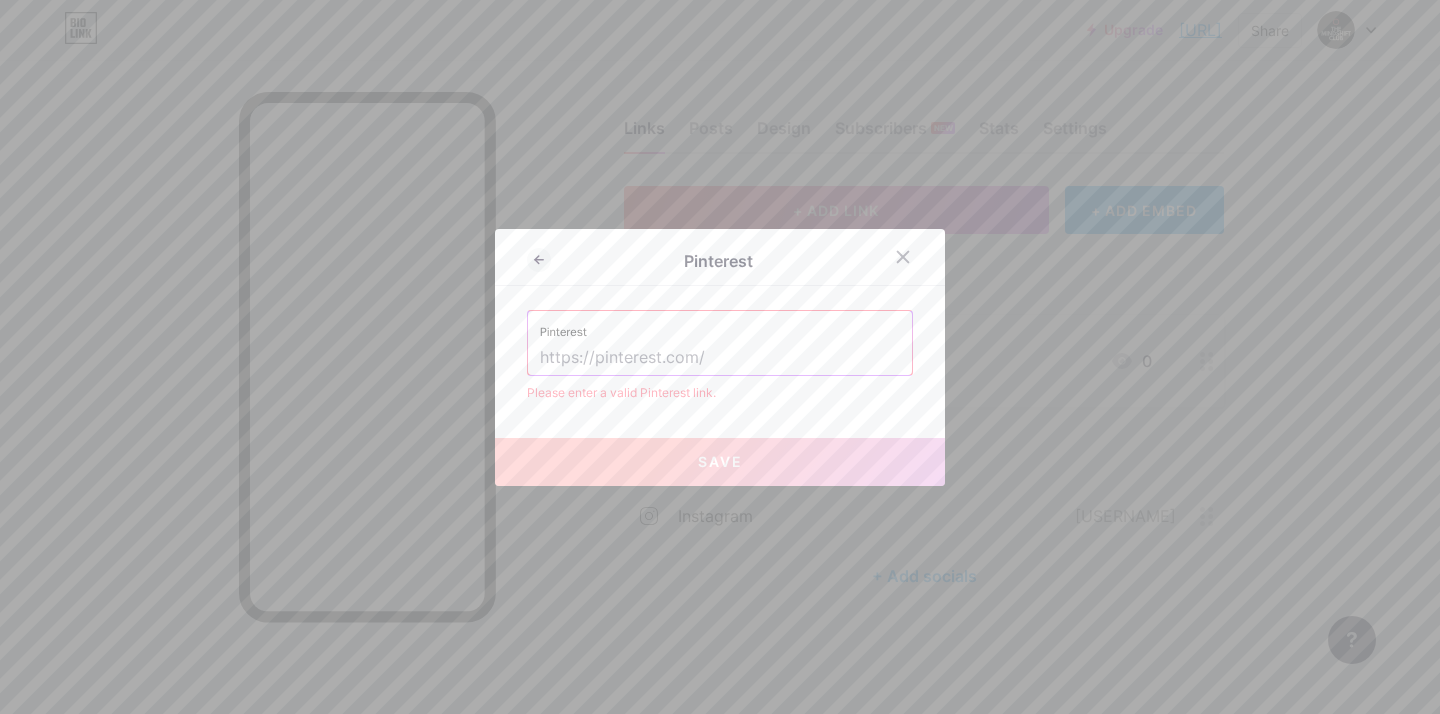 paste on "[URL]" 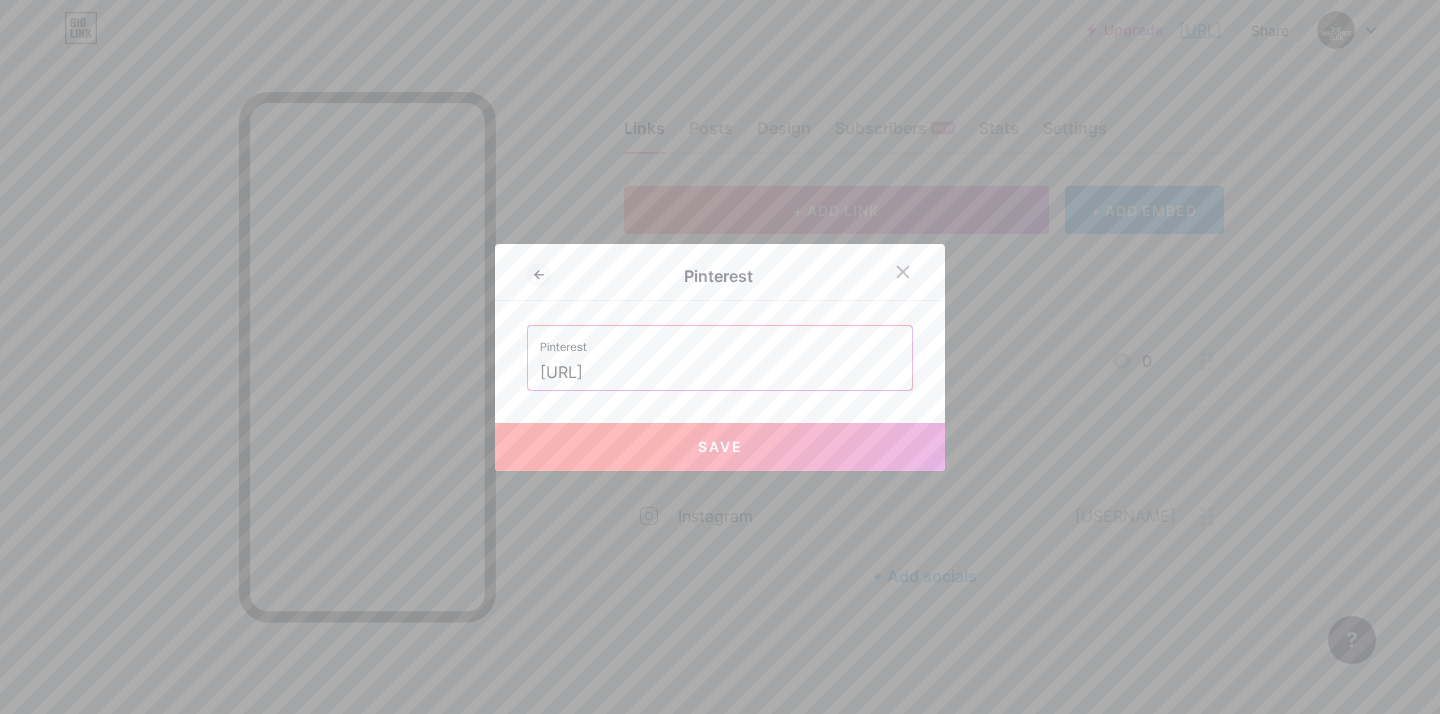 type on "[URL]" 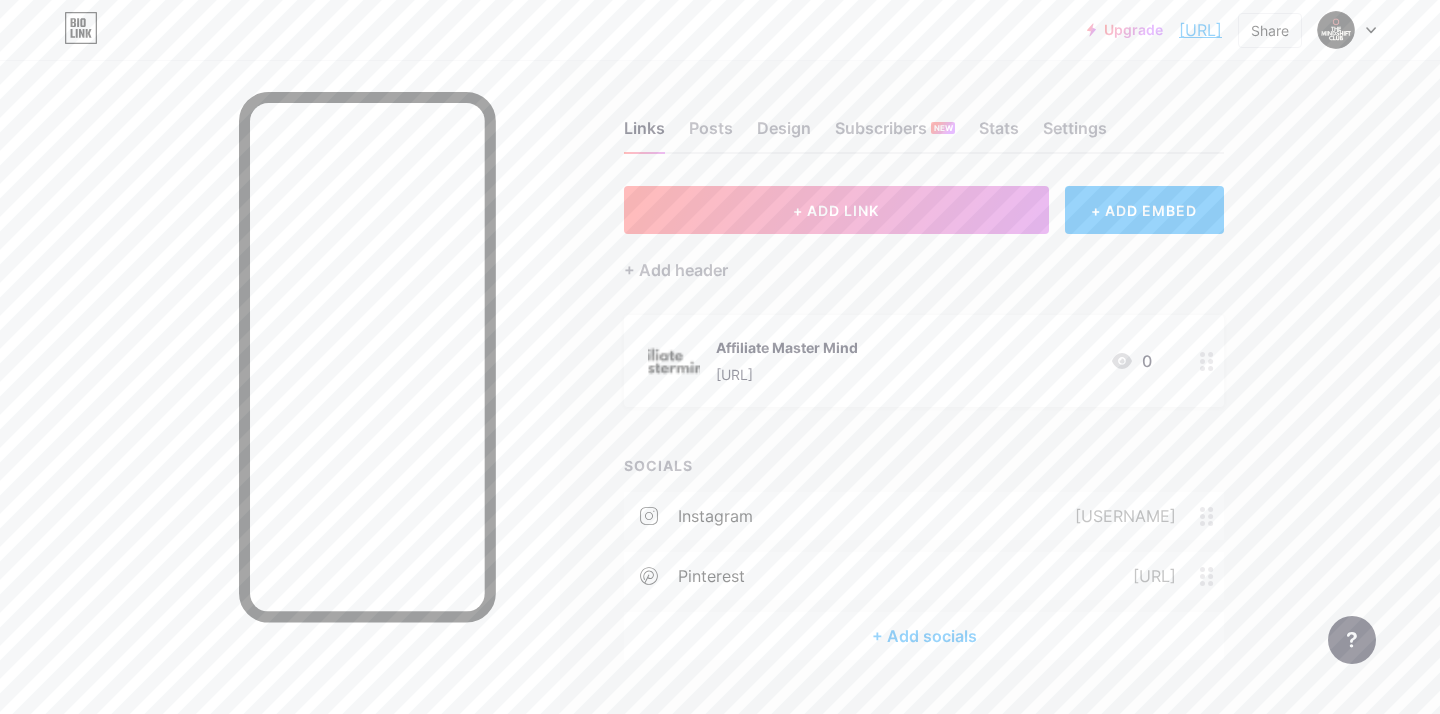 click on "+ Add socials" at bounding box center (924, 636) 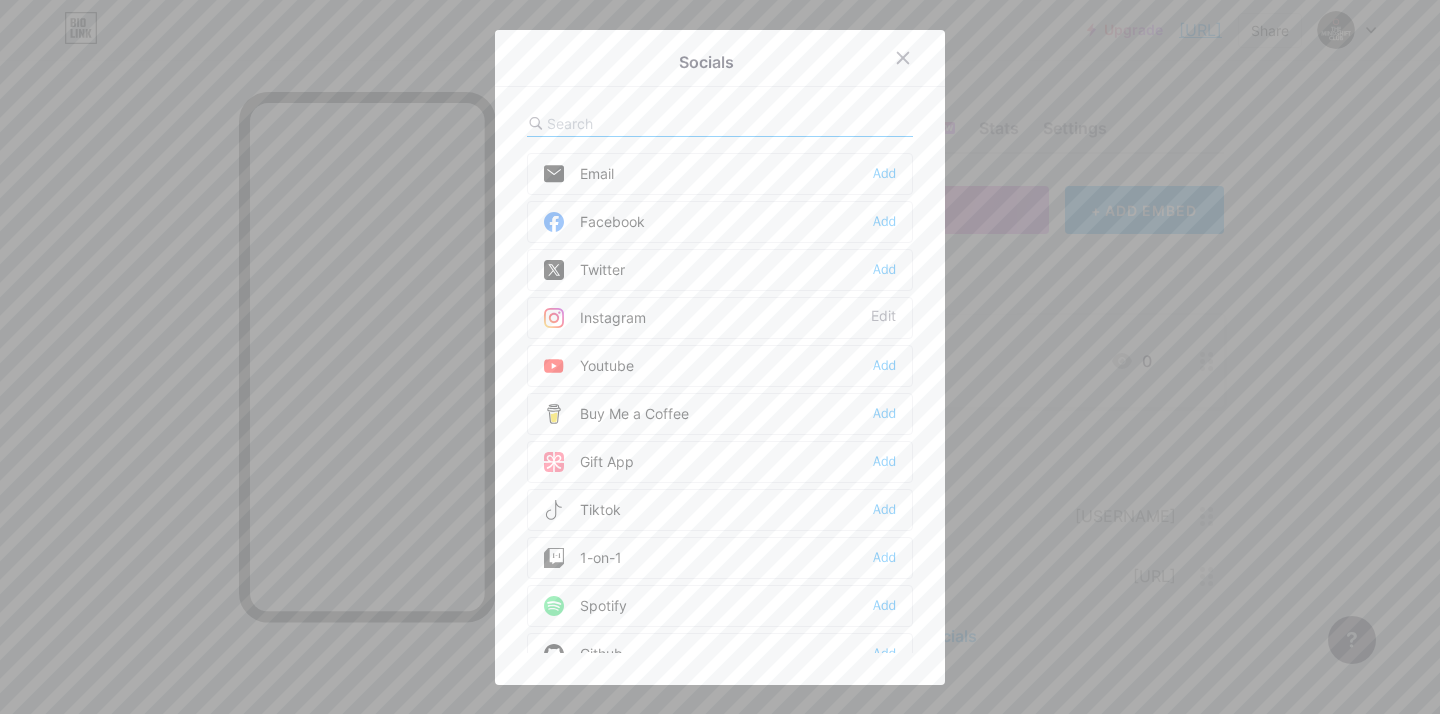 scroll, scrollTop: 36, scrollLeft: 0, axis: vertical 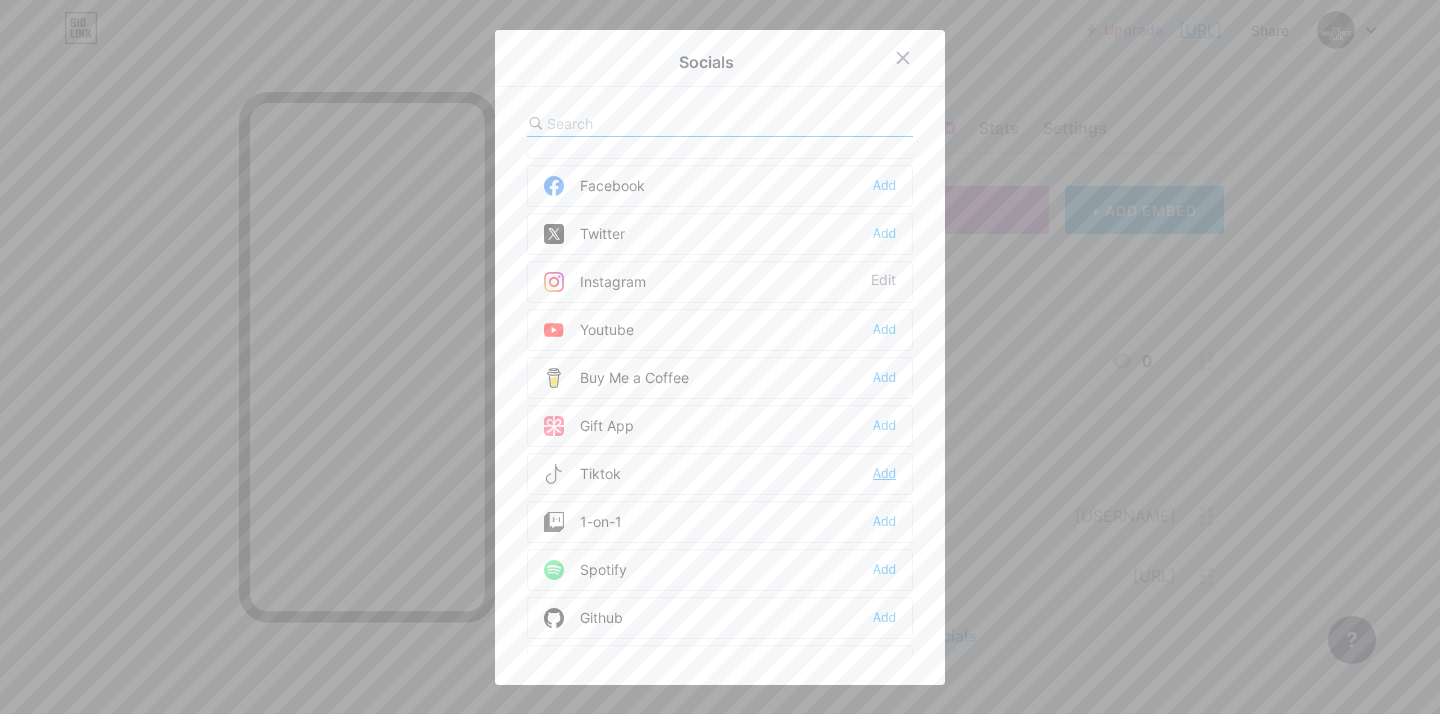 click on "Add" at bounding box center (884, 474) 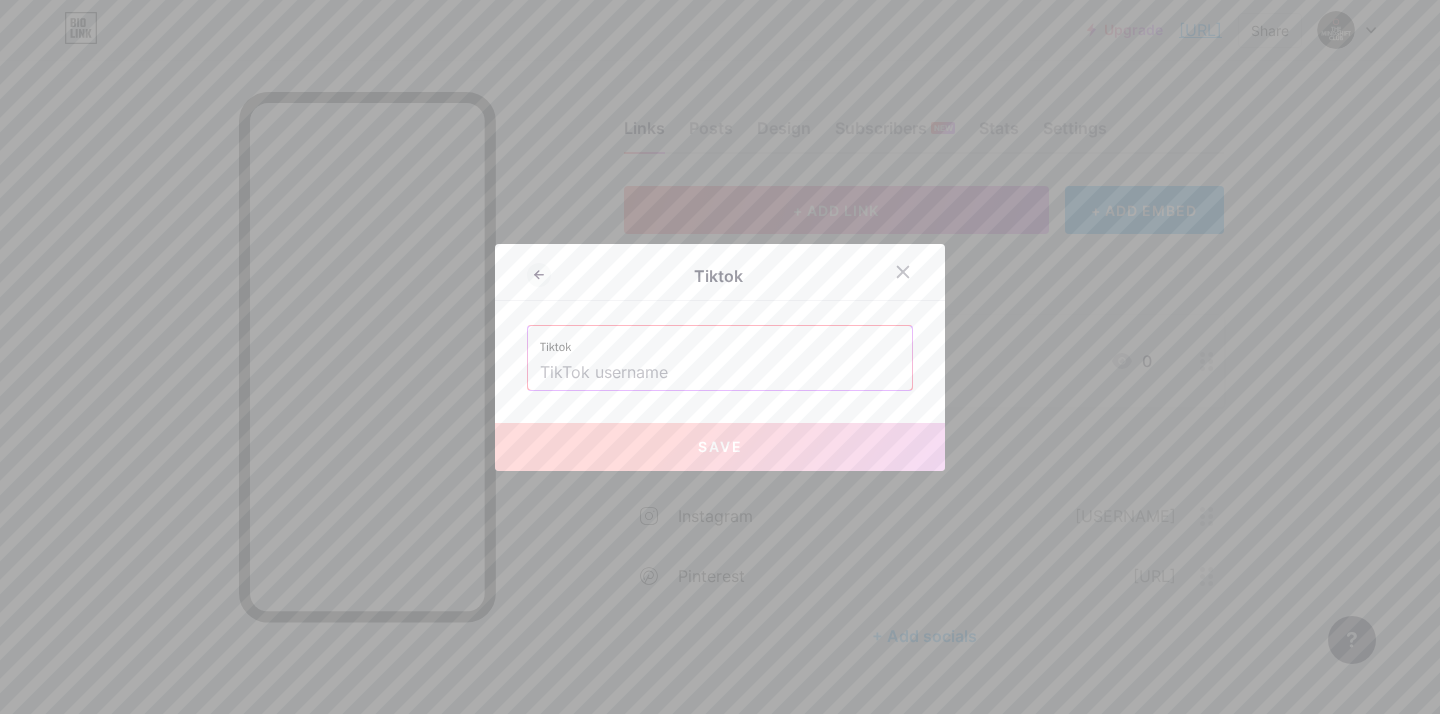 click at bounding box center [720, 373] 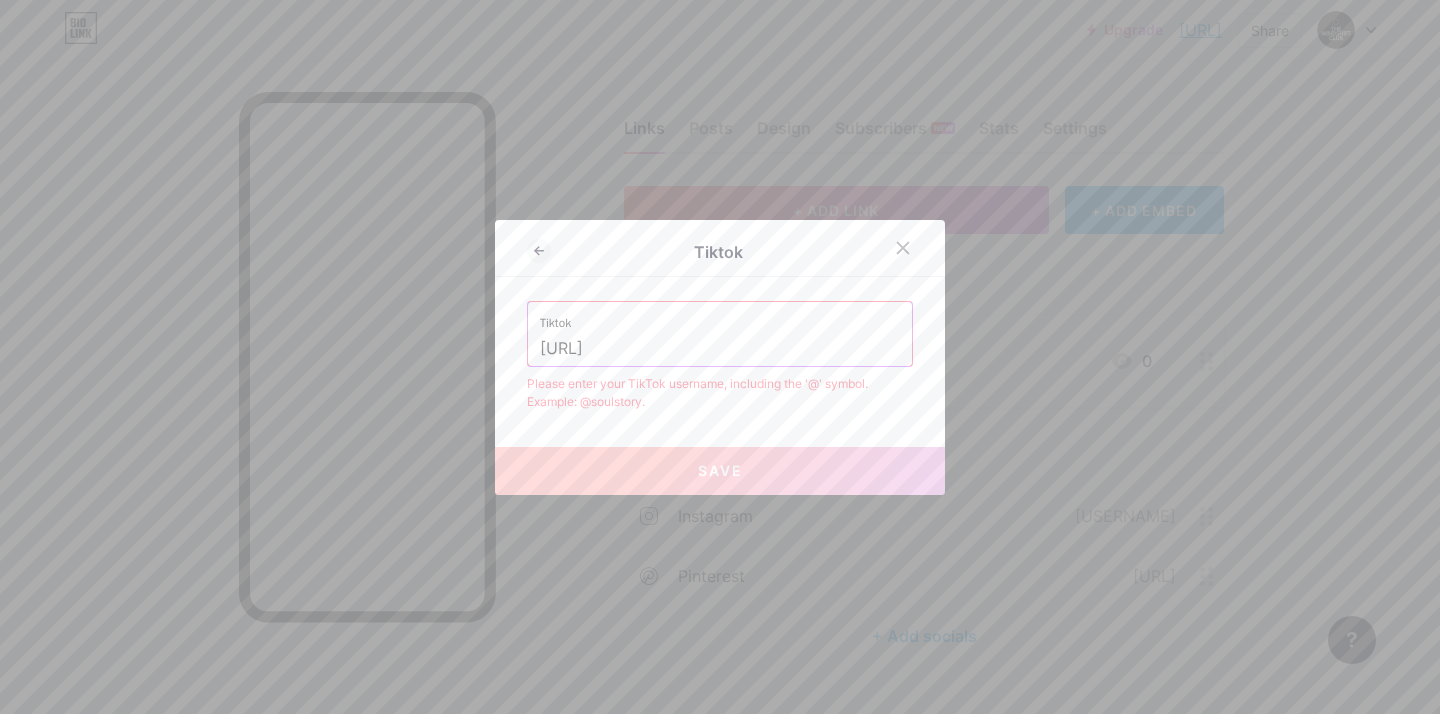drag, startPoint x: 781, startPoint y: 351, endPoint x: 668, endPoint y: 346, distance: 113.110565 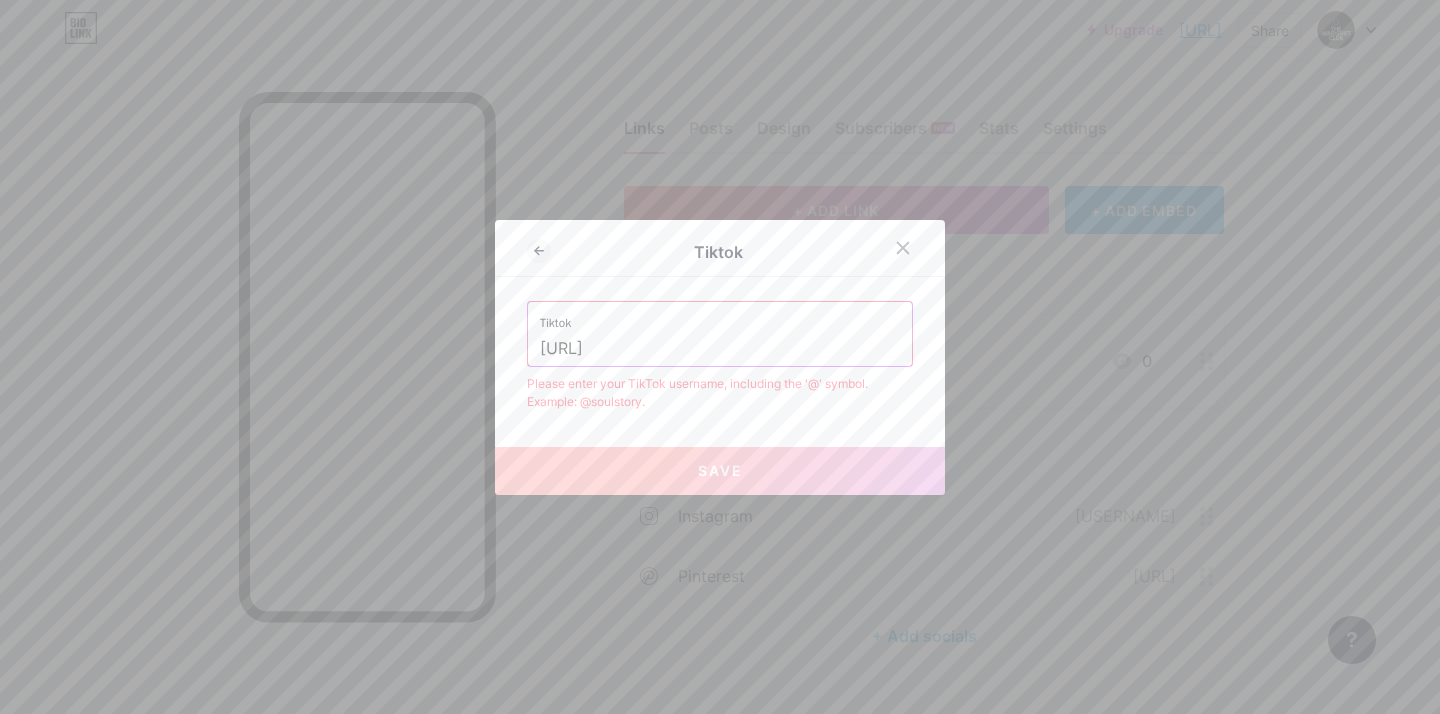 click on "[URL]" at bounding box center [720, 349] 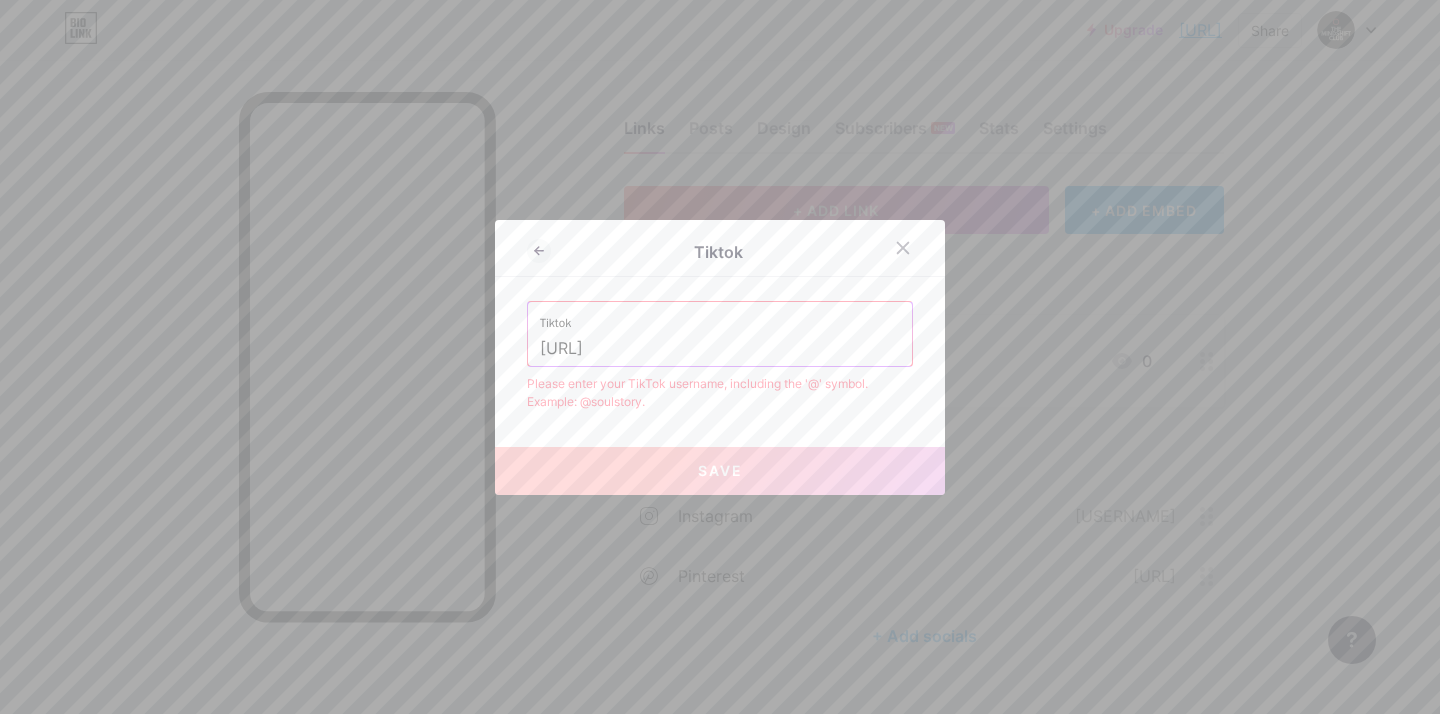 drag, startPoint x: 746, startPoint y: 347, endPoint x: 501, endPoint y: 347, distance: 245 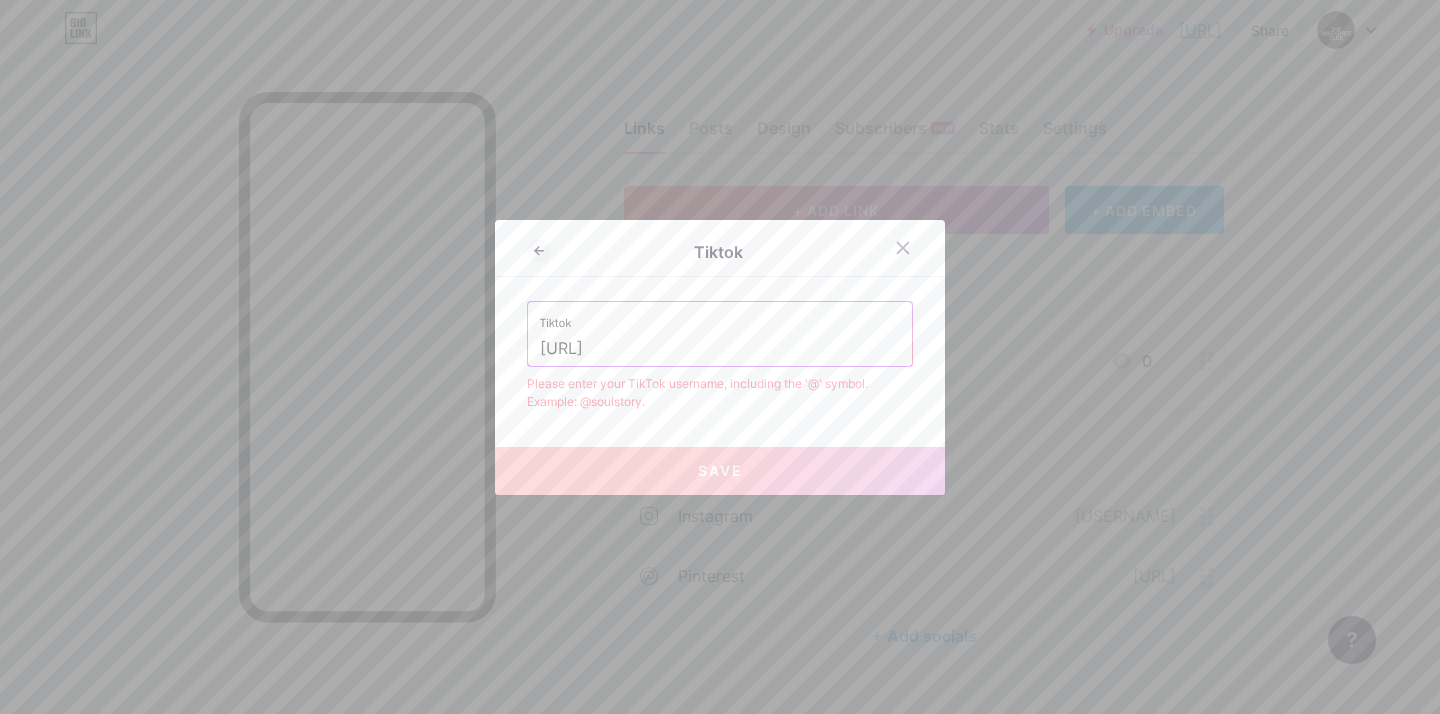 click on "[URL]" at bounding box center (720, 357) 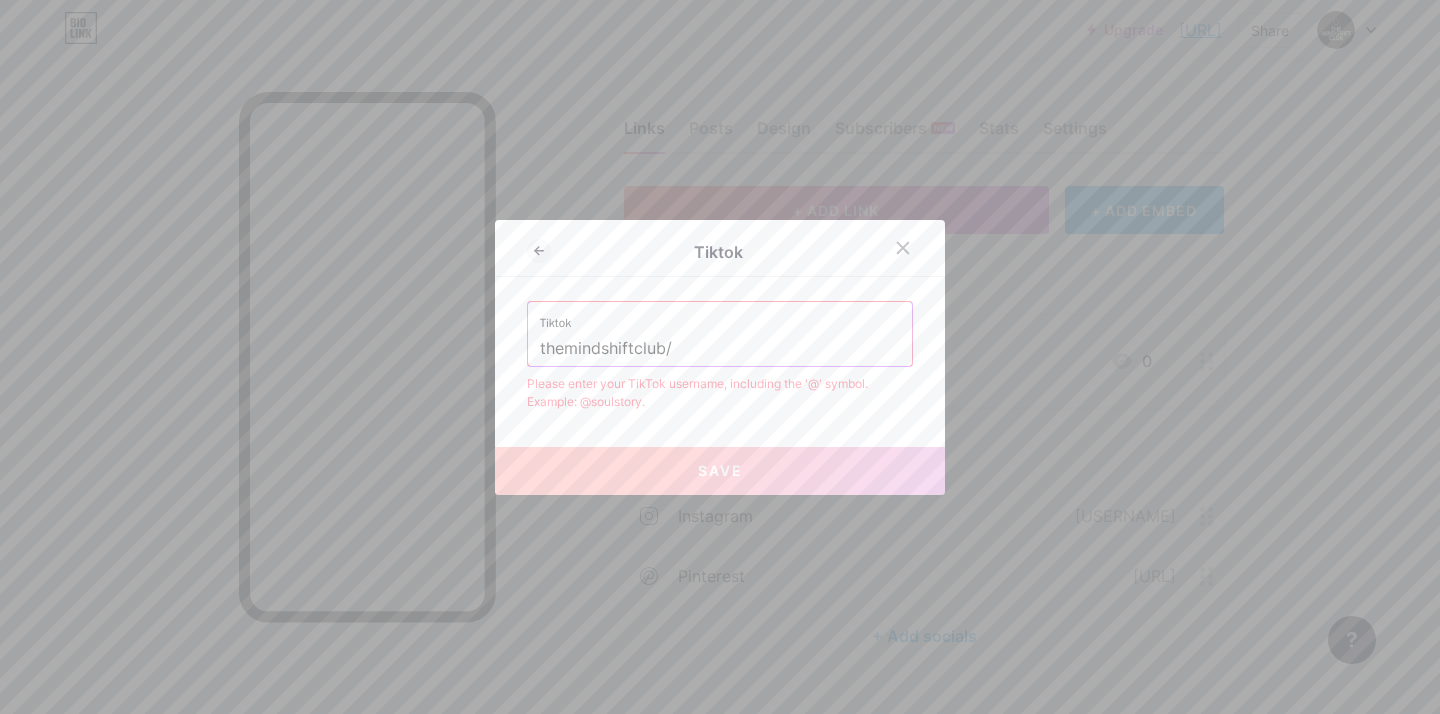 click on "themindshiftclub/" at bounding box center (720, 349) 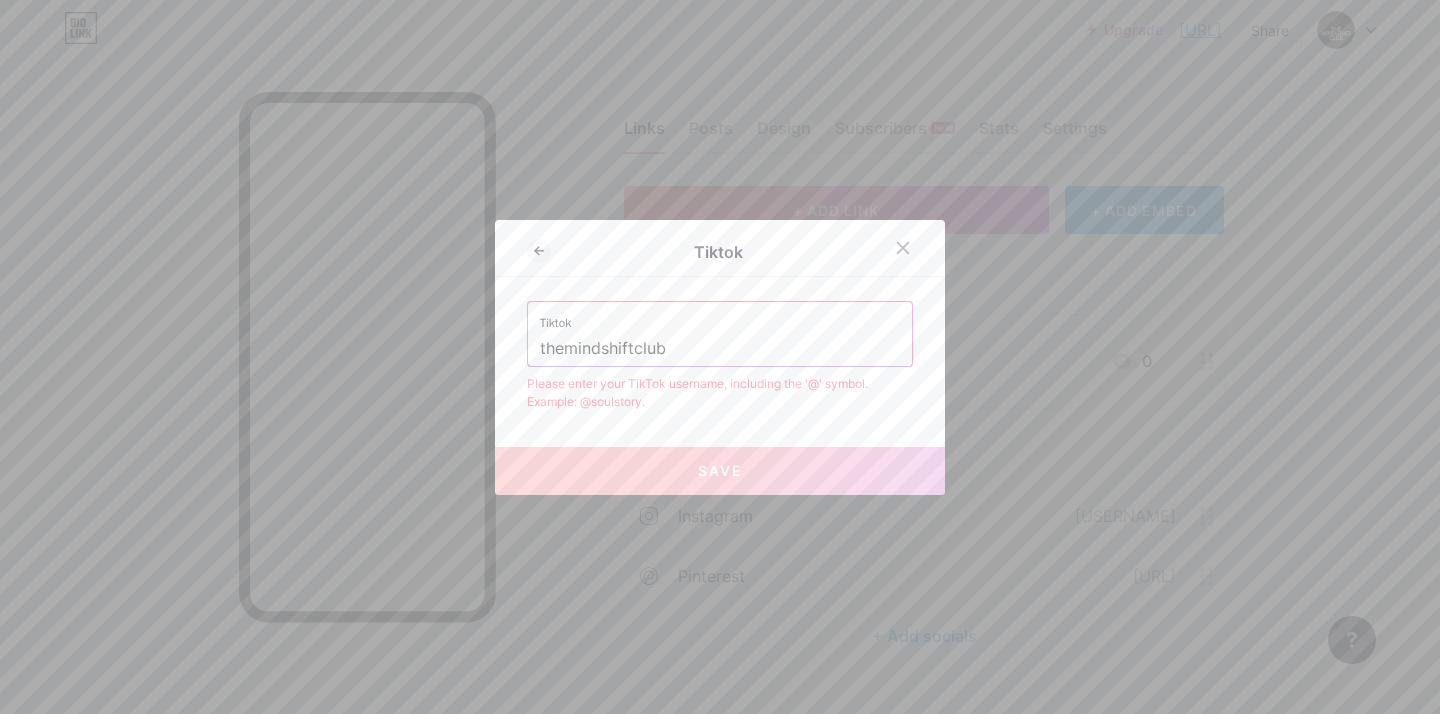 click on "themindshiftclub" at bounding box center (720, 349) 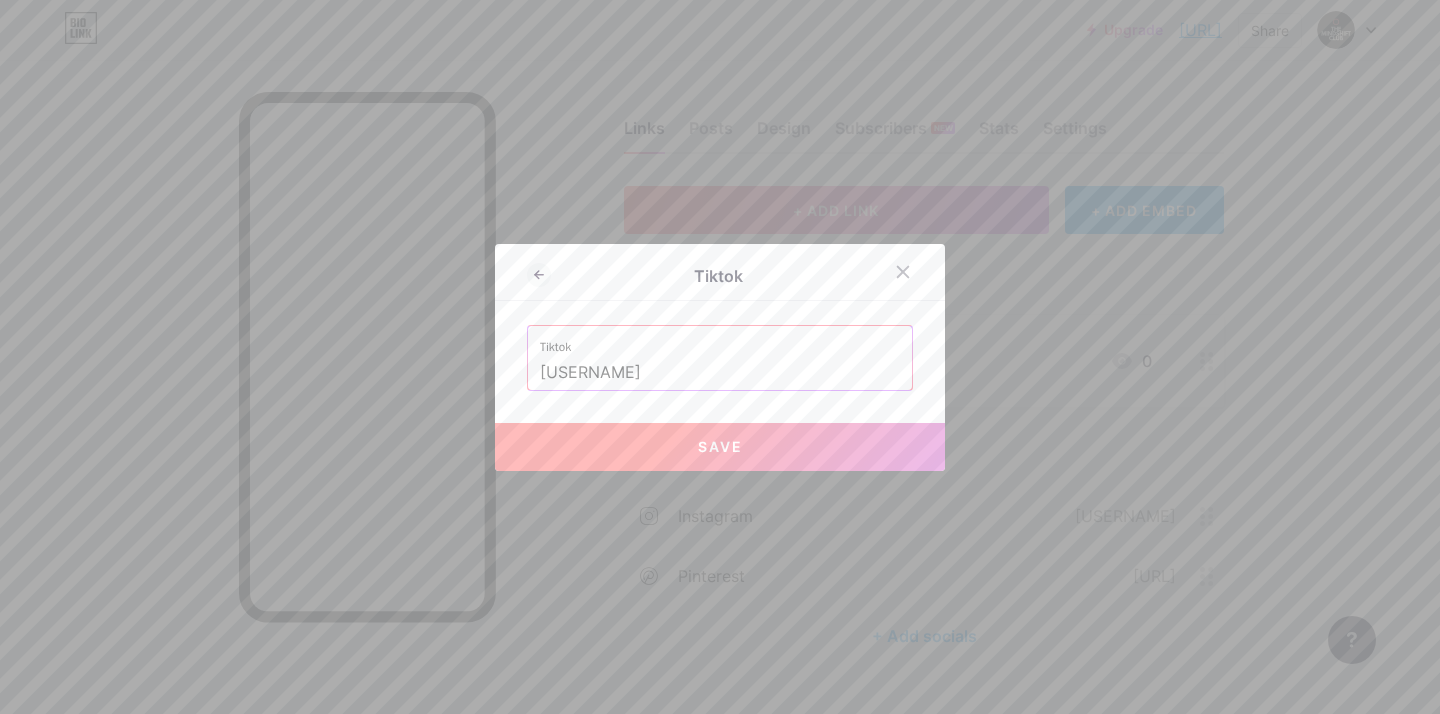 click on "Save" at bounding box center (720, 447) 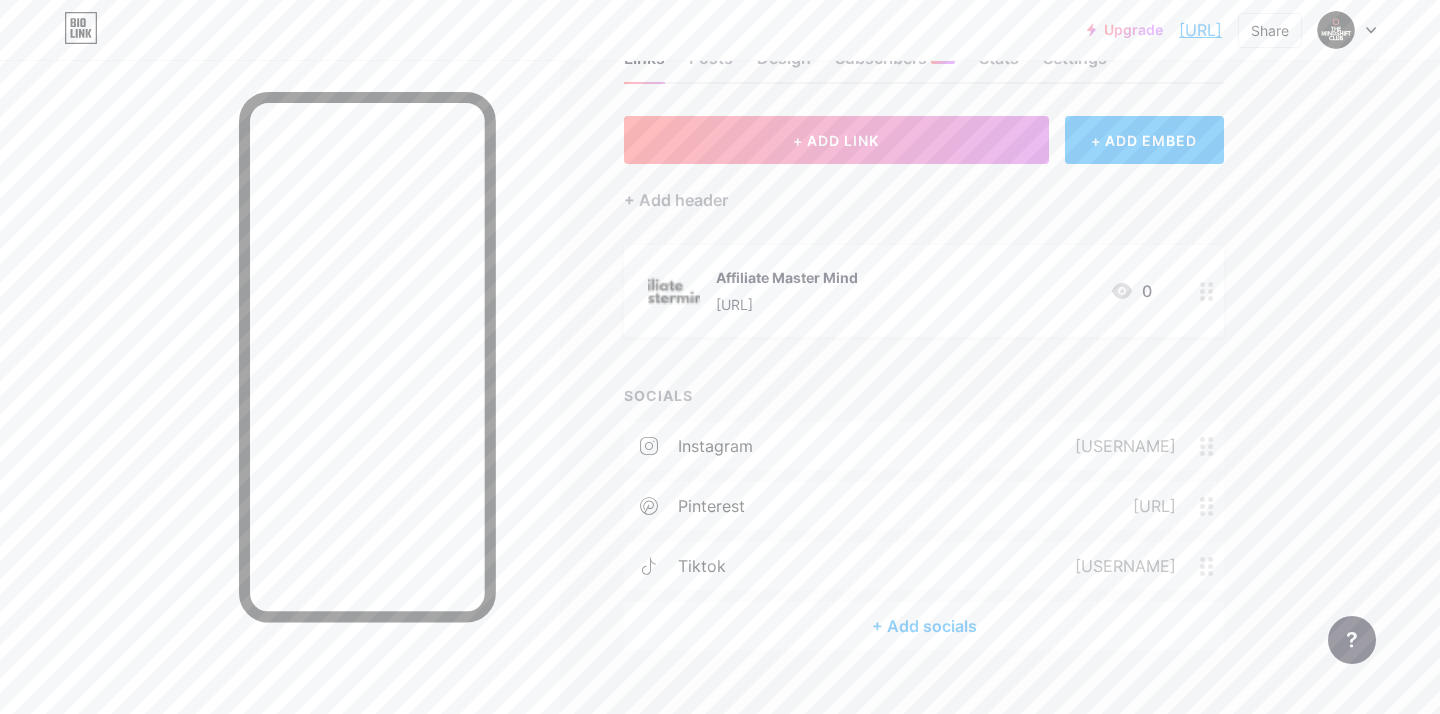 scroll, scrollTop: 0, scrollLeft: 0, axis: both 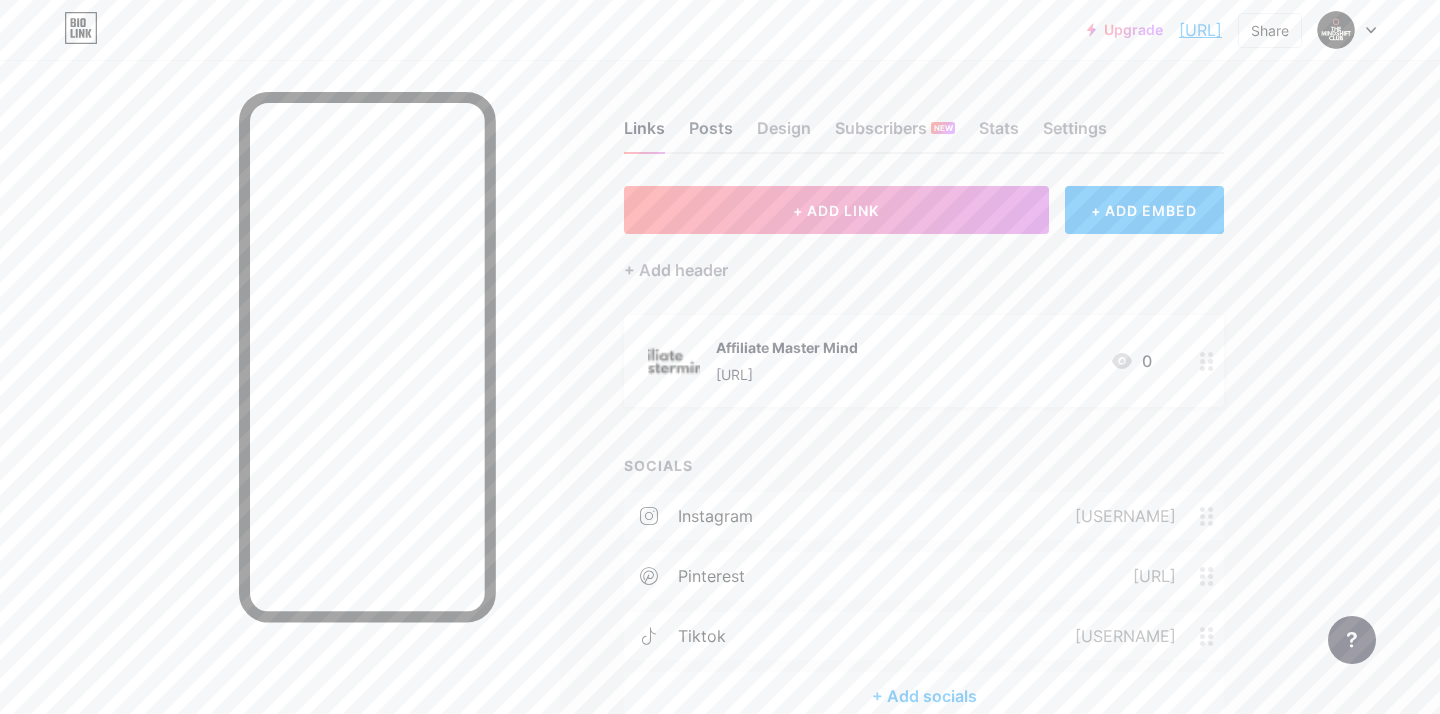 click on "Posts" at bounding box center (711, 134) 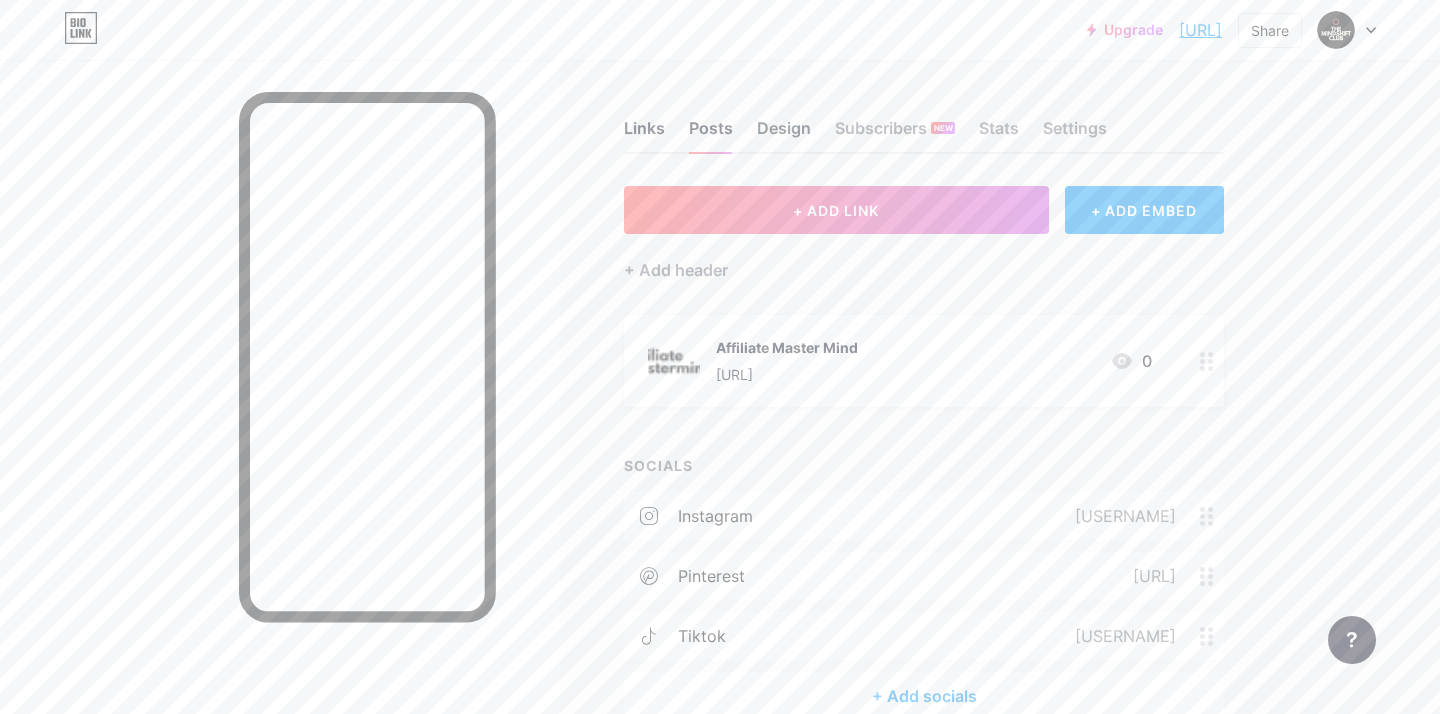 click on "Design" at bounding box center (784, 134) 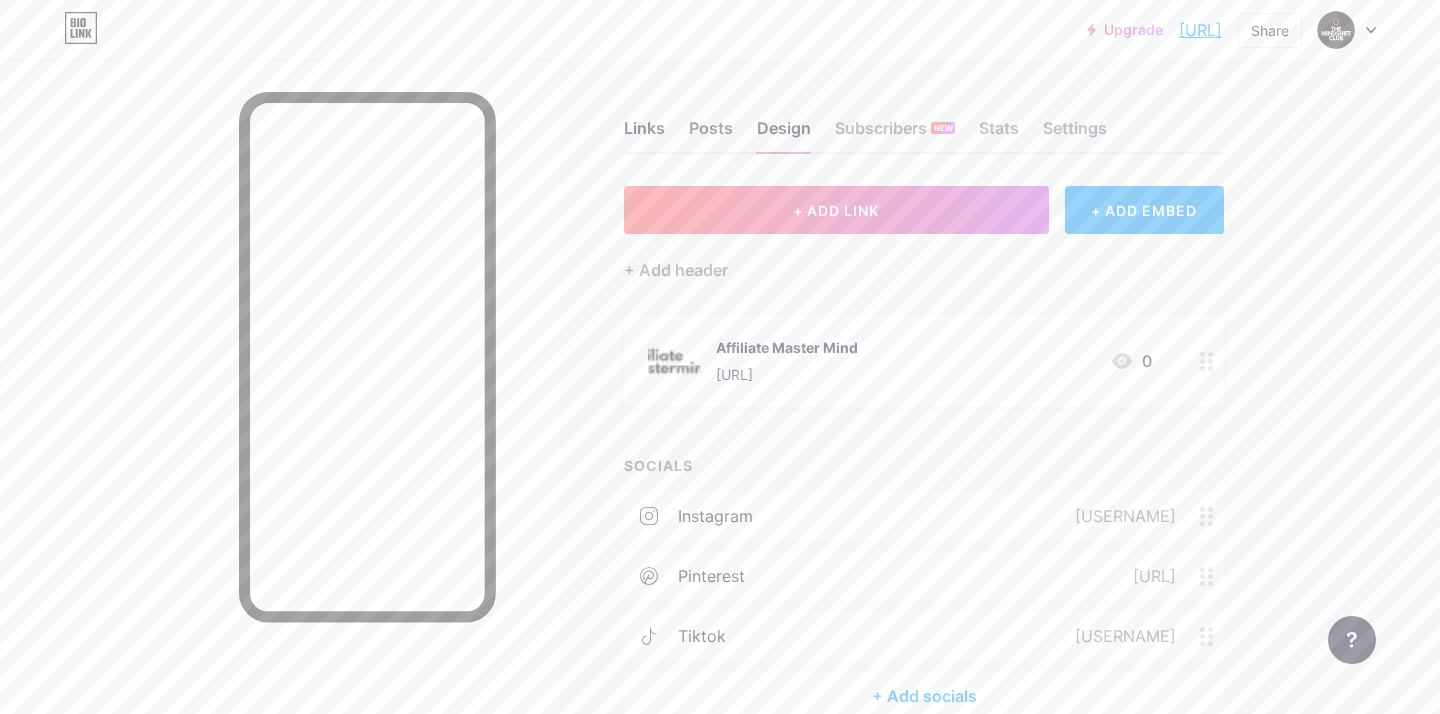 click on "Posts" at bounding box center (711, 134) 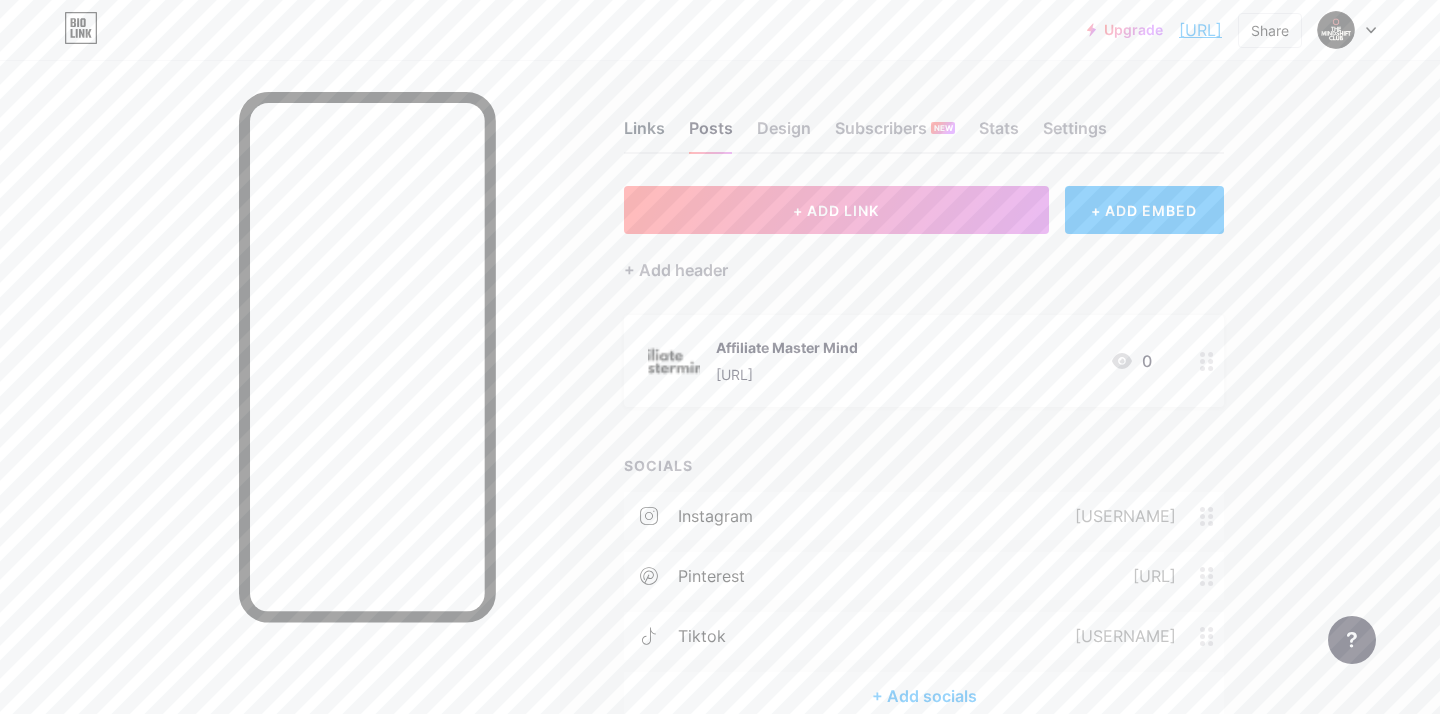 click on "Links" at bounding box center [644, 134] 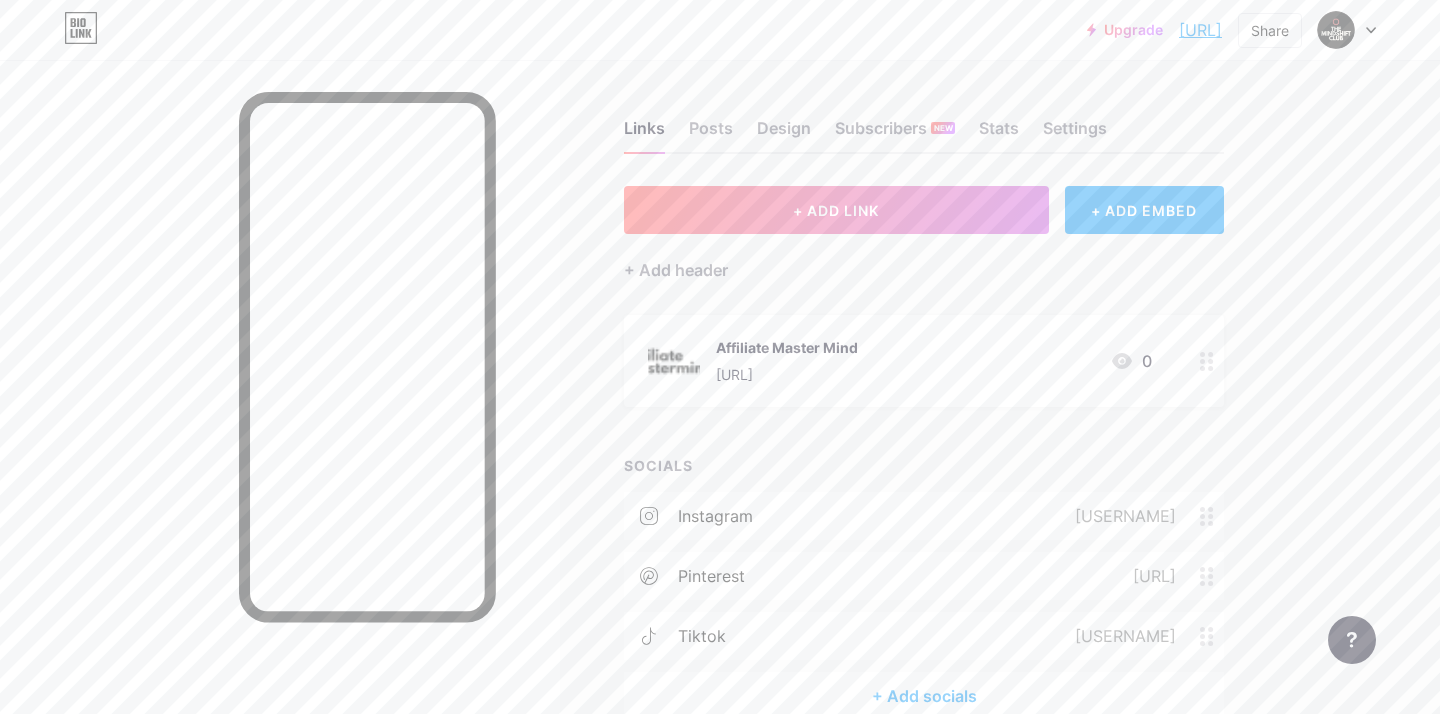 click on "[URL] [URL] [URL]" at bounding box center (654, 440) 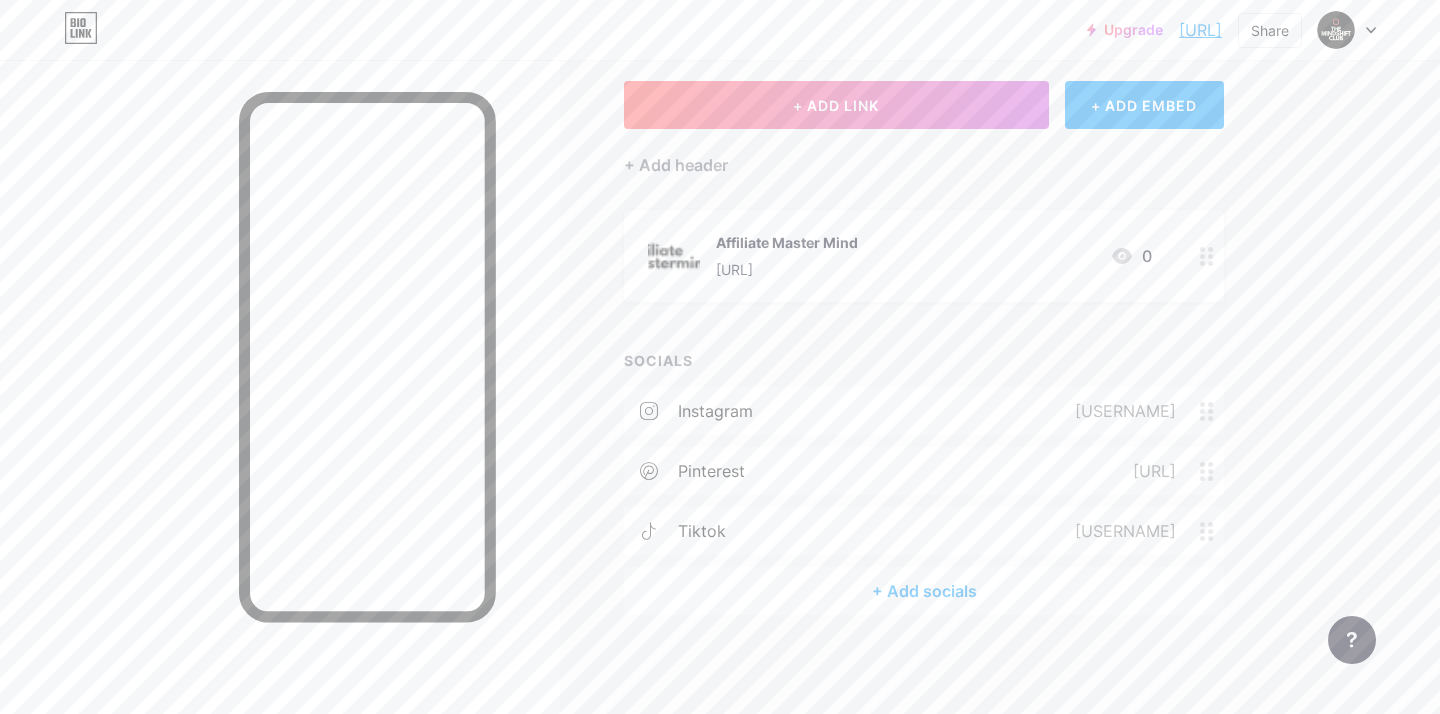 scroll, scrollTop: 0, scrollLeft: 0, axis: both 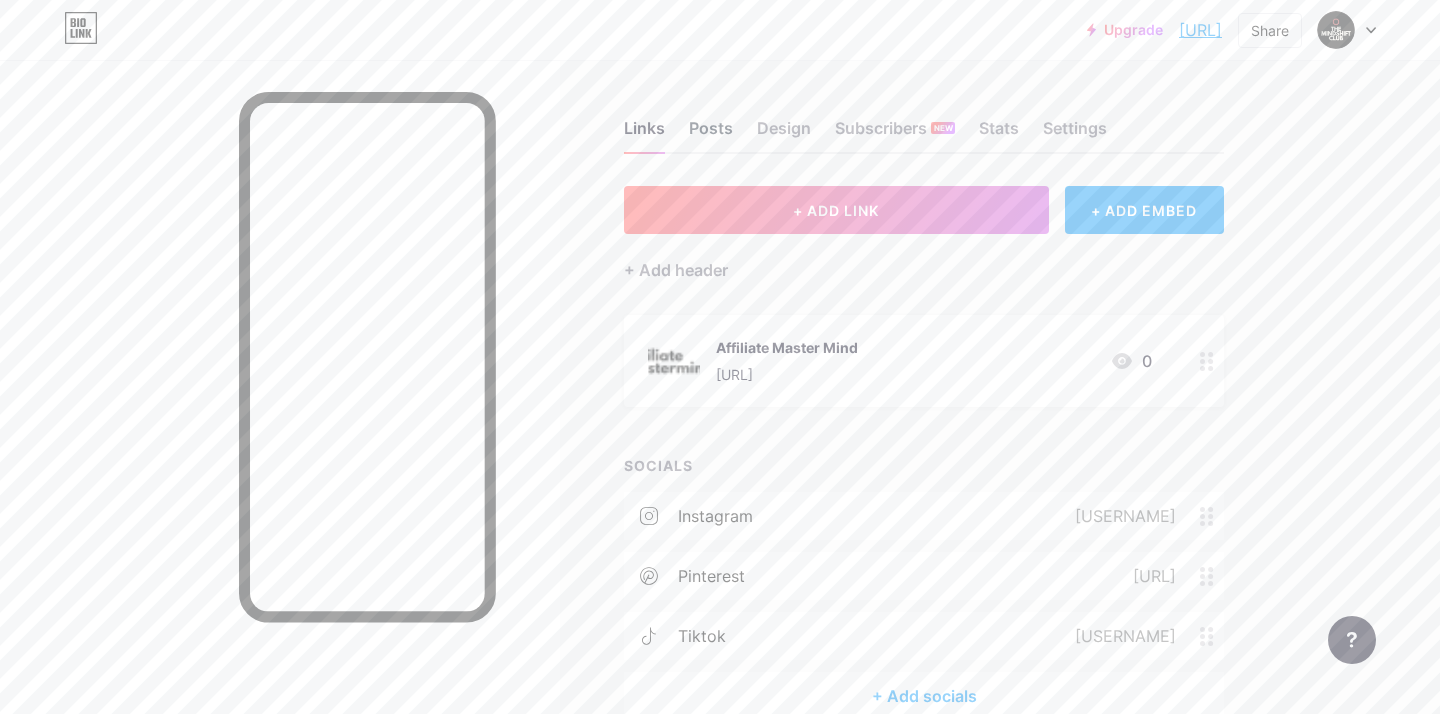 click on "Posts" at bounding box center [711, 134] 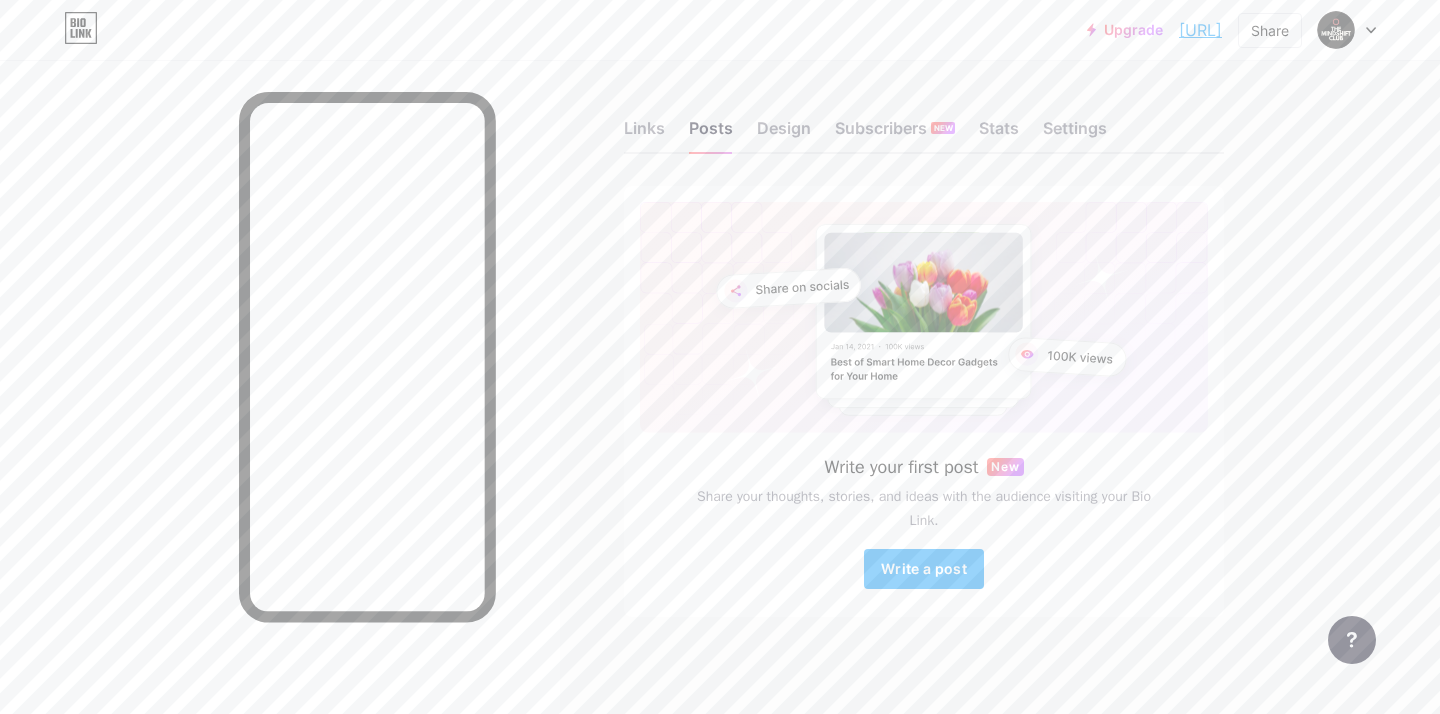 click 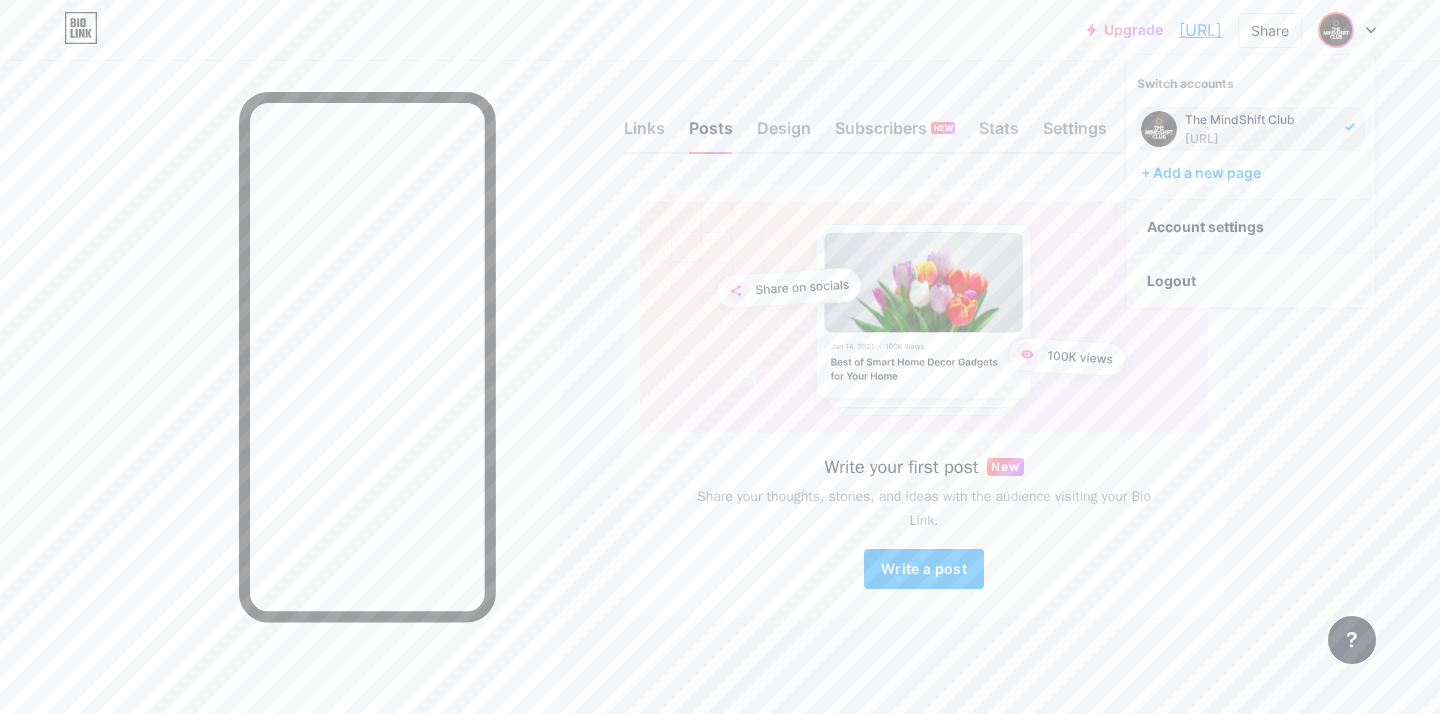 click on "Account settings" at bounding box center [1251, 227] 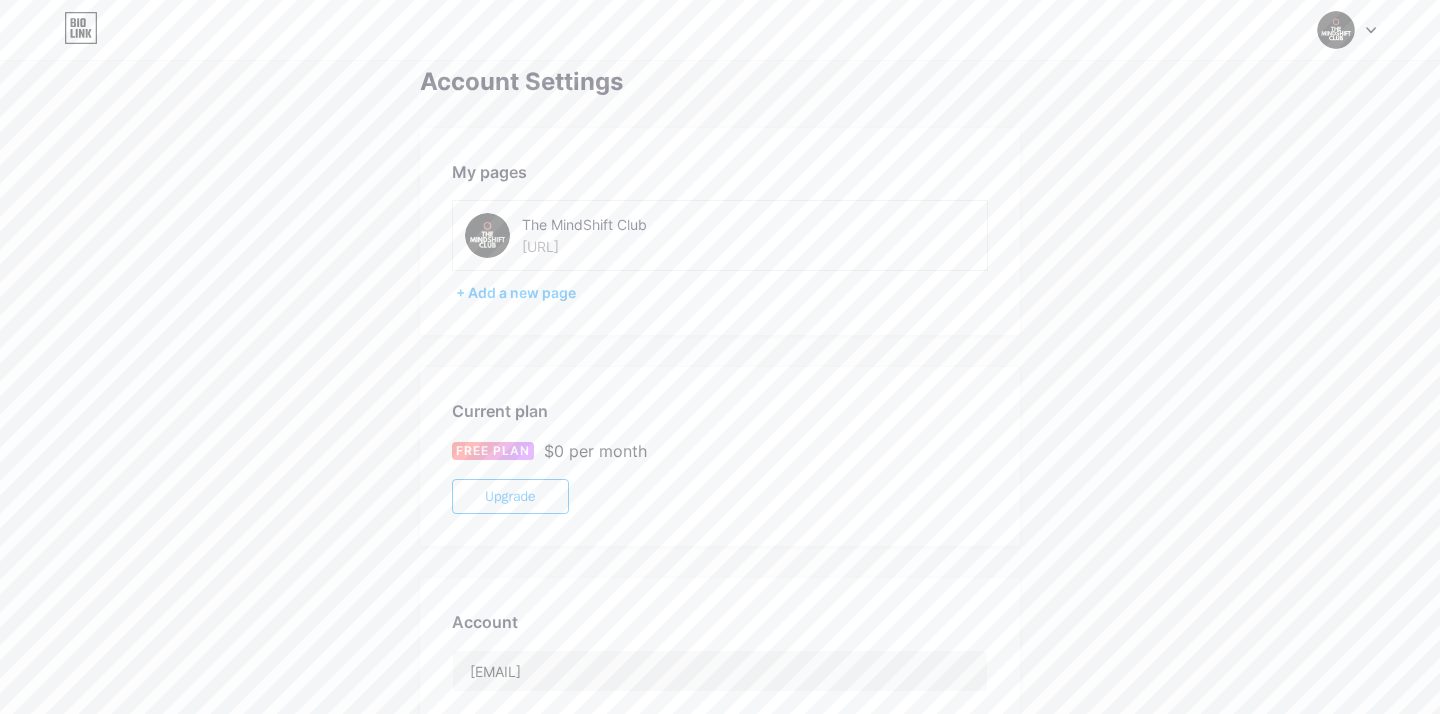 scroll, scrollTop: 0, scrollLeft: 0, axis: both 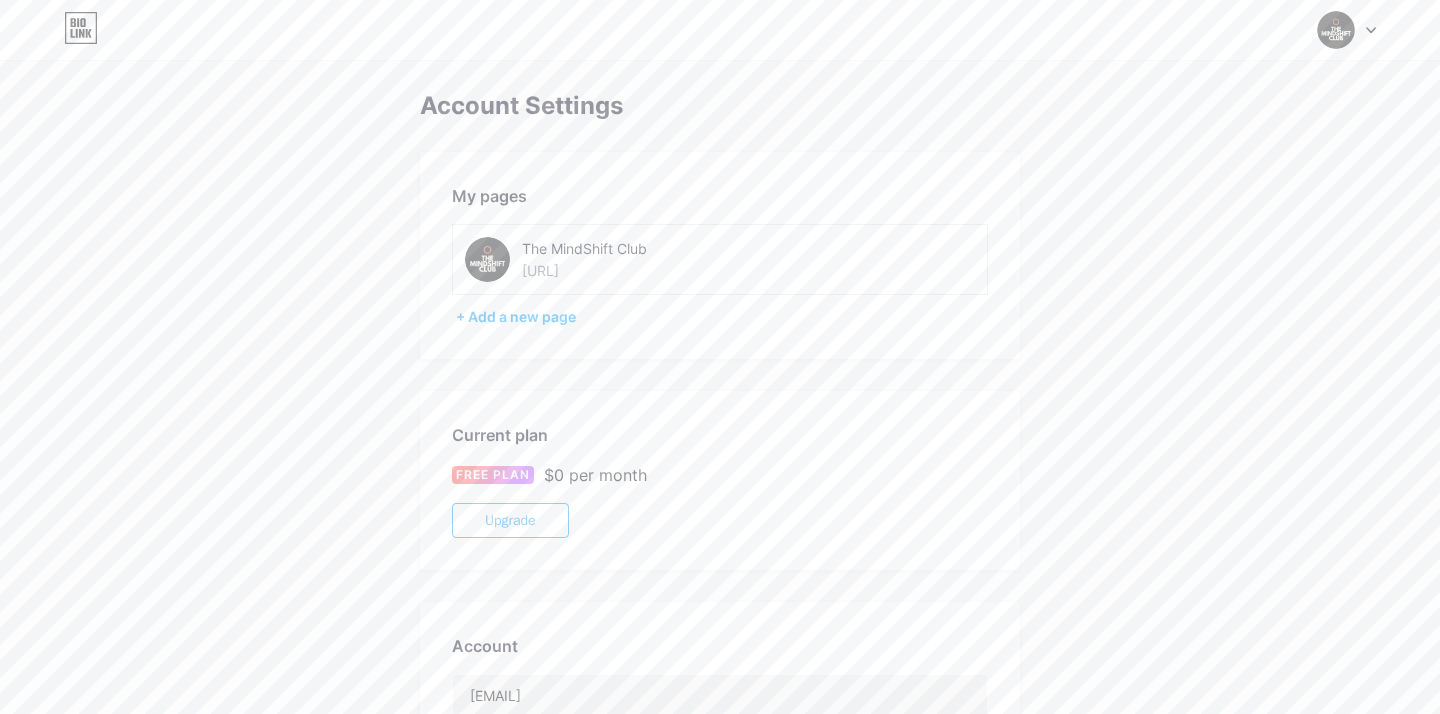 click on "[URL]" at bounding box center (540, 270) 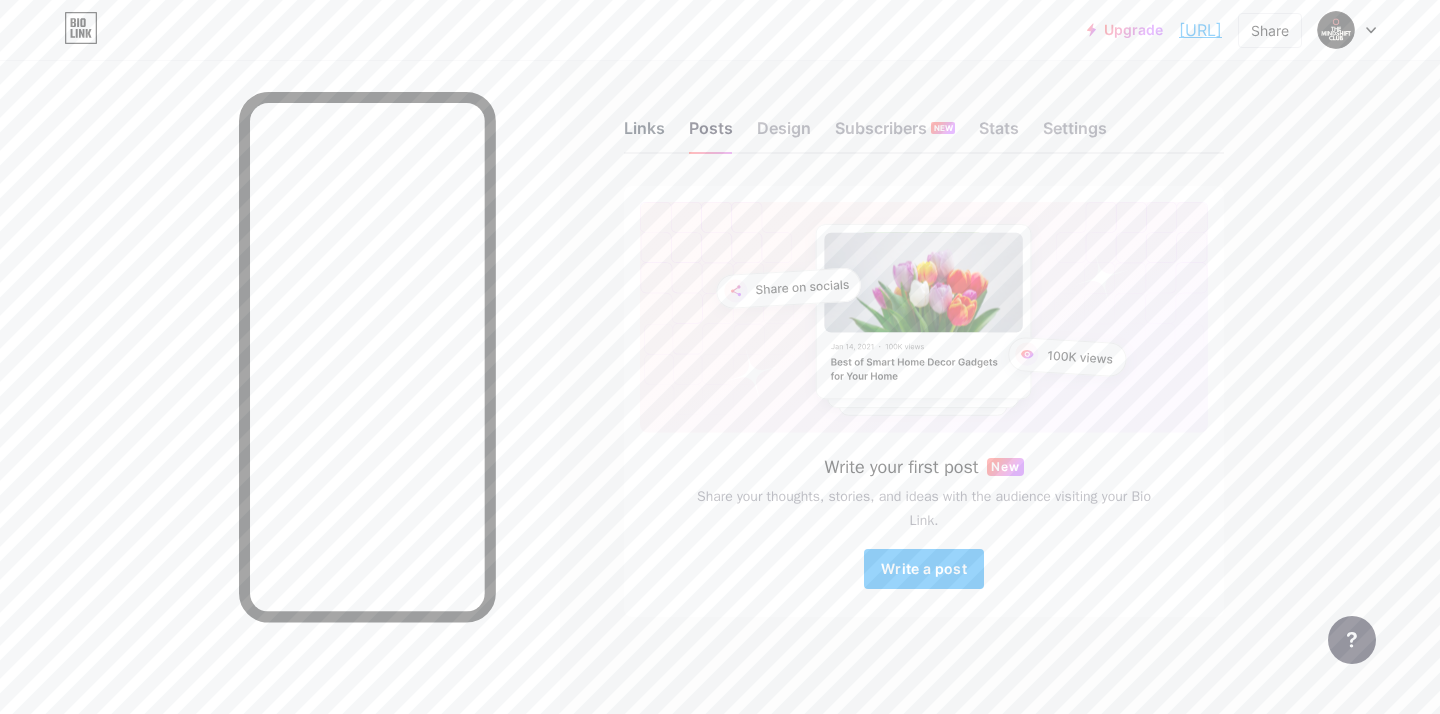 click on "Links" at bounding box center (644, 134) 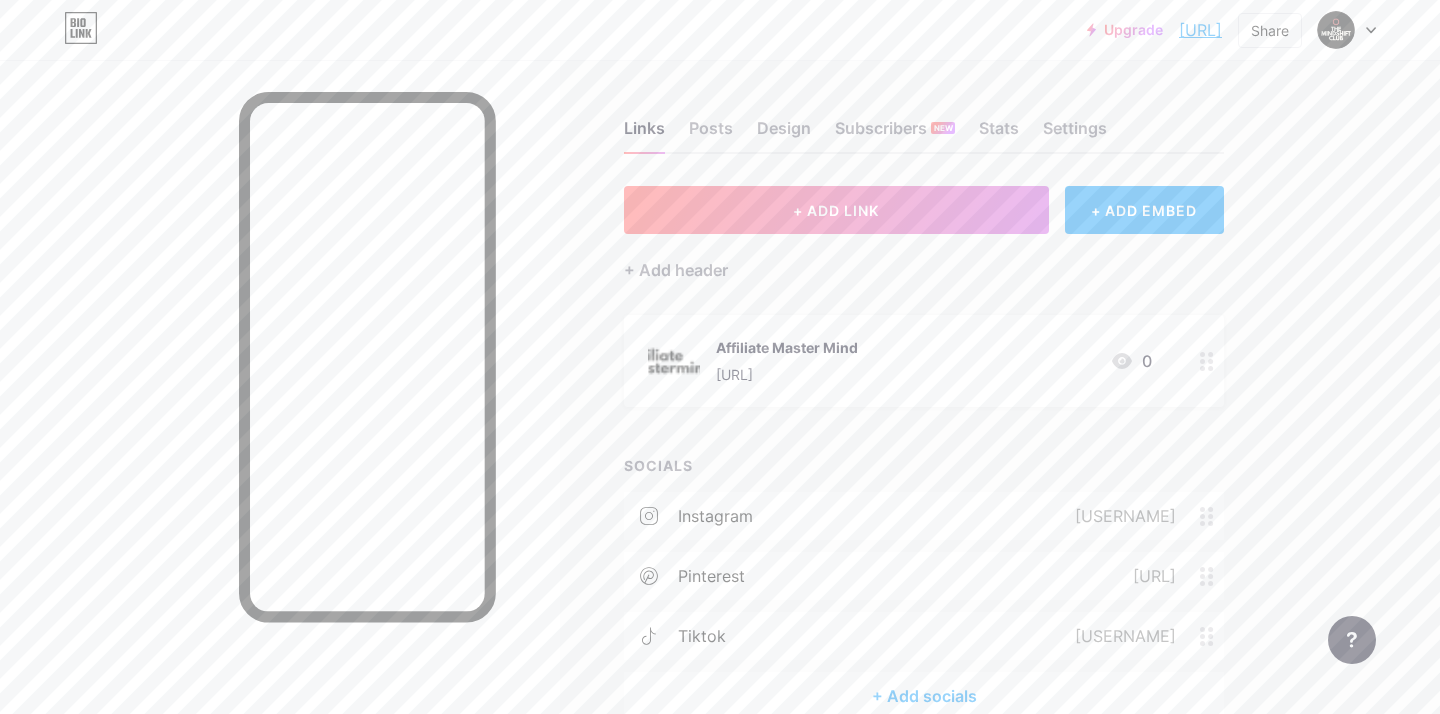 click on "[URL] [URL] [URL]" at bounding box center (654, 440) 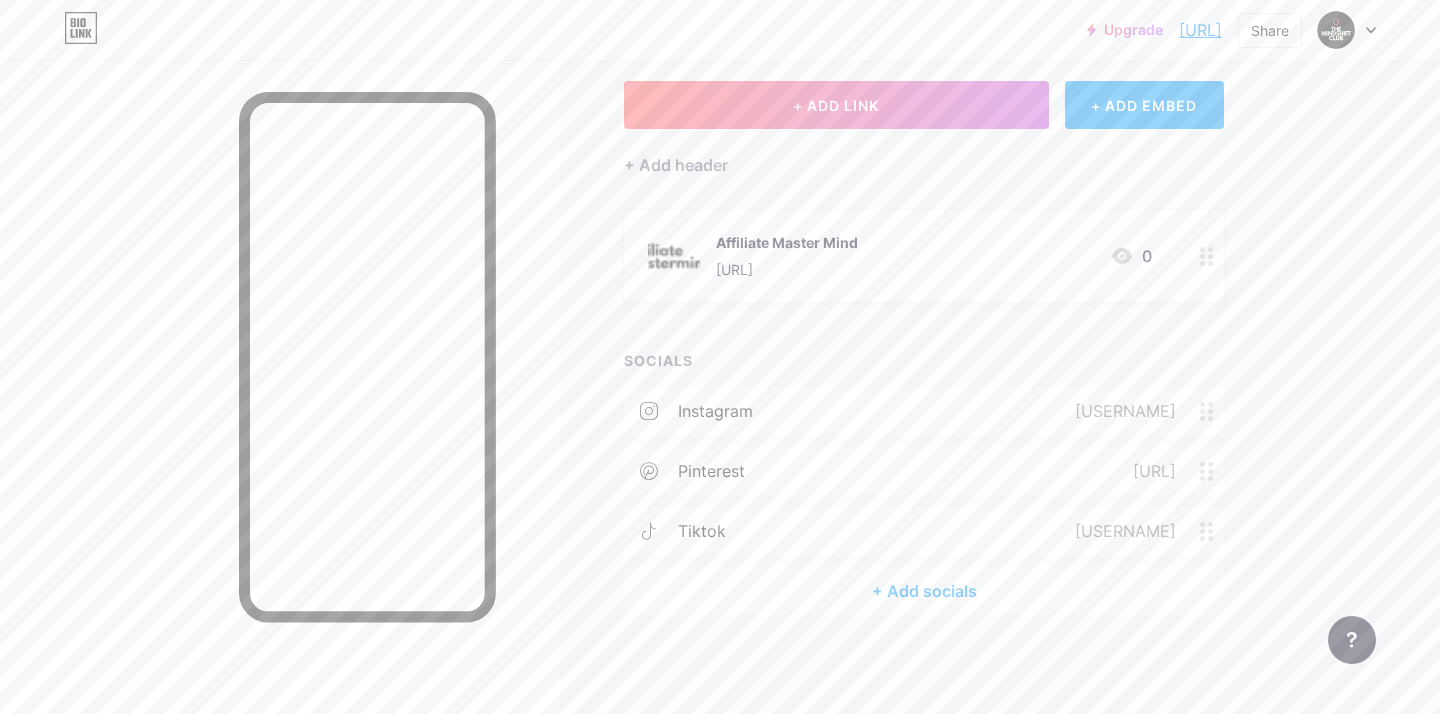 scroll, scrollTop: 0, scrollLeft: 0, axis: both 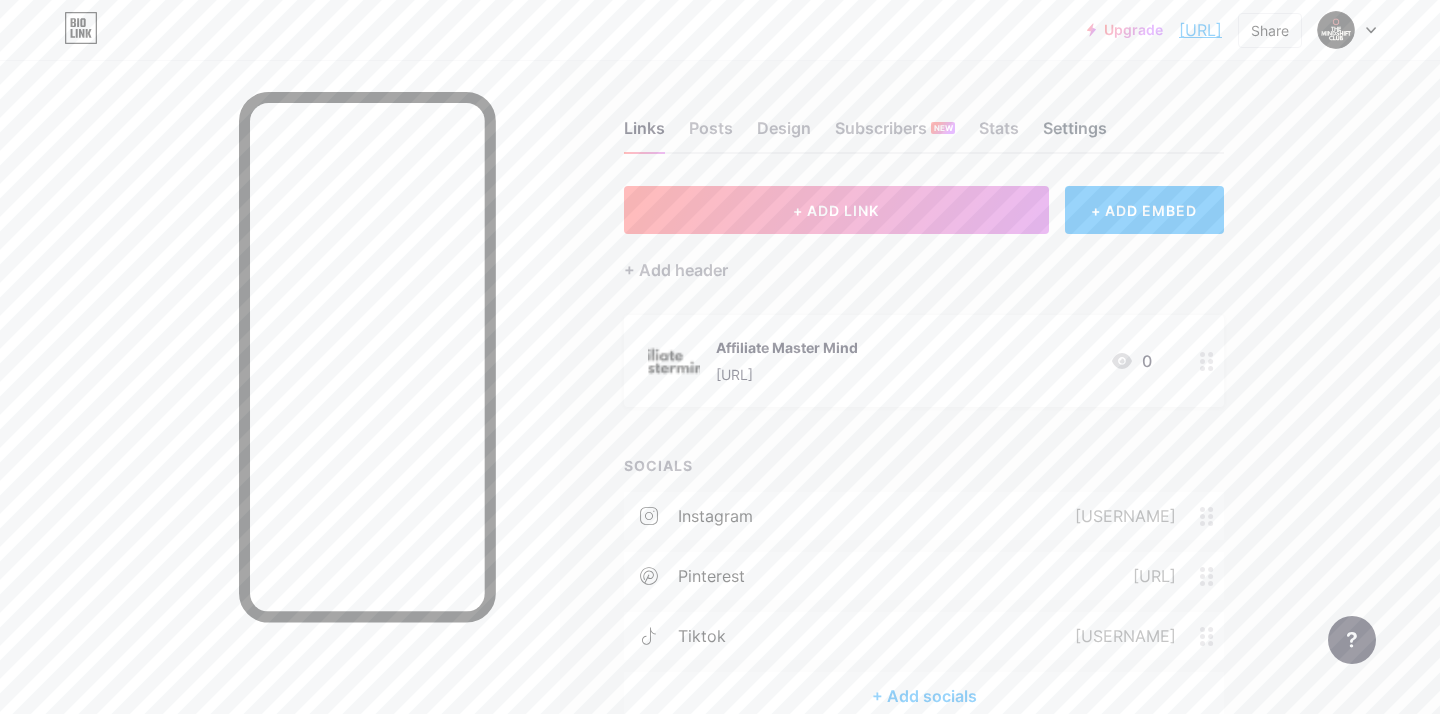 click on "Settings" at bounding box center (1075, 134) 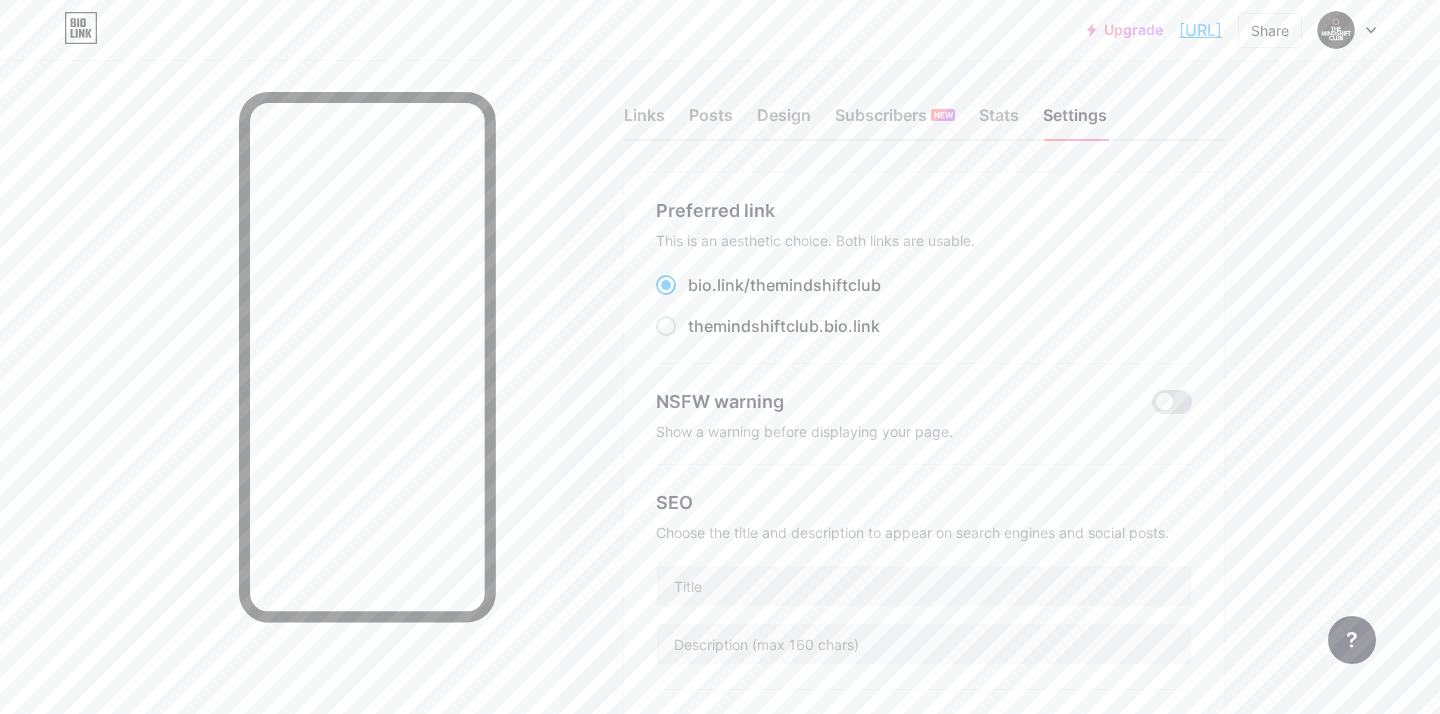 scroll, scrollTop: 0, scrollLeft: 0, axis: both 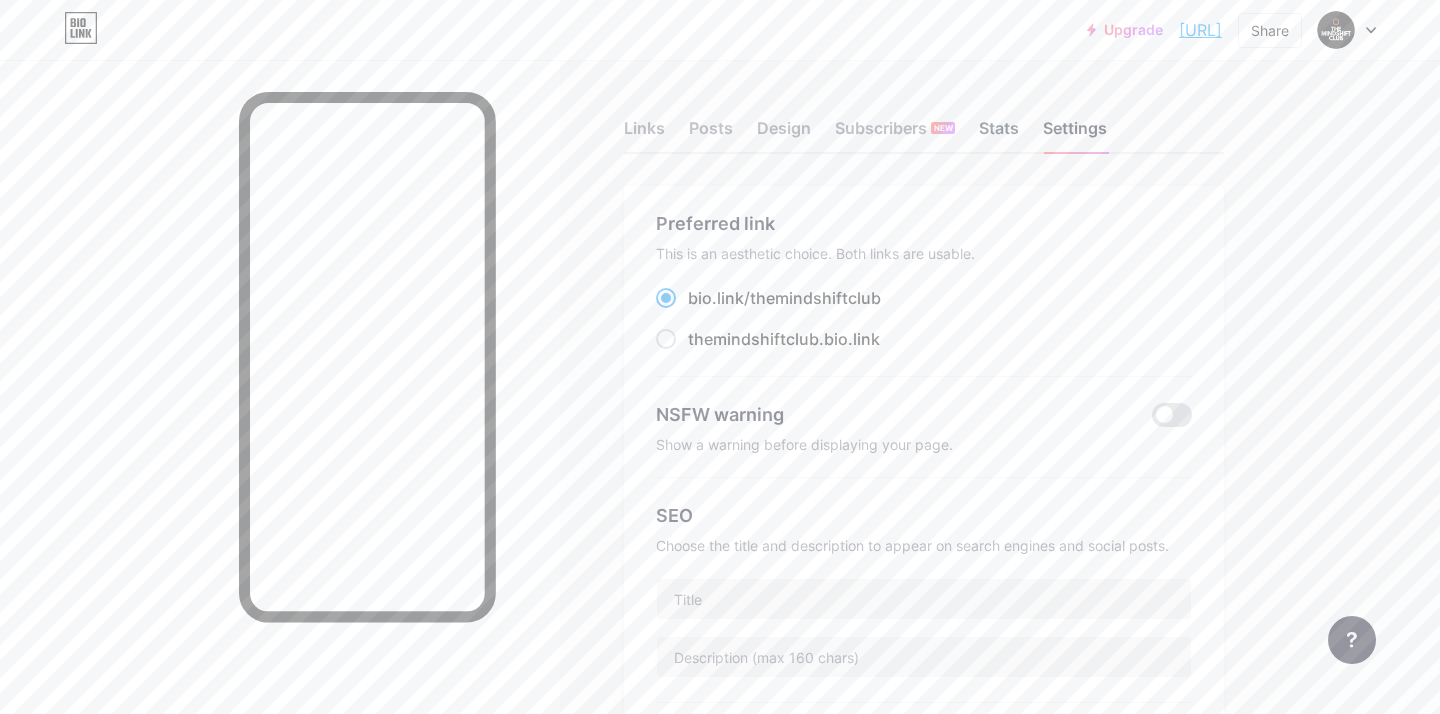 click on "Stats" at bounding box center [999, 134] 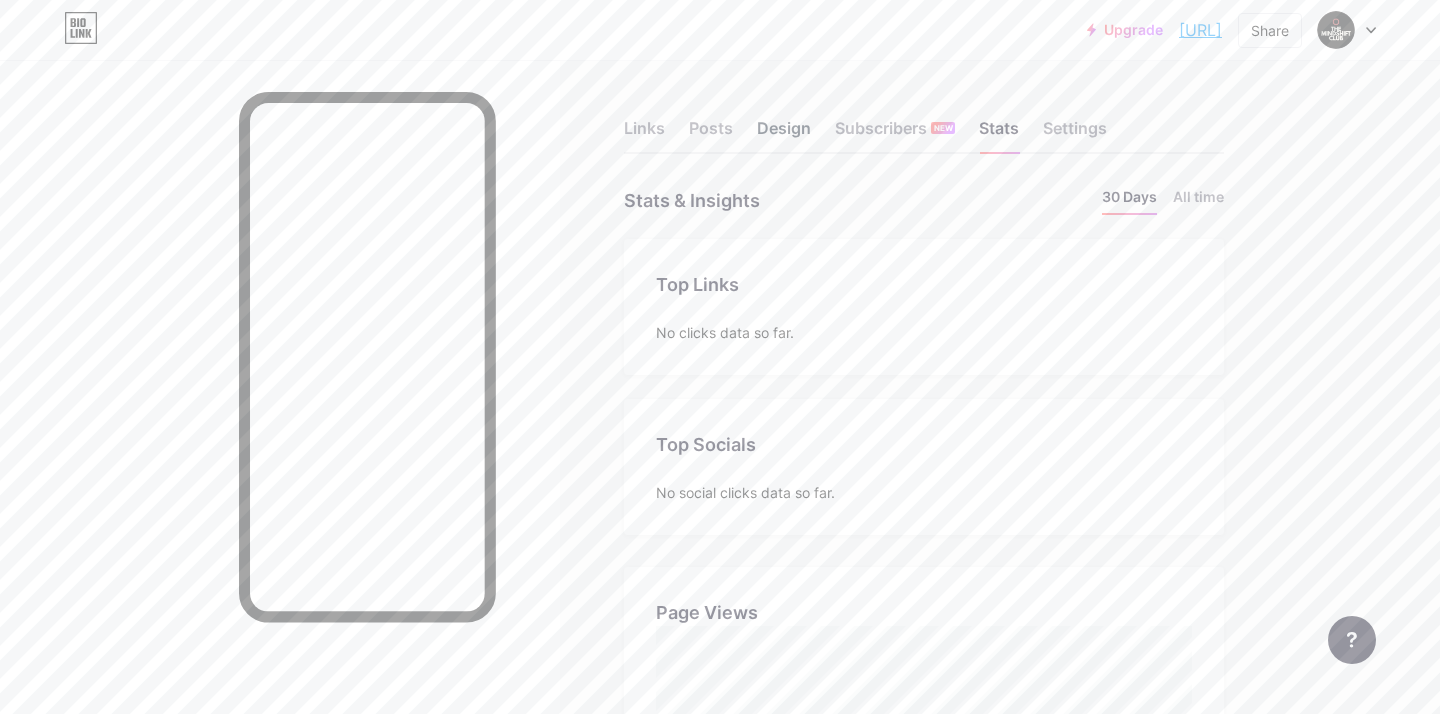 scroll, scrollTop: 999286, scrollLeft: 998560, axis: both 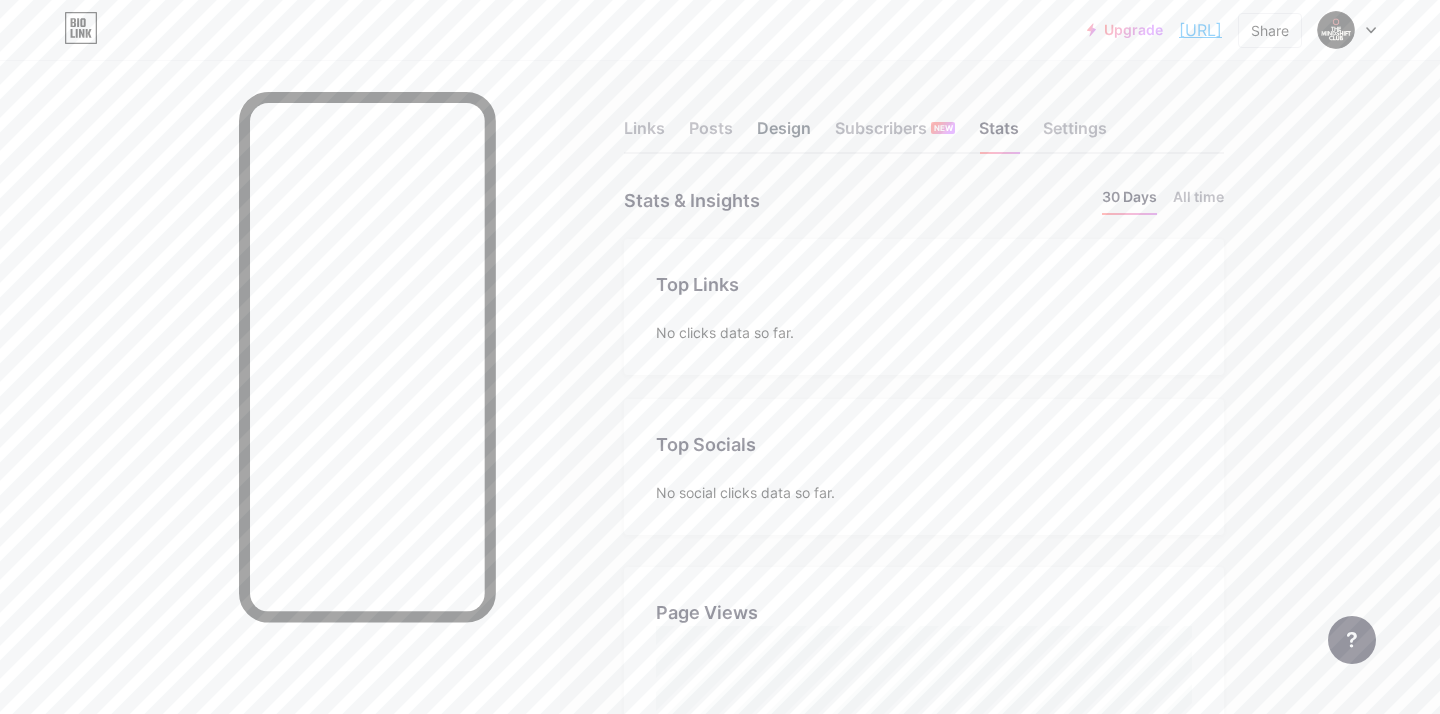 click on "Design" at bounding box center [784, 134] 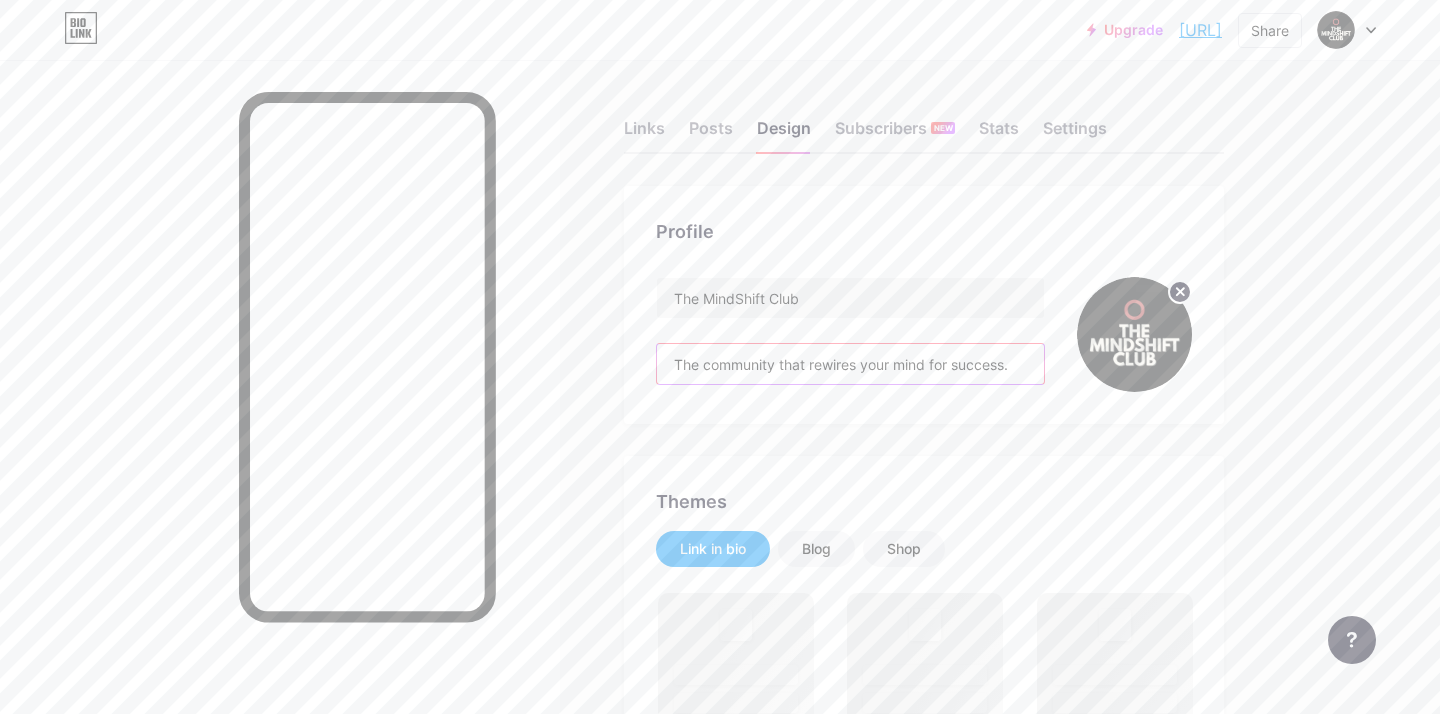 click on "The community that rewires your mind for success." at bounding box center [850, 364] 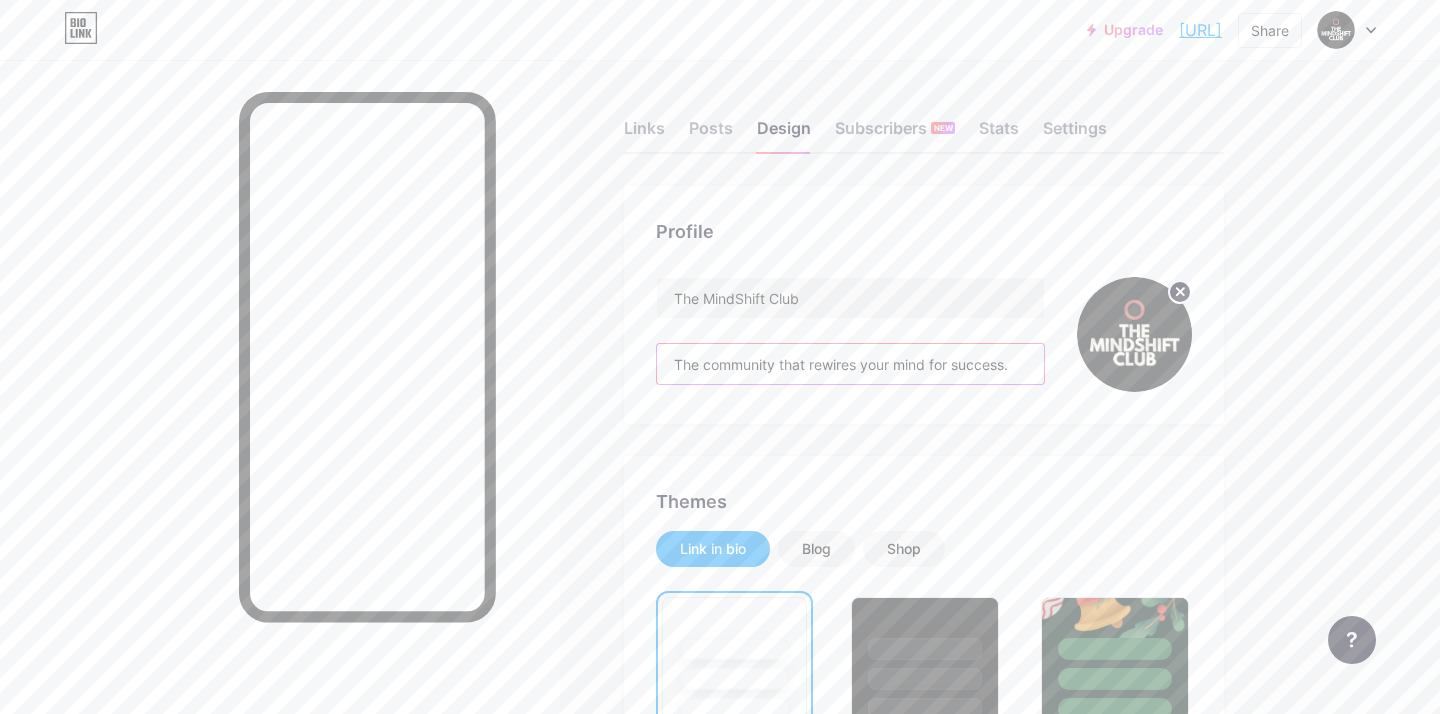 click on "The community that rewires your mind for success." at bounding box center [850, 364] 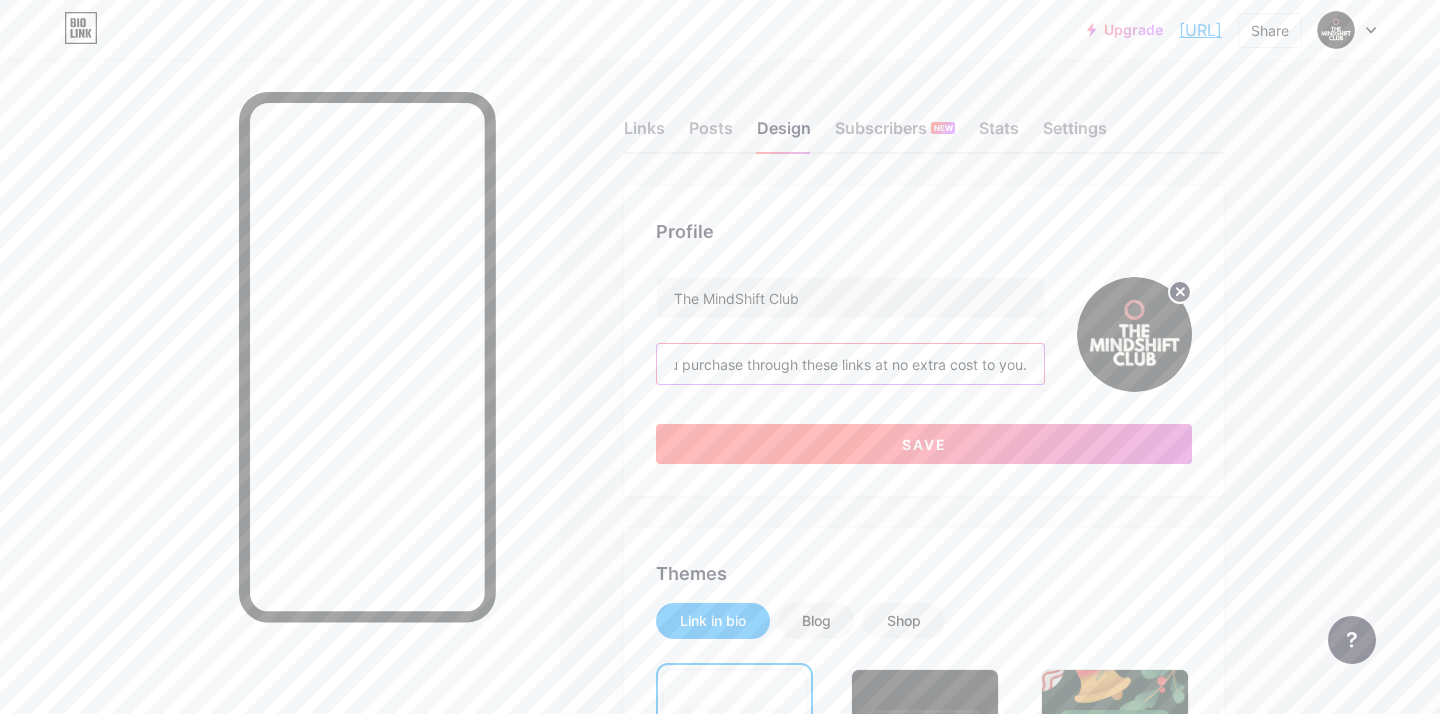 scroll, scrollTop: 0, scrollLeft: 427, axis: horizontal 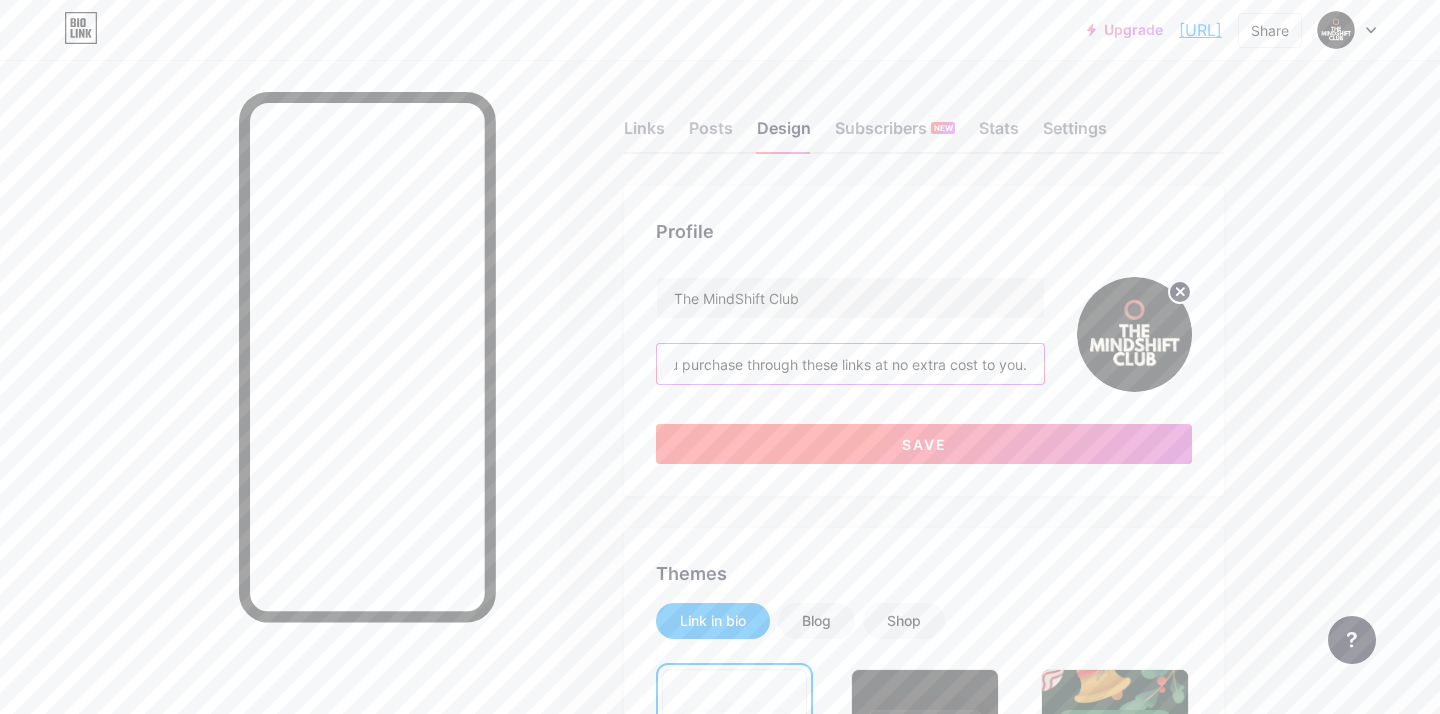 type on "This page includes affiliate links - I may earn a commission if you purchase through these links at no extra cost to you." 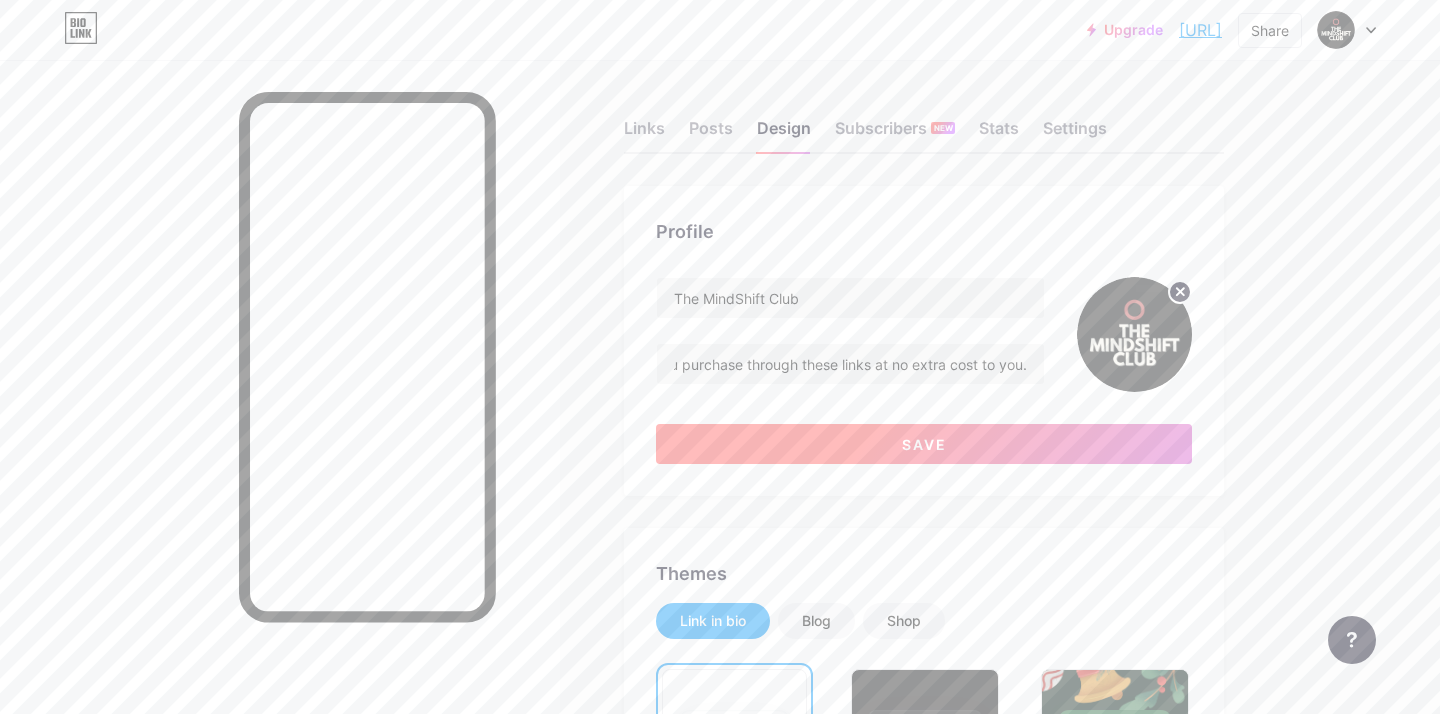 scroll, scrollTop: 0, scrollLeft: 0, axis: both 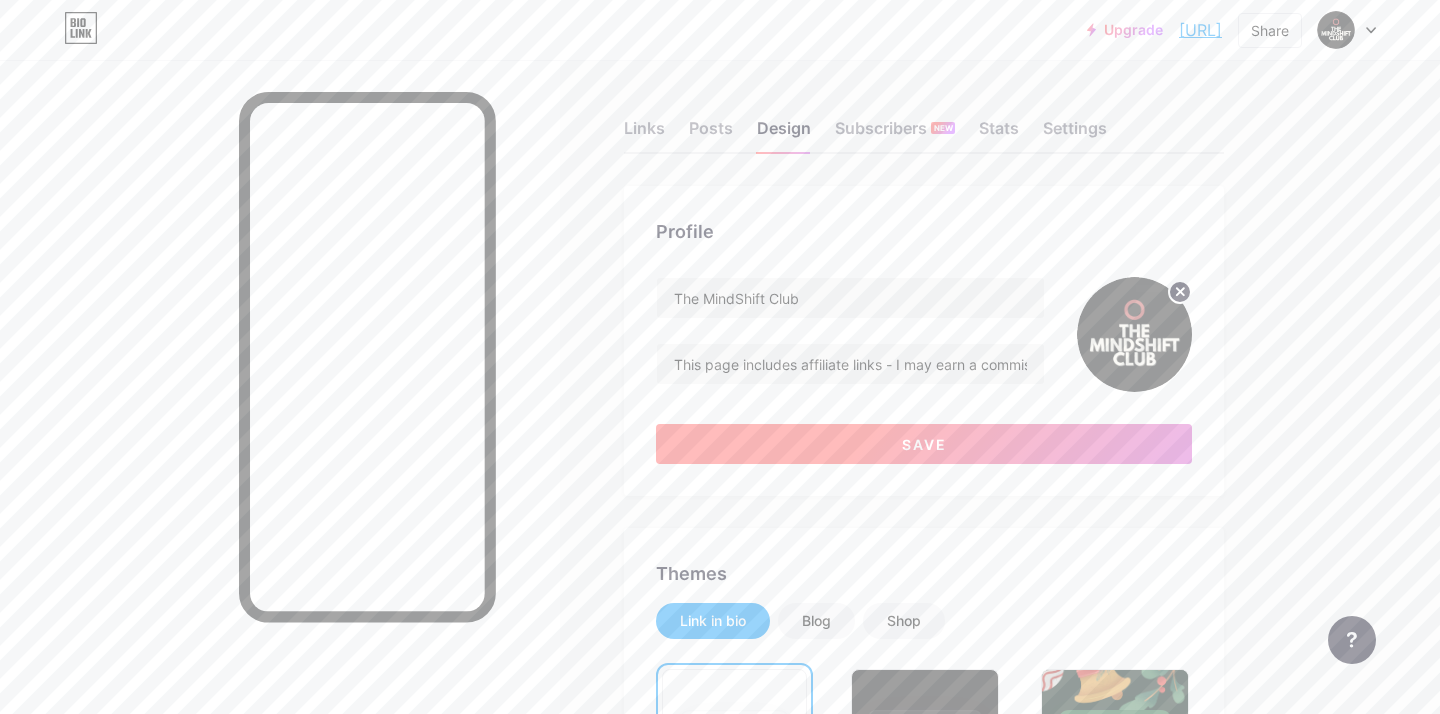 click on "Save" at bounding box center [924, 444] 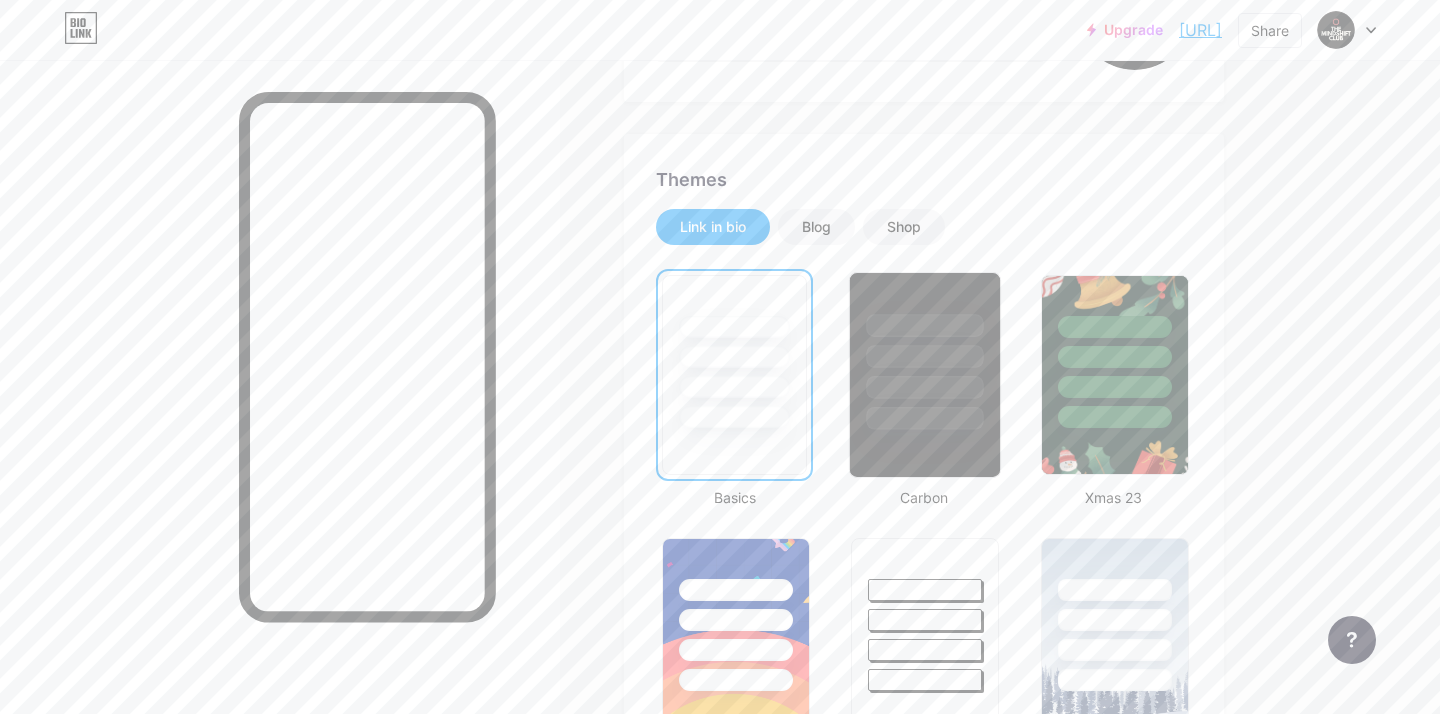 scroll, scrollTop: 323, scrollLeft: 0, axis: vertical 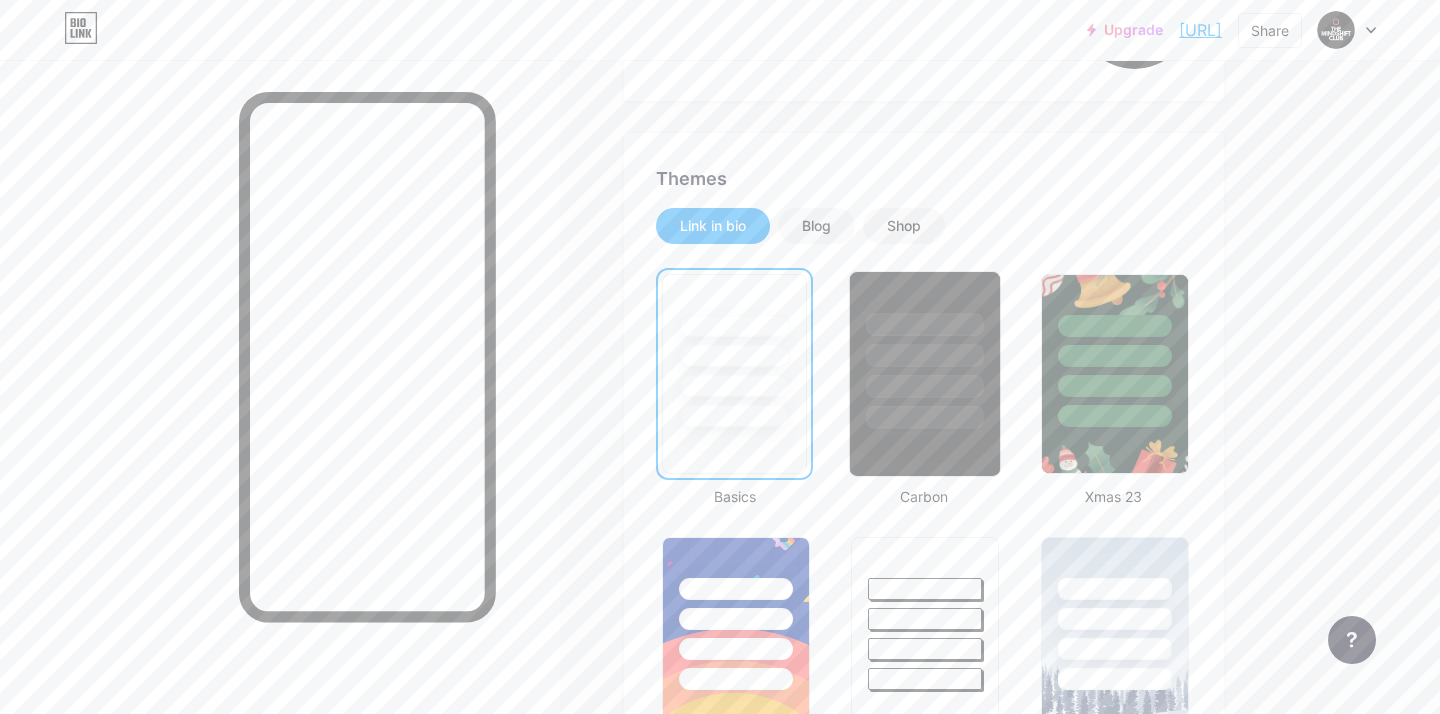 click at bounding box center (925, 350) 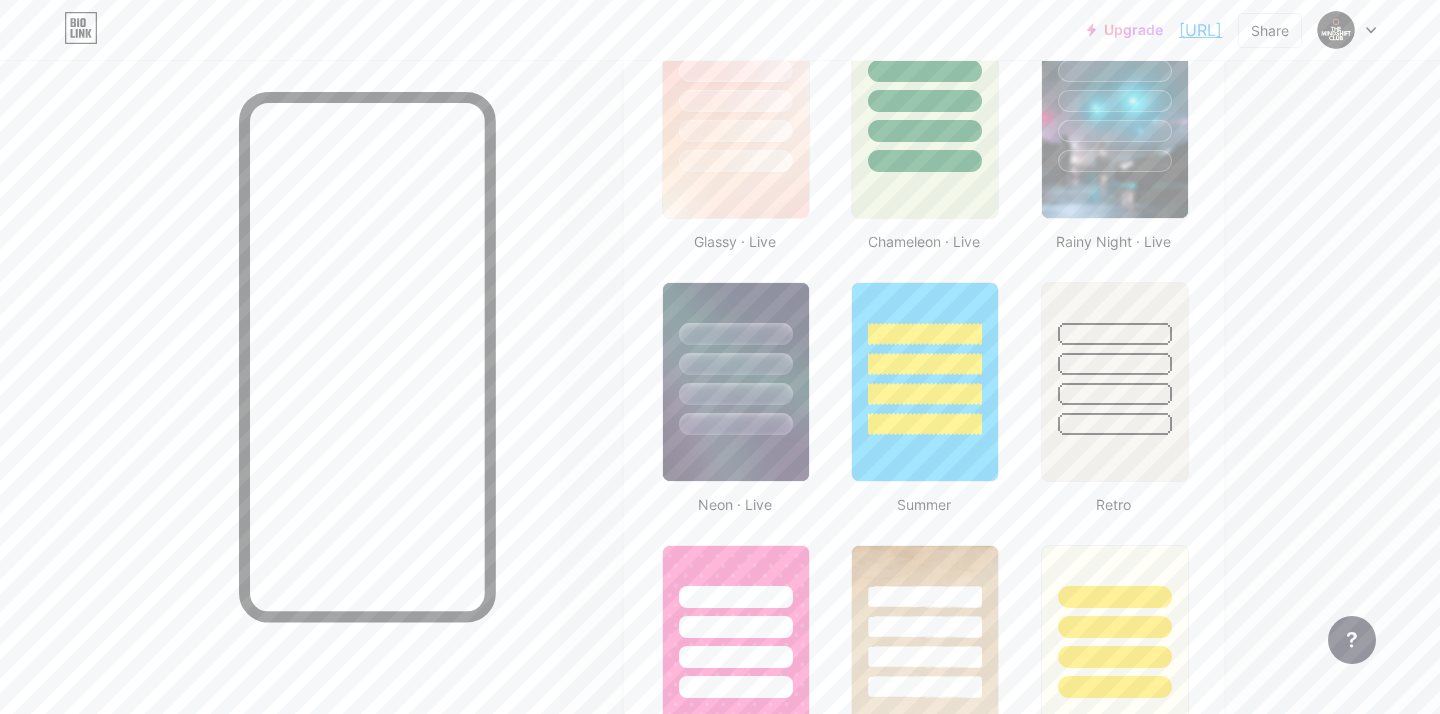 scroll, scrollTop: 1110, scrollLeft: 0, axis: vertical 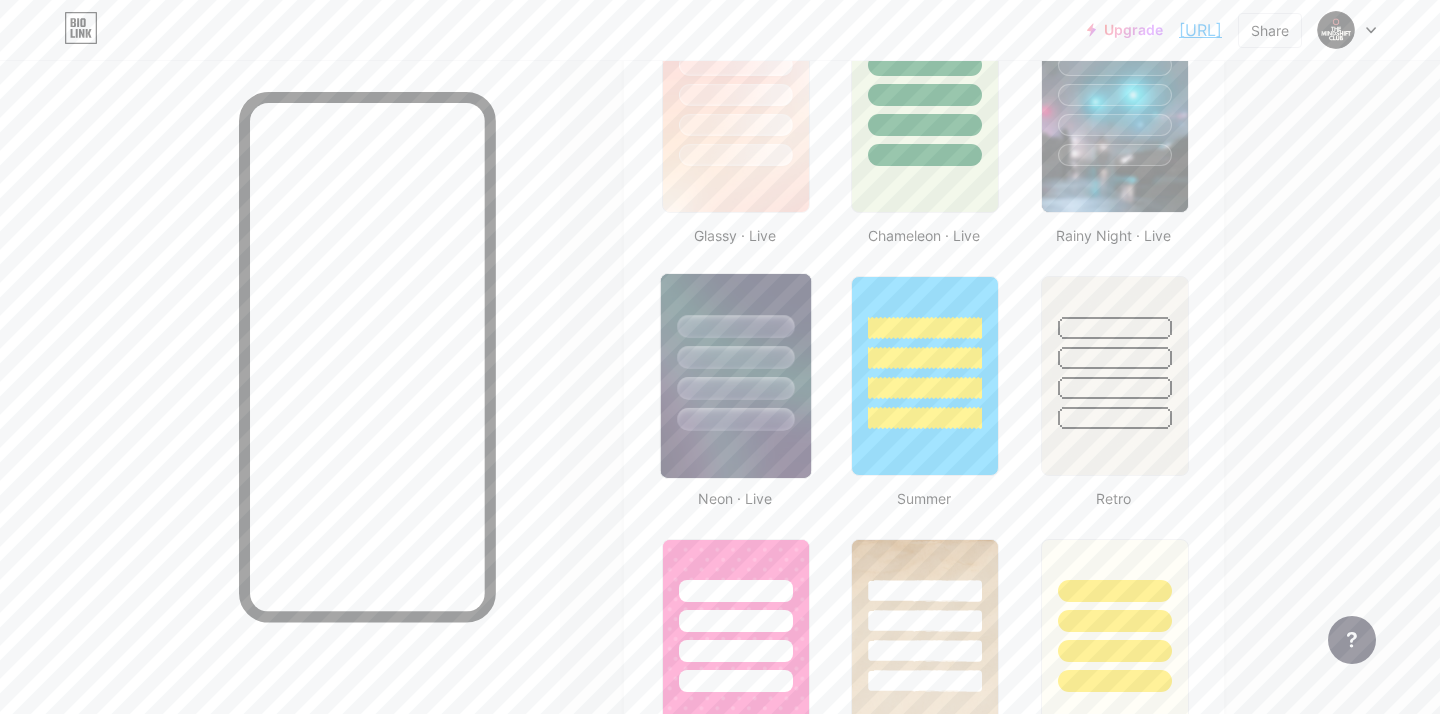 click at bounding box center [735, 357] 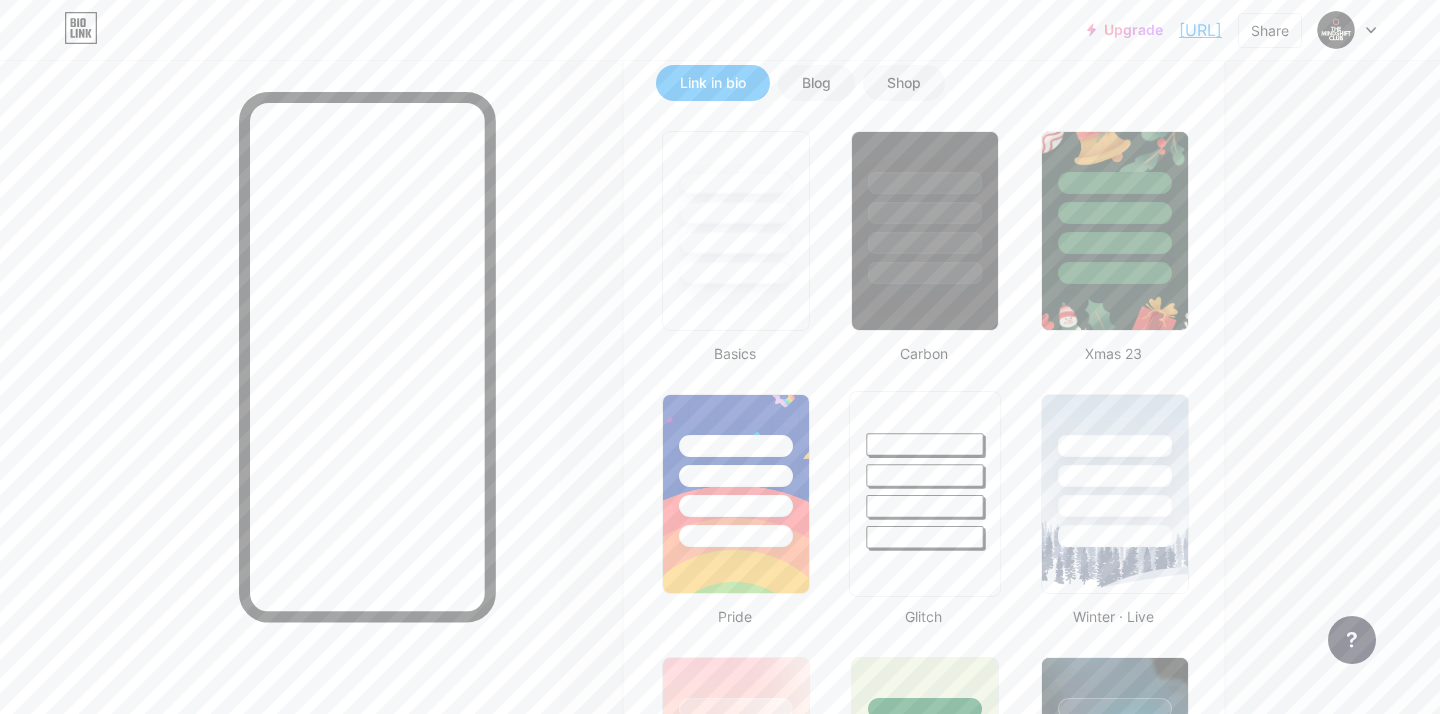 click at bounding box center (925, 183) 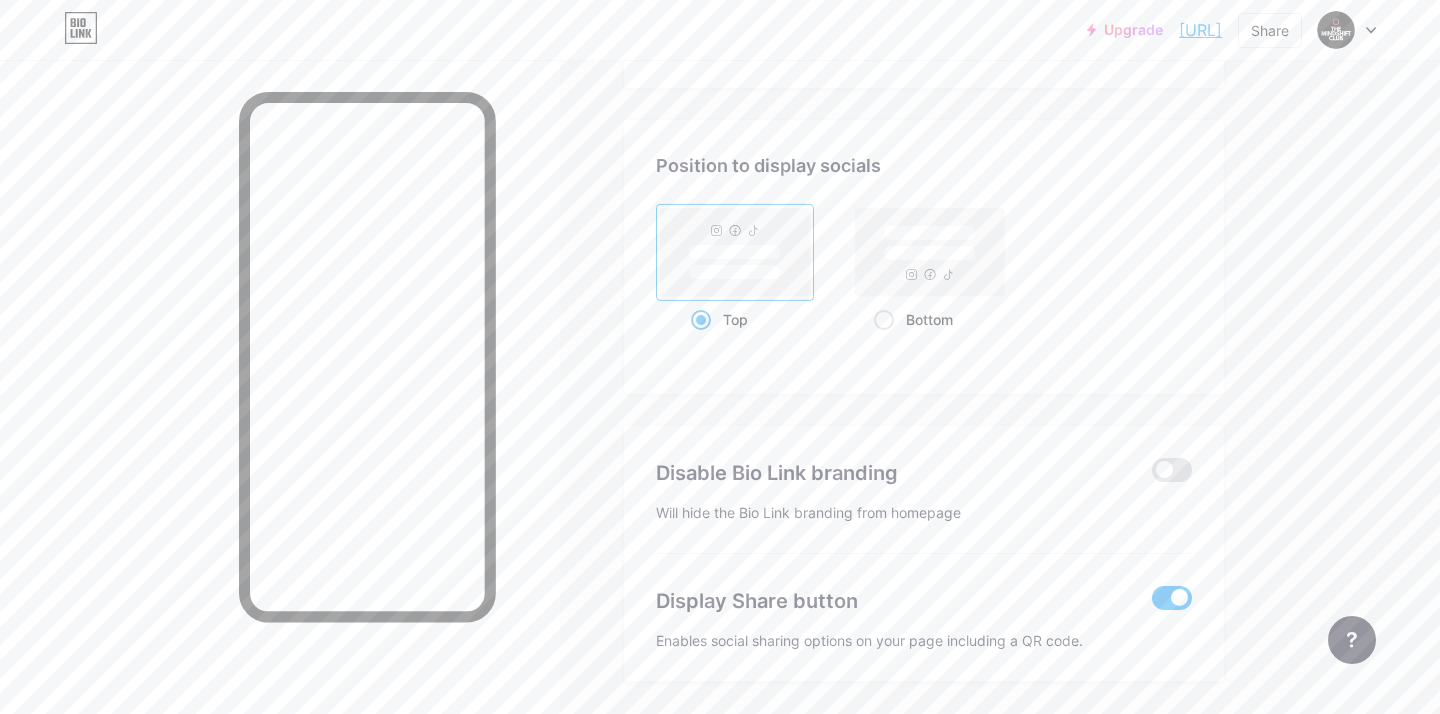 scroll, scrollTop: 2610, scrollLeft: 0, axis: vertical 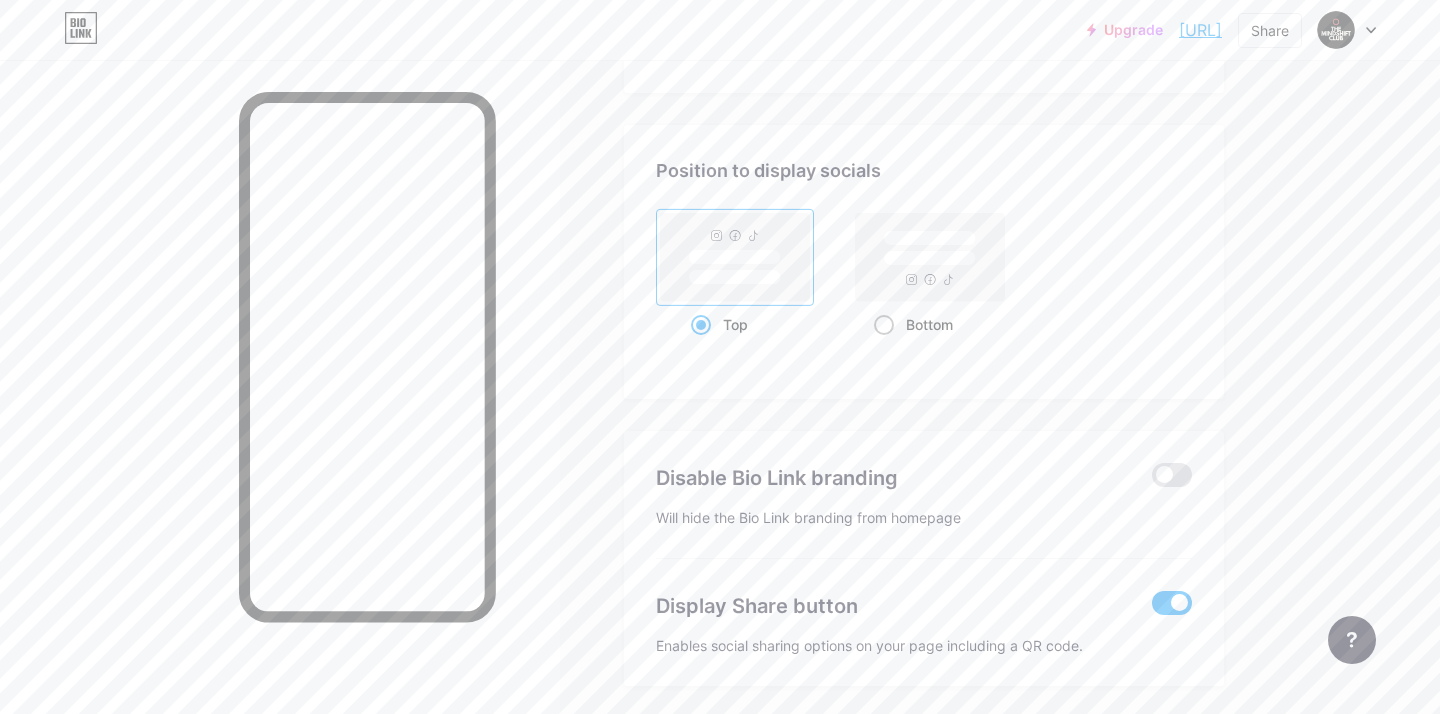 click 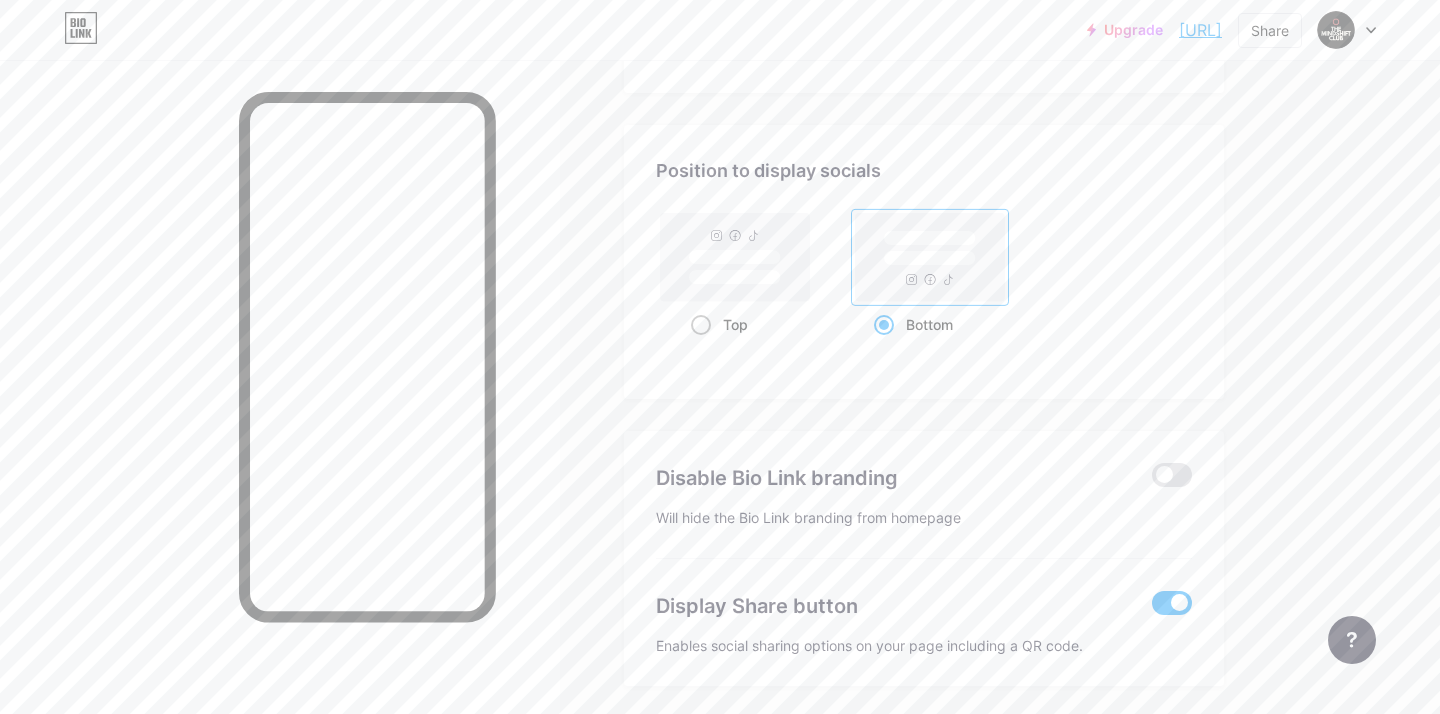 click 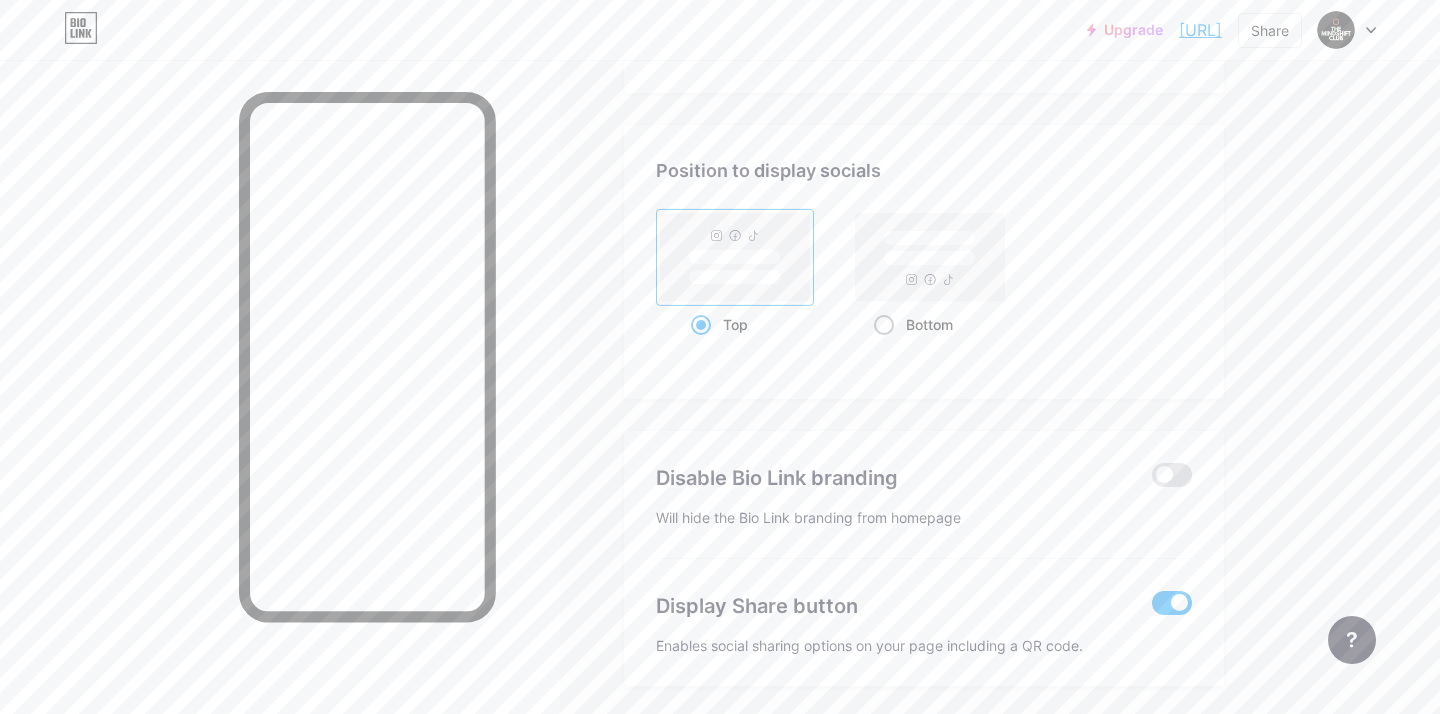 click 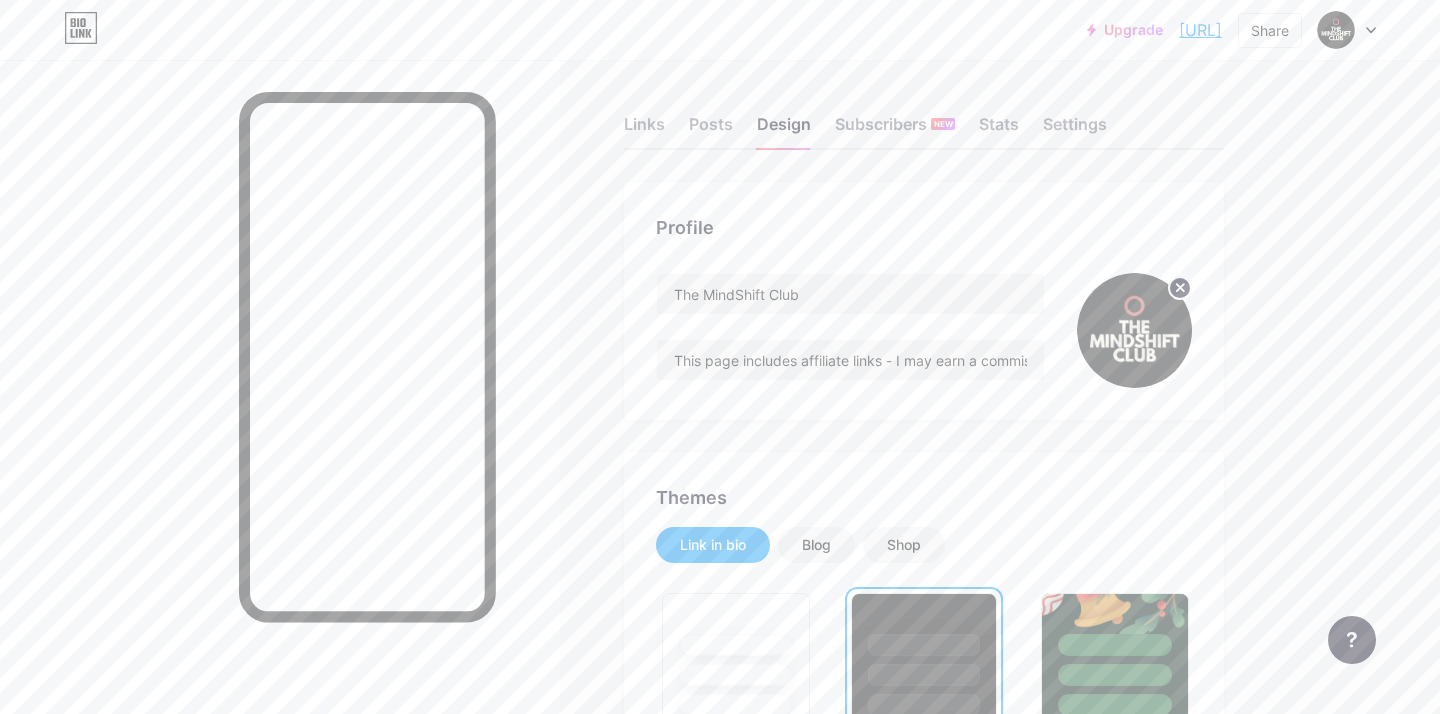 scroll, scrollTop: 0, scrollLeft: 0, axis: both 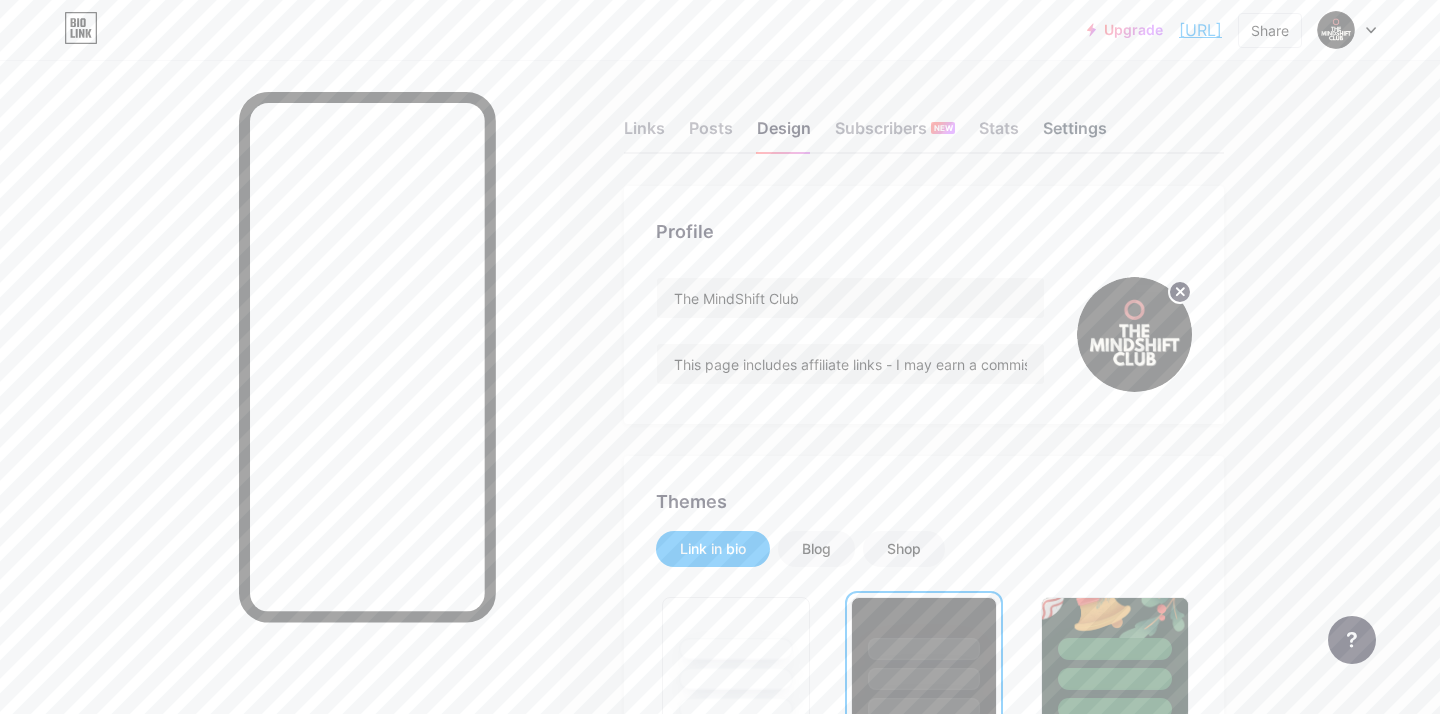 click on "Settings" at bounding box center (1075, 134) 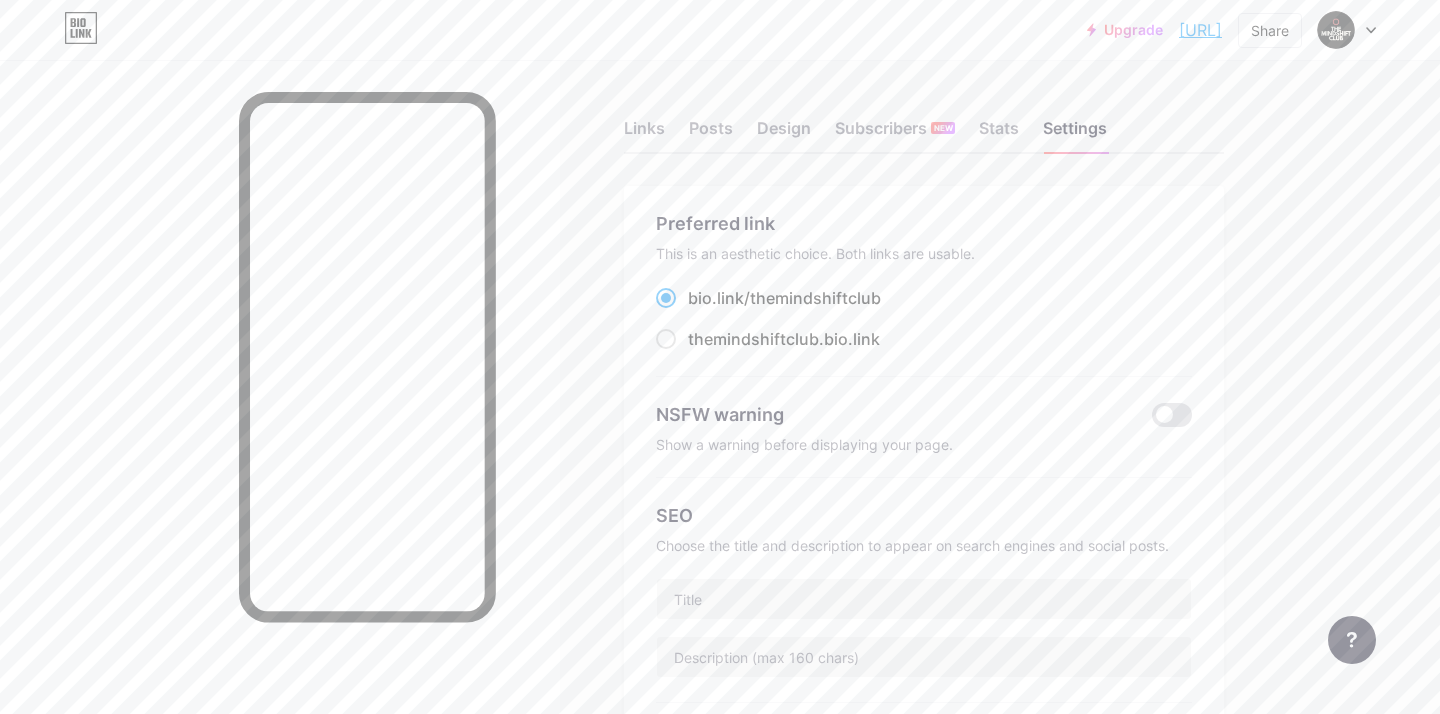 drag, startPoint x: 1226, startPoint y: 29, endPoint x: 1027, endPoint y: 32, distance: 199.02261 